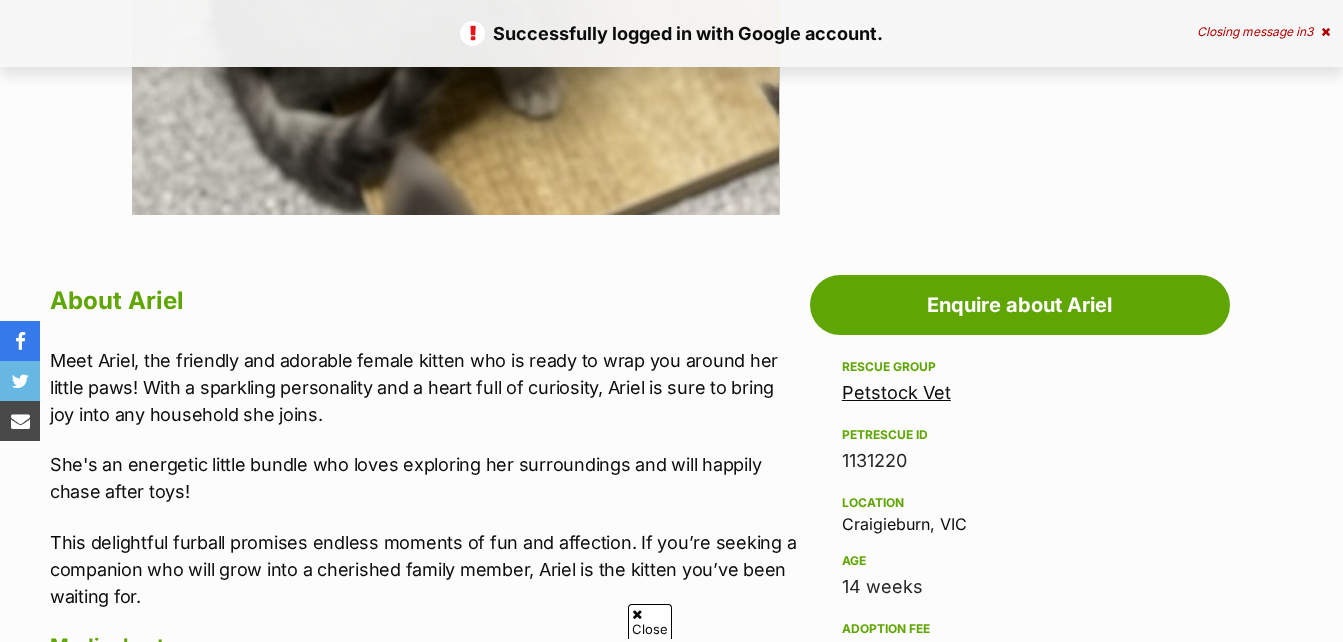 scroll, scrollTop: 880, scrollLeft: 0, axis: vertical 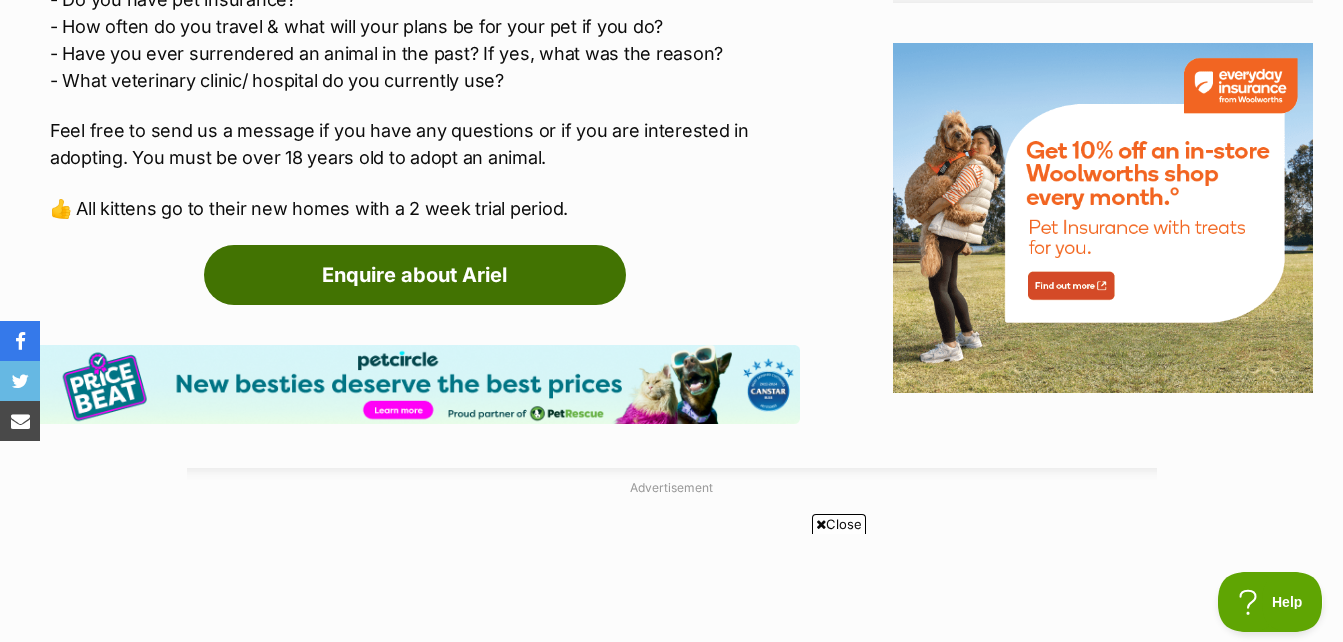 click on "Enquire about Ariel" at bounding box center (415, 275) 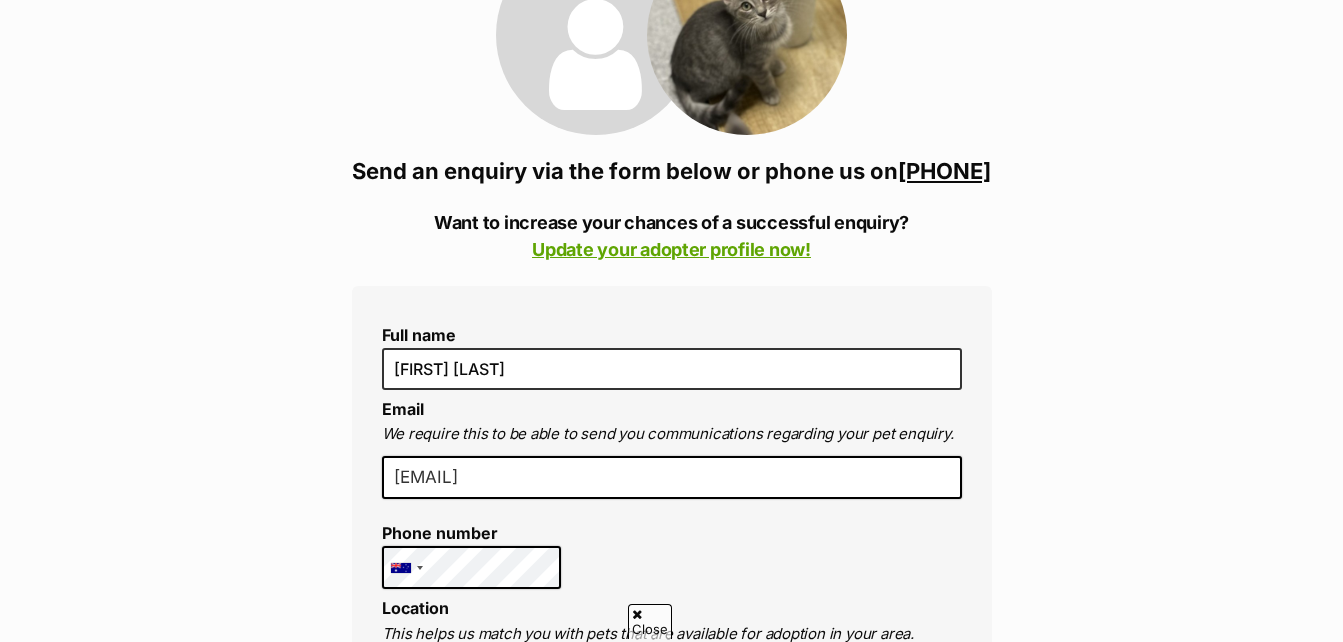 scroll, scrollTop: 353, scrollLeft: 0, axis: vertical 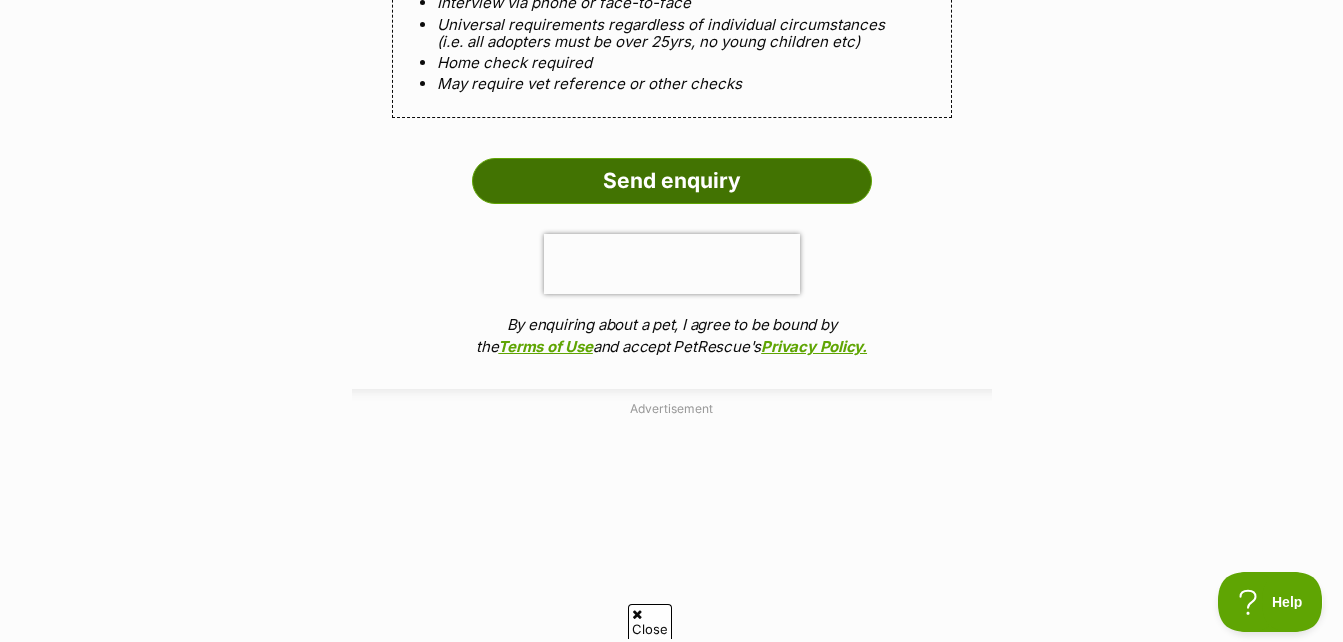 click on "Send enquiry" at bounding box center [672, 181] 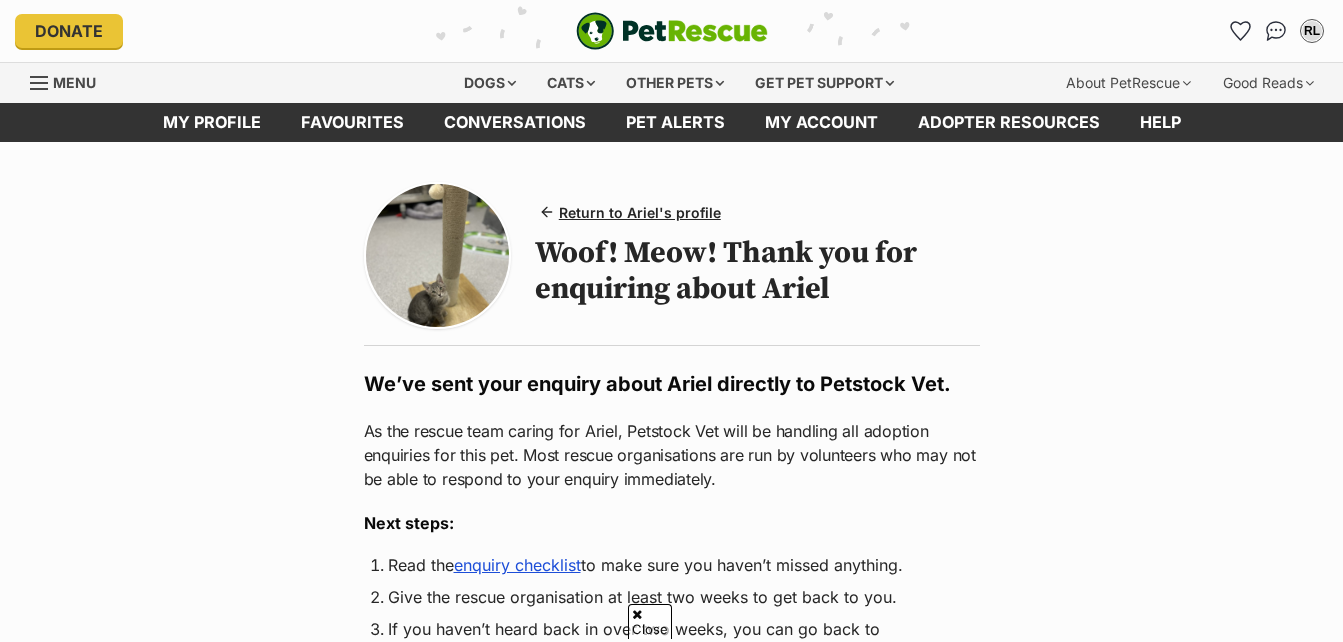 scroll, scrollTop: 101, scrollLeft: 0, axis: vertical 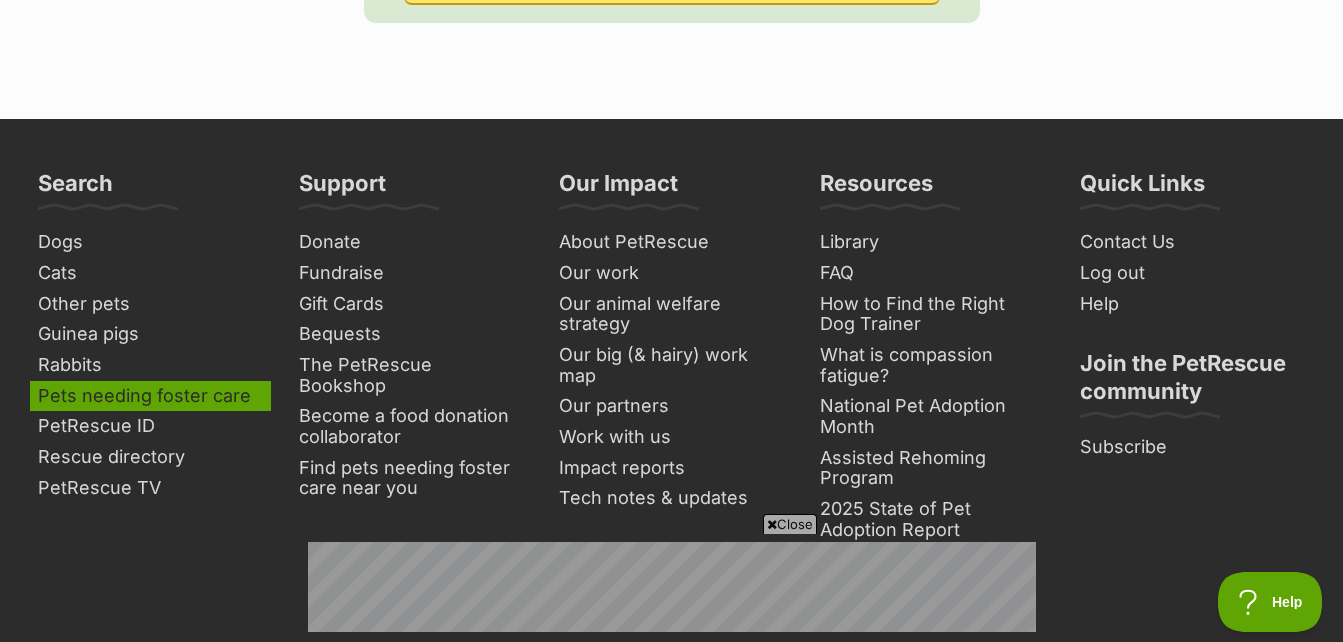 click on "Pets needing foster care" at bounding box center (150, 396) 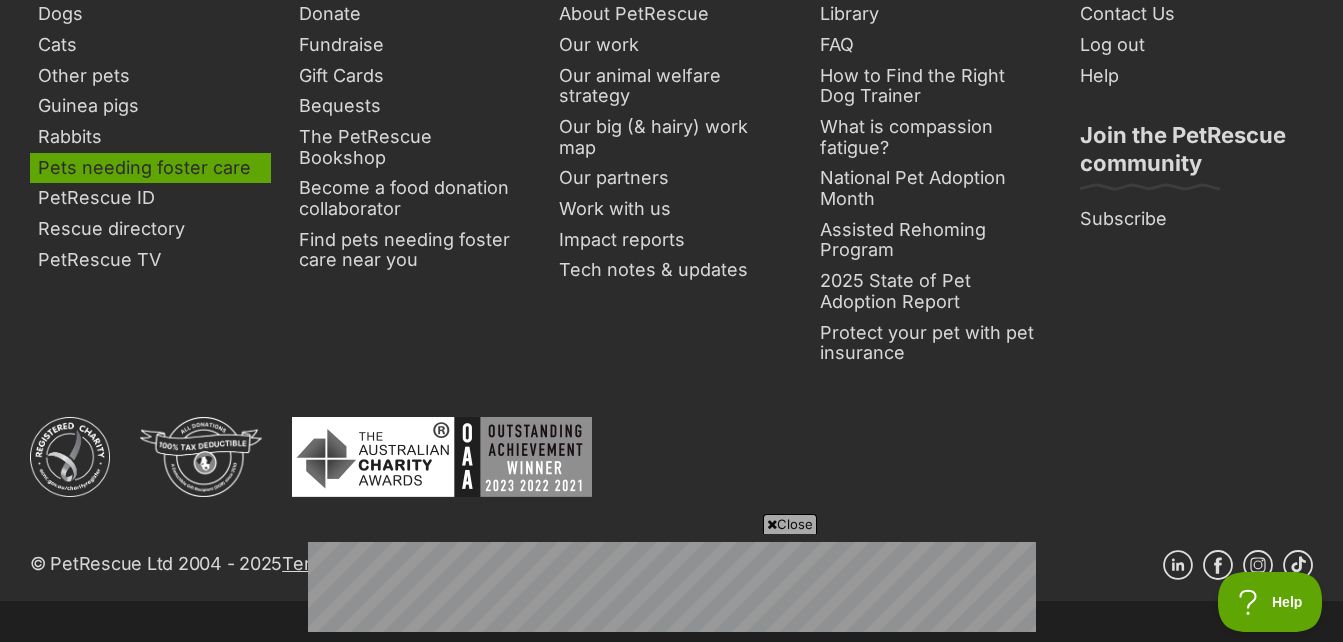 scroll, scrollTop: 1402, scrollLeft: 0, axis: vertical 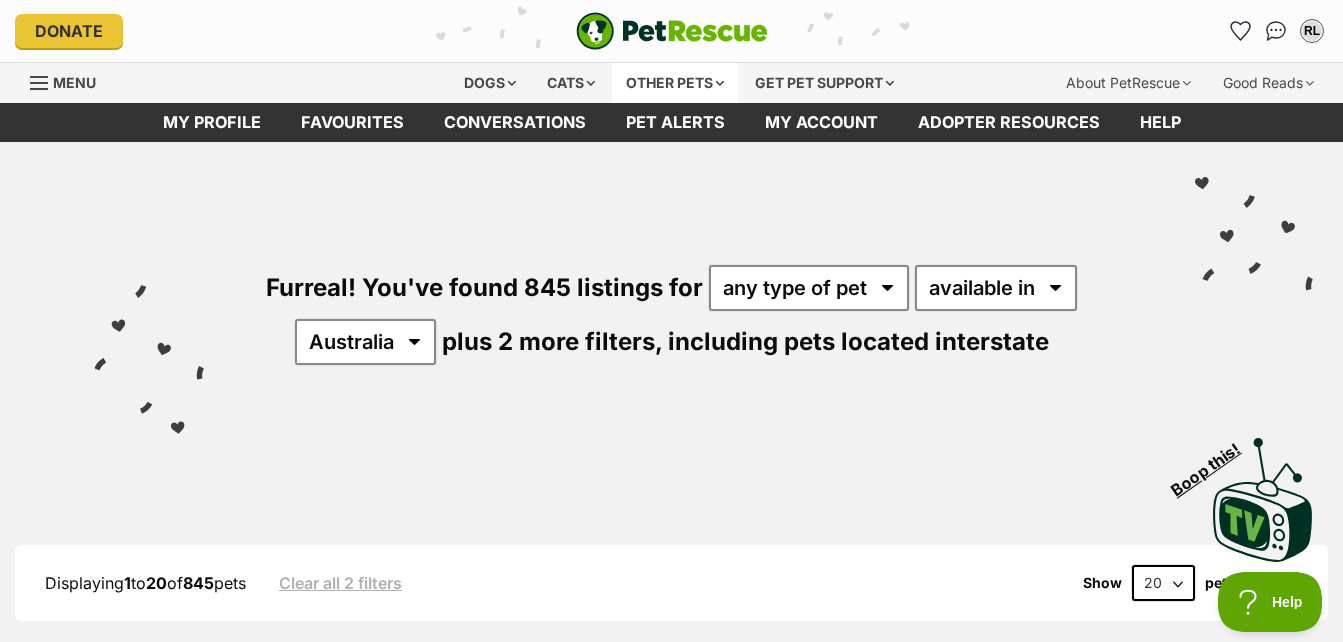 click on "Other pets" at bounding box center (675, 83) 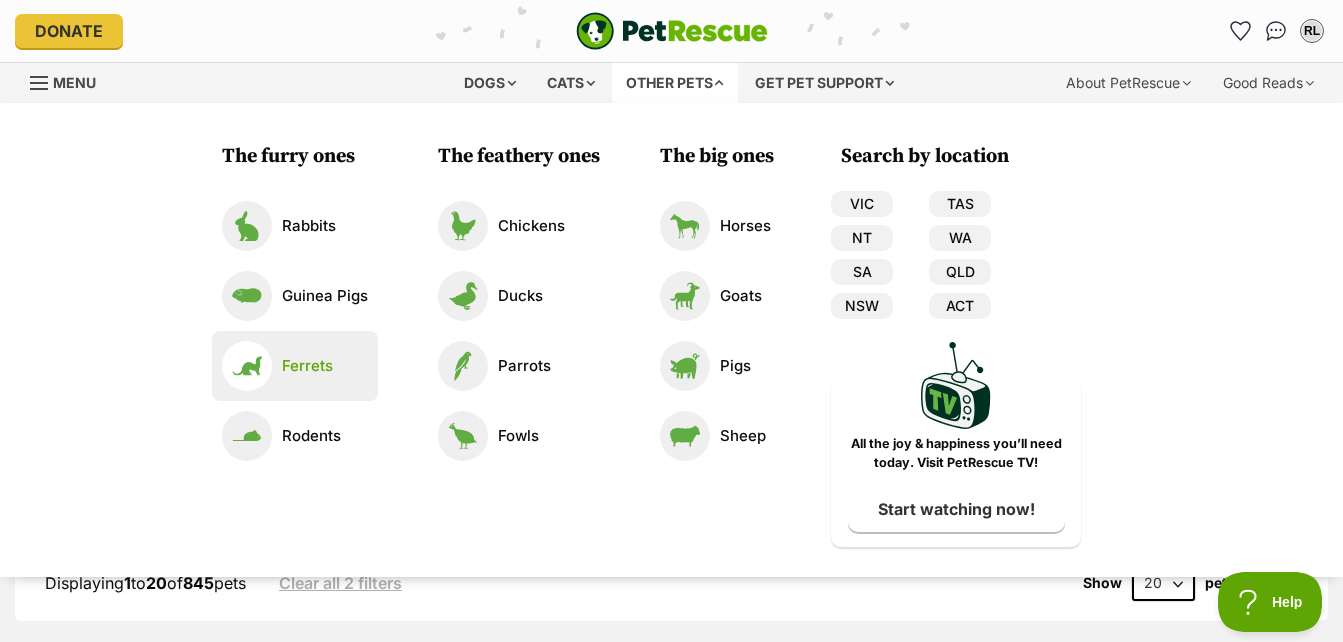 click at bounding box center (247, 366) 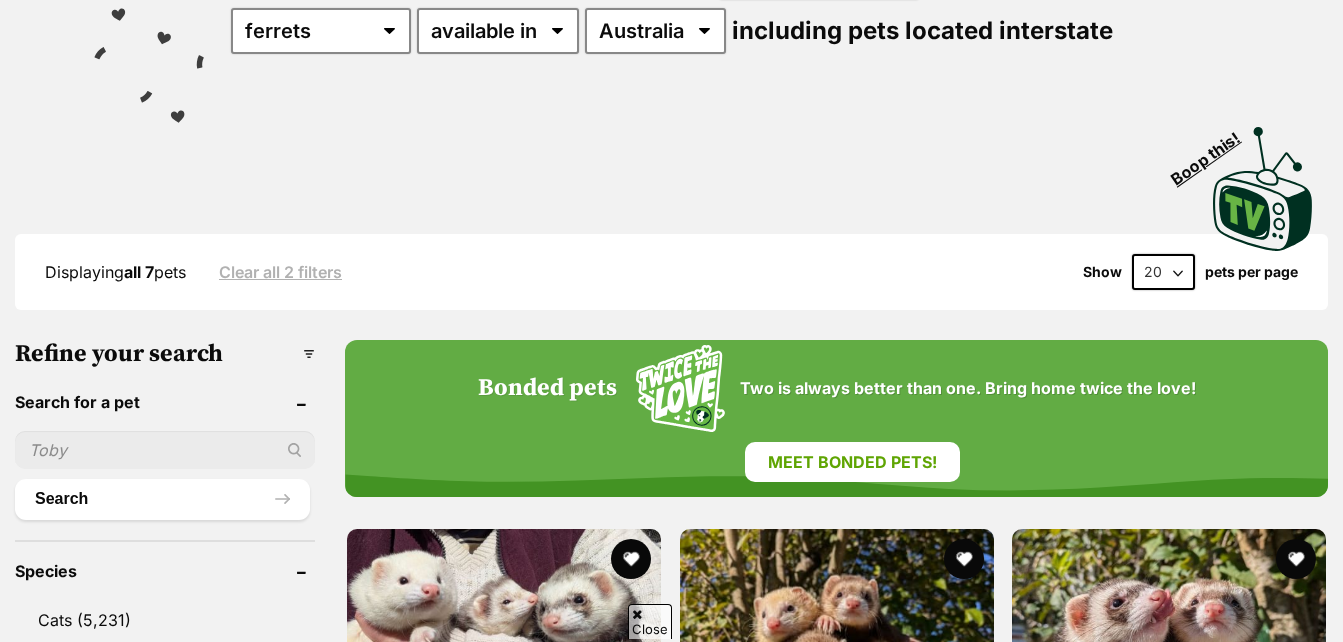 scroll, scrollTop: 137, scrollLeft: 0, axis: vertical 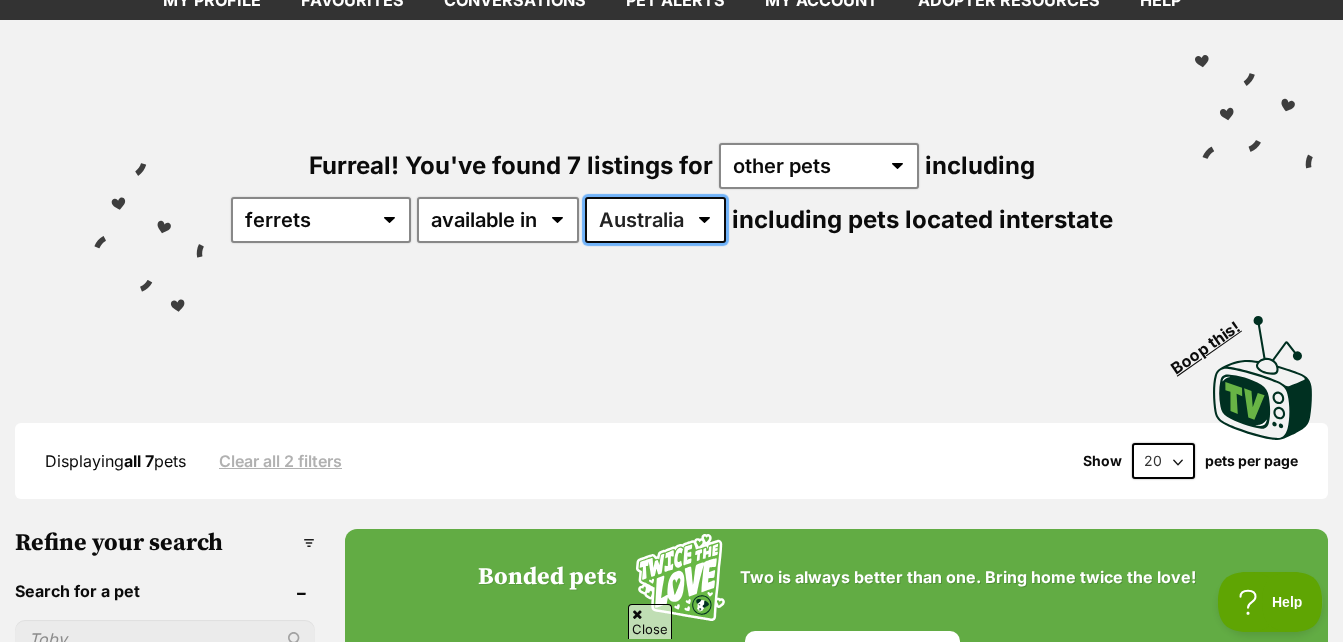 click on "Australia
ACT
NSW" at bounding box center [655, 220] 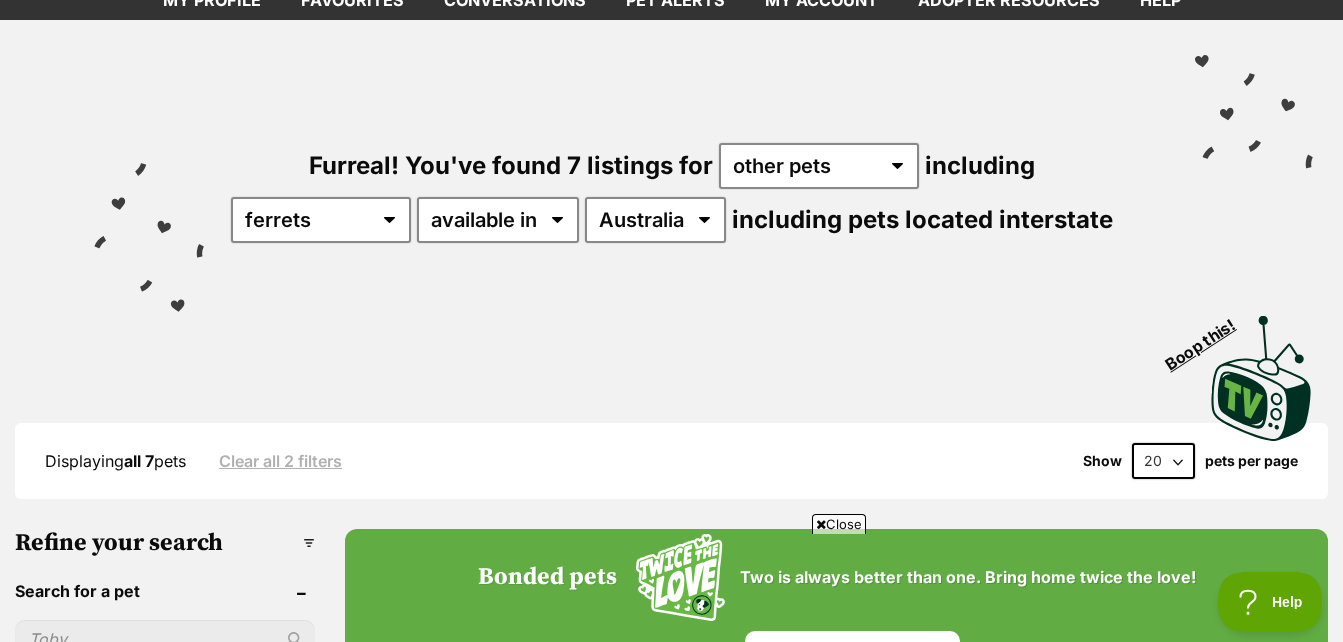 click on "Visit PetRescue TV (external site)
Boop this!" at bounding box center (671, 371) 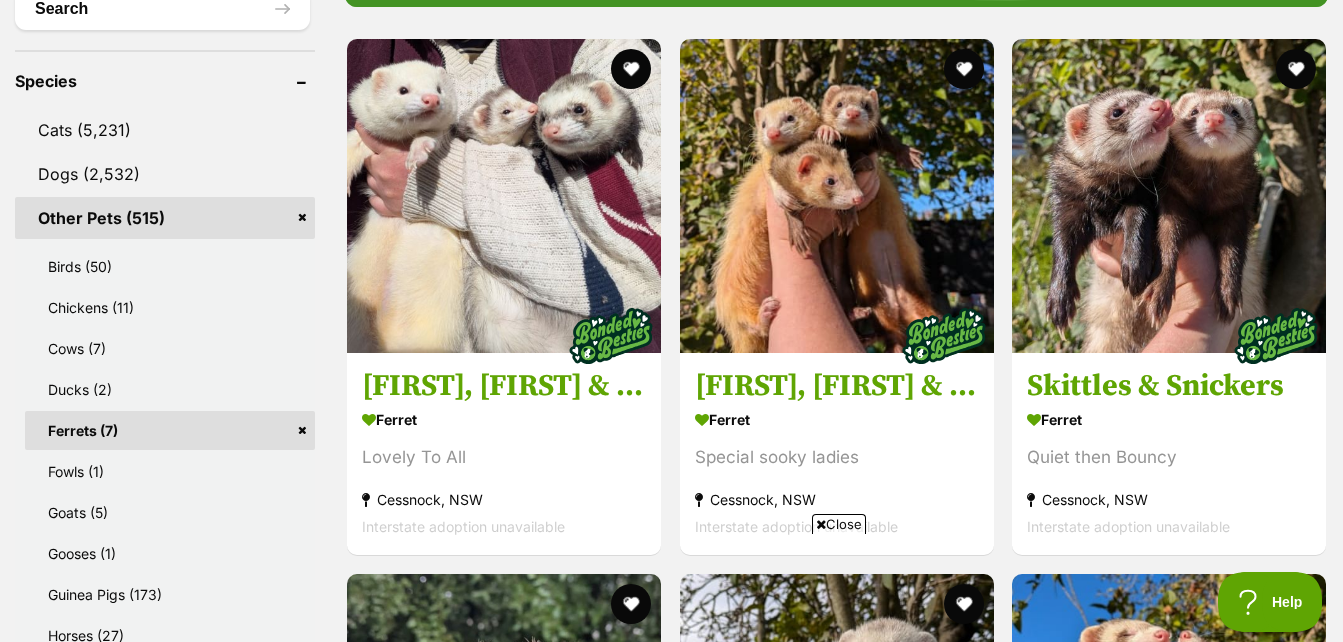 scroll, scrollTop: 0, scrollLeft: 0, axis: both 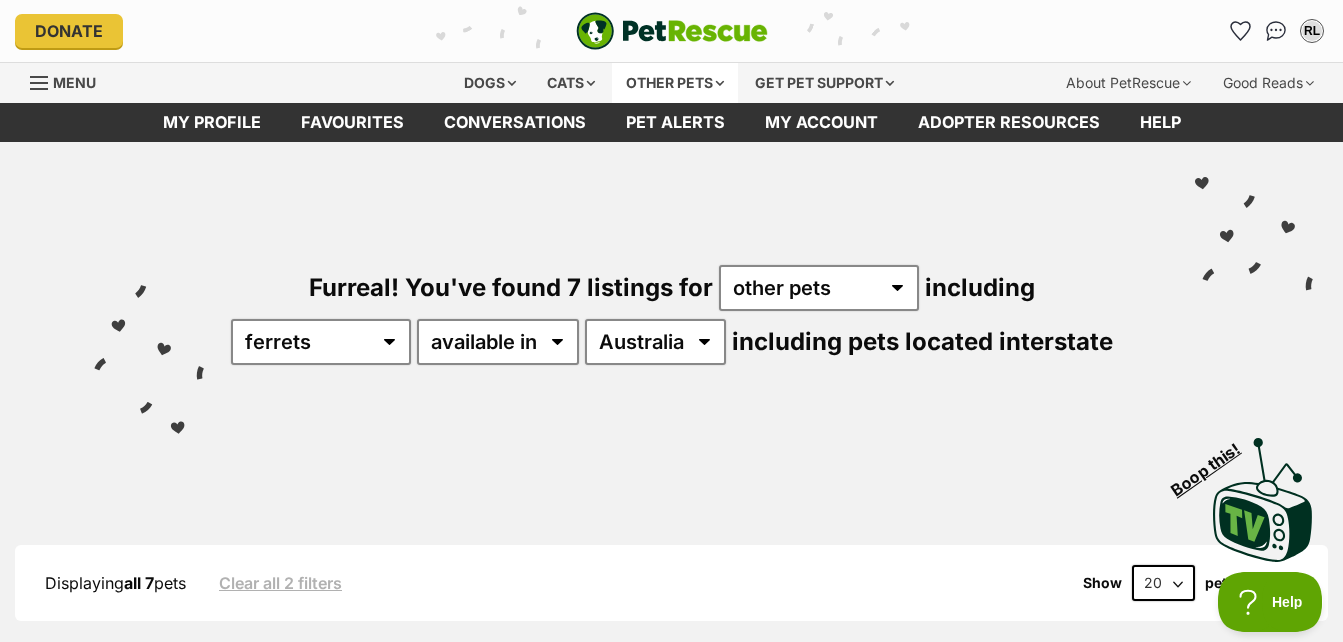 click on "Other pets" at bounding box center [675, 83] 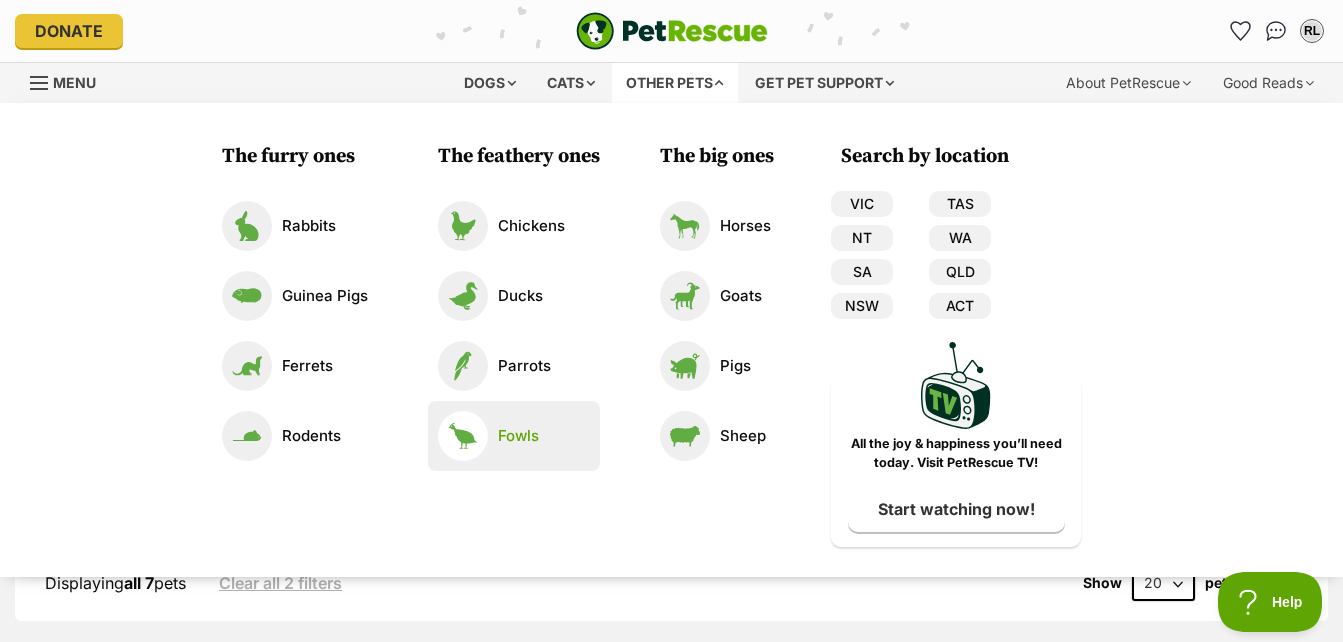 click on "Fowls" at bounding box center (514, 436) 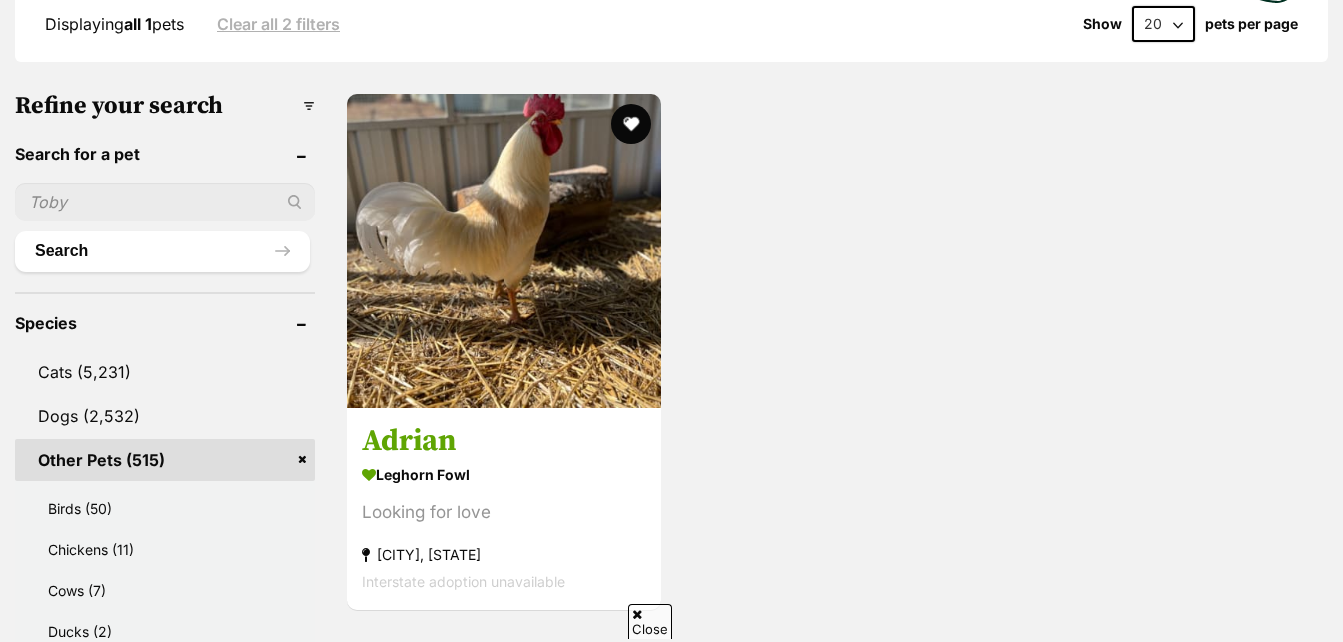 scroll, scrollTop: 549, scrollLeft: 0, axis: vertical 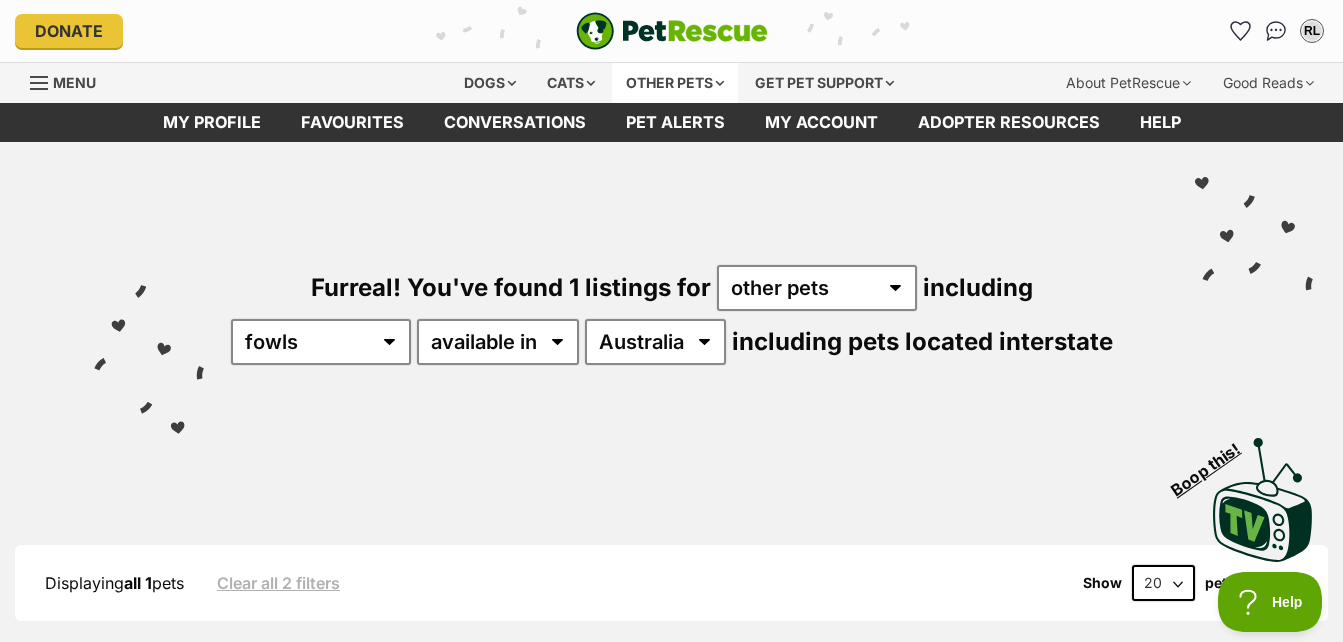 click on "Other pets" at bounding box center [675, 83] 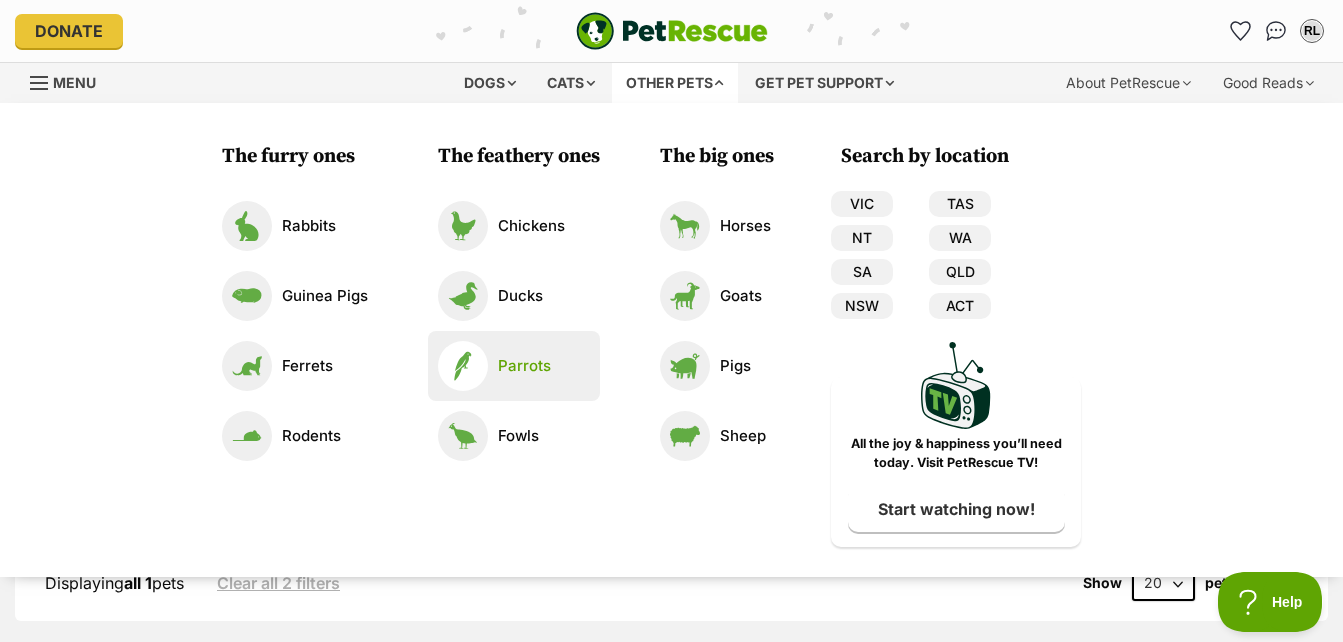 click on "Parrots" at bounding box center [524, 366] 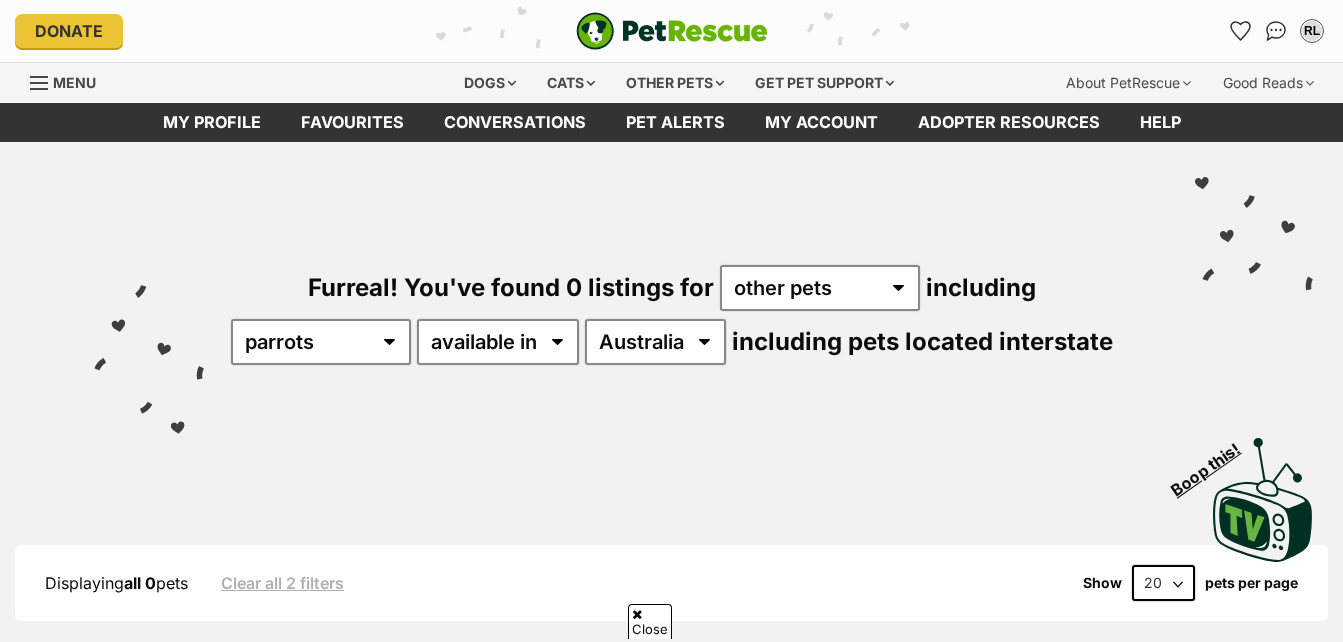 scroll, scrollTop: 0, scrollLeft: 0, axis: both 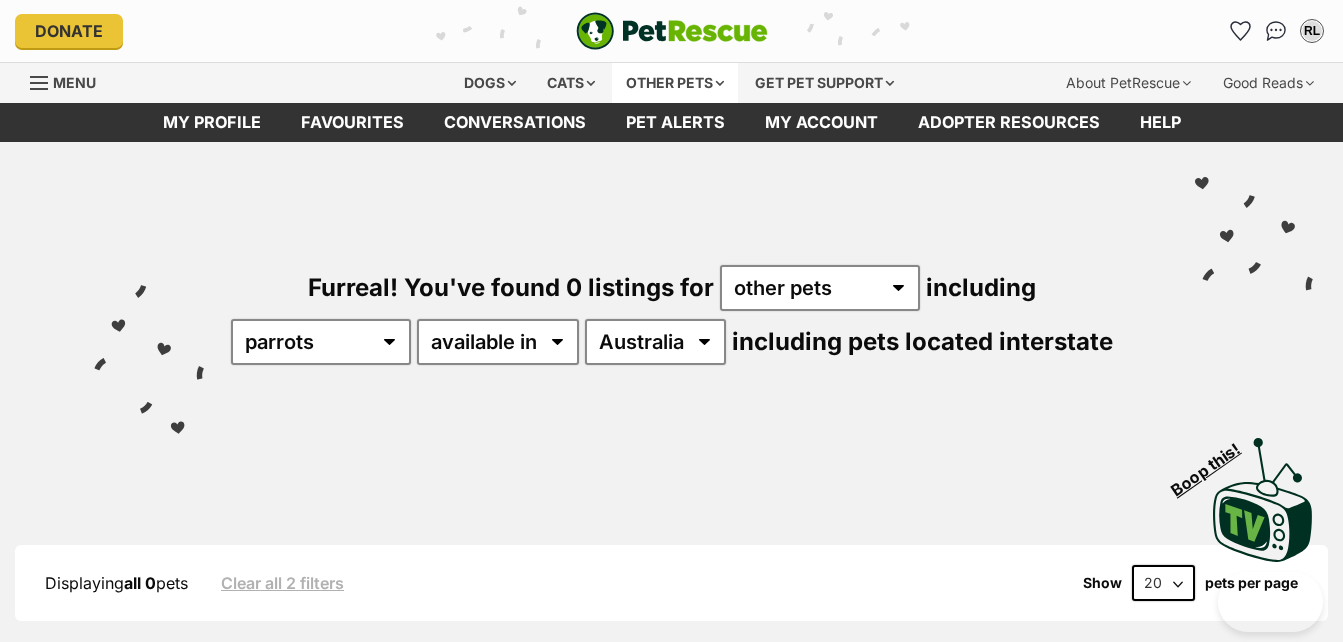 click on "Other pets" at bounding box center [675, 83] 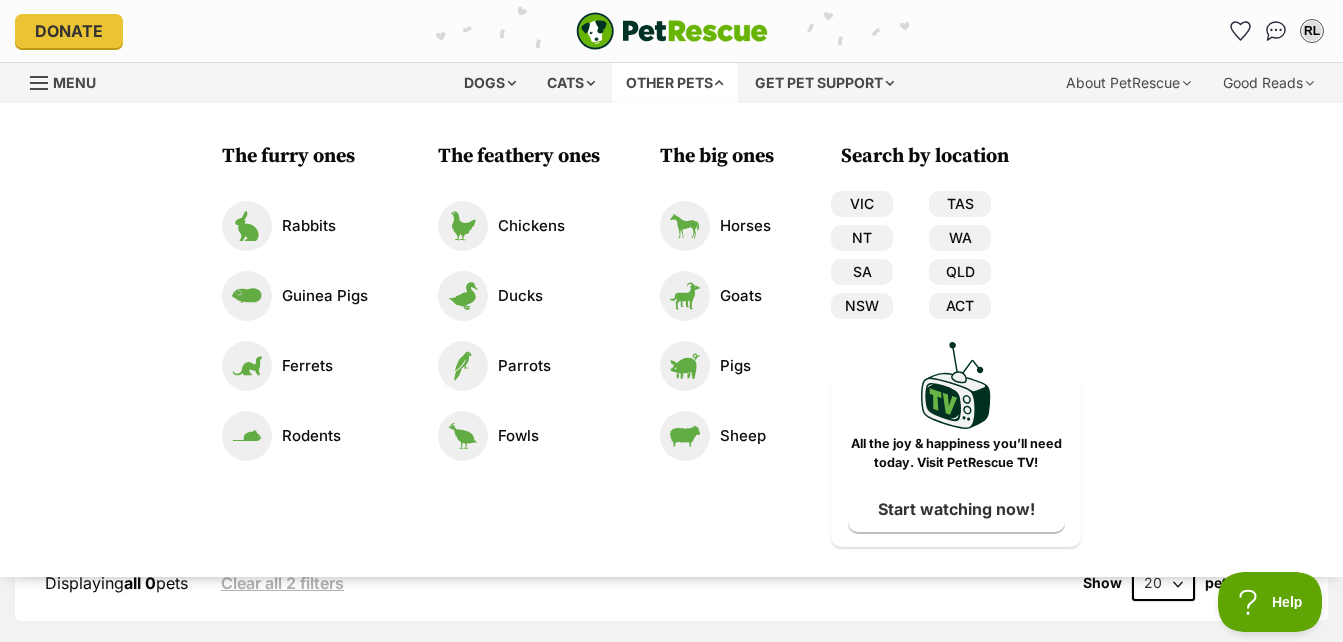 scroll, scrollTop: 0, scrollLeft: 0, axis: both 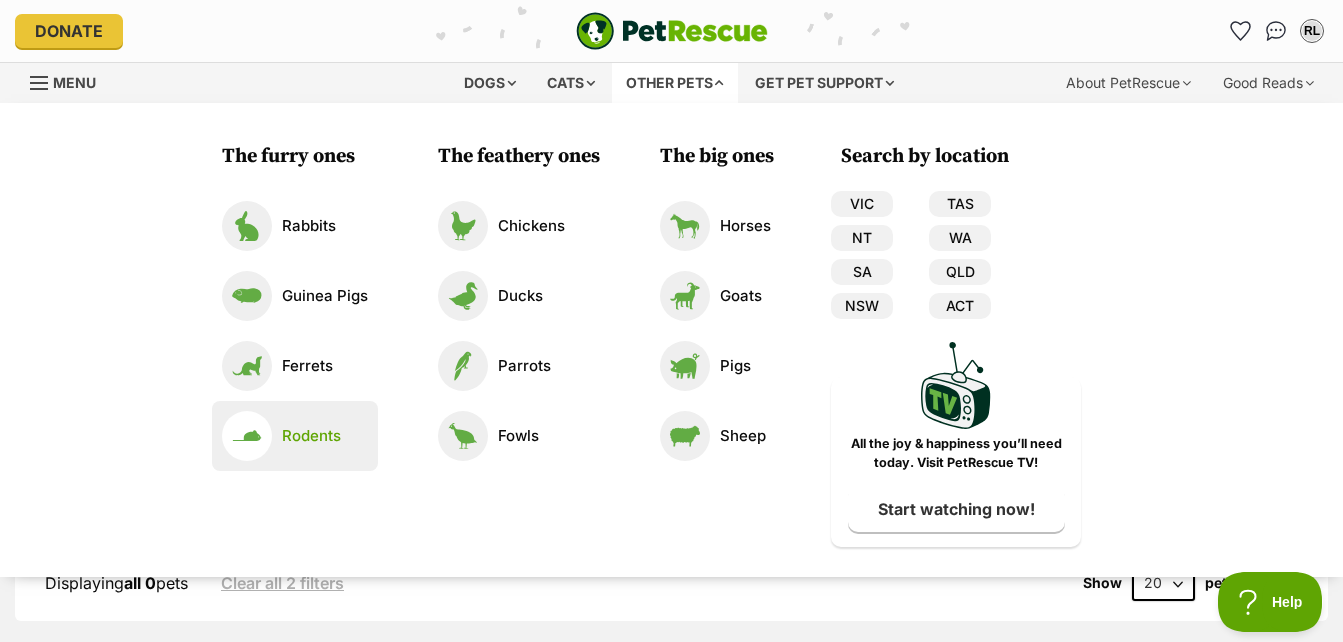click on "Rodents" at bounding box center (295, 436) 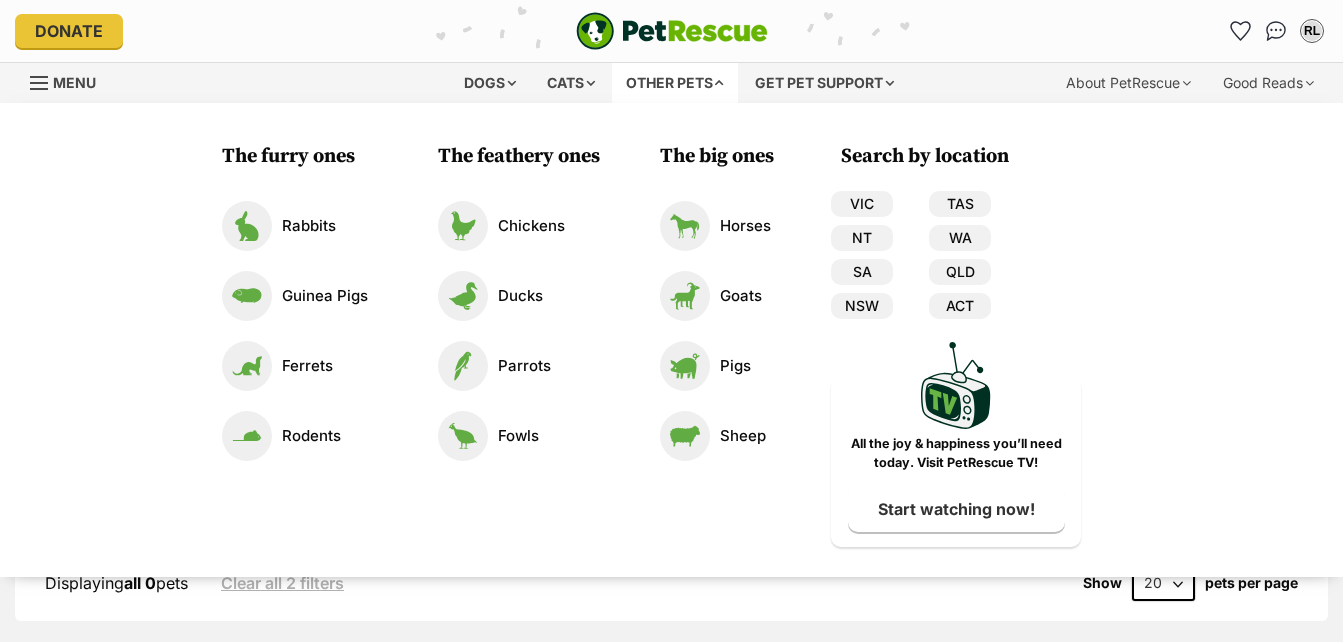 scroll, scrollTop: 0, scrollLeft: 0, axis: both 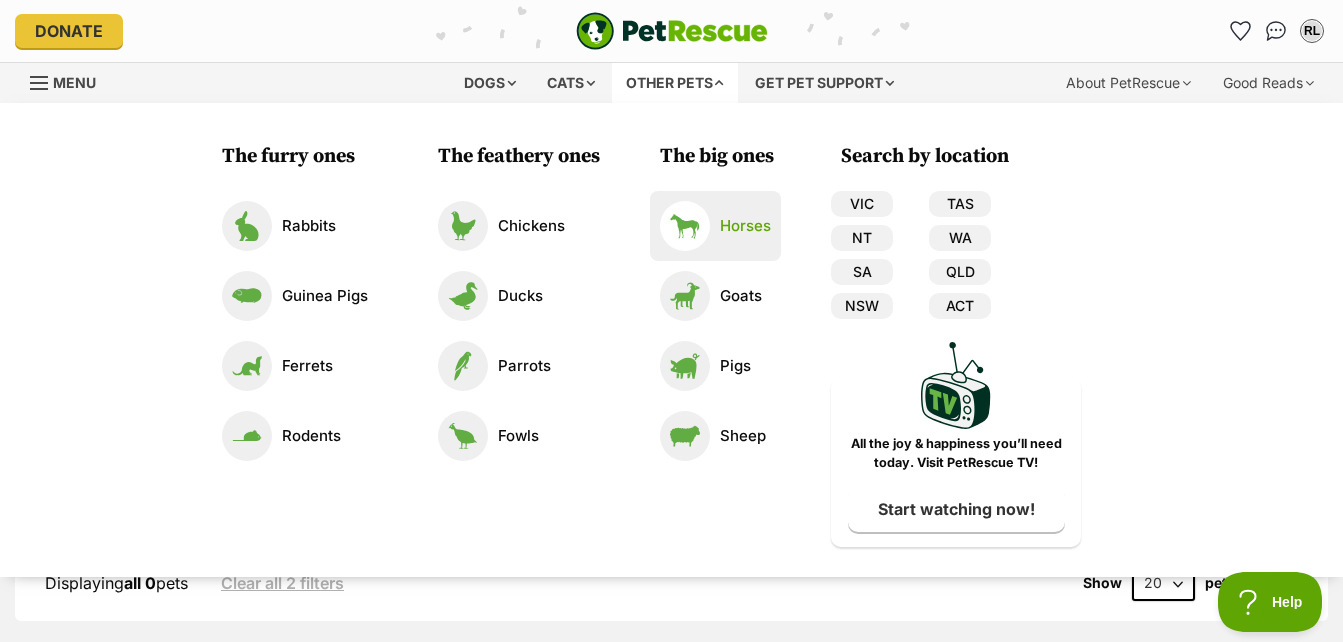 click at bounding box center (685, 226) 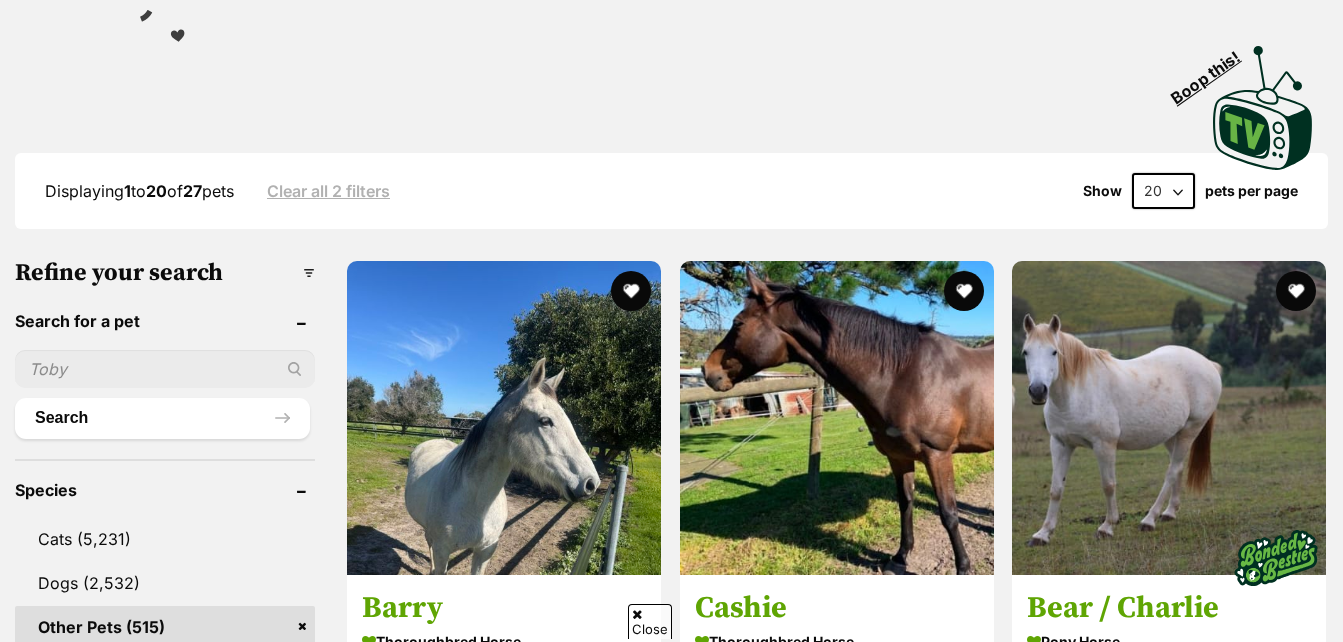 scroll, scrollTop: 413, scrollLeft: 0, axis: vertical 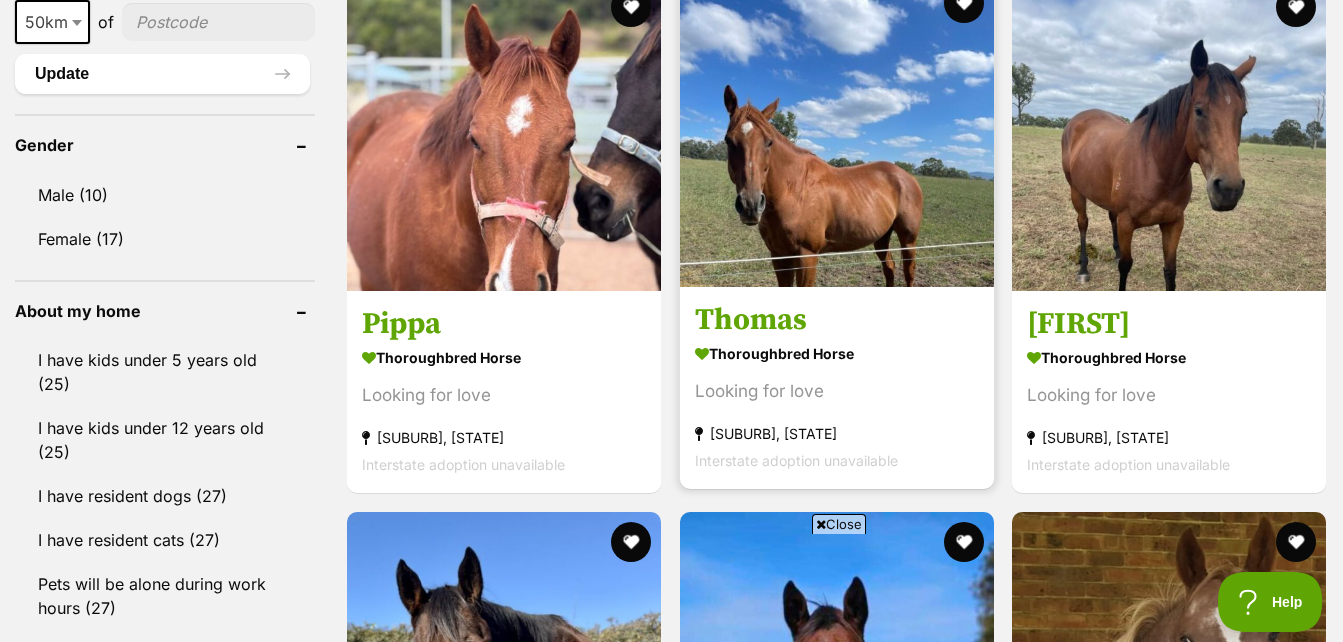 click at bounding box center (837, 130) 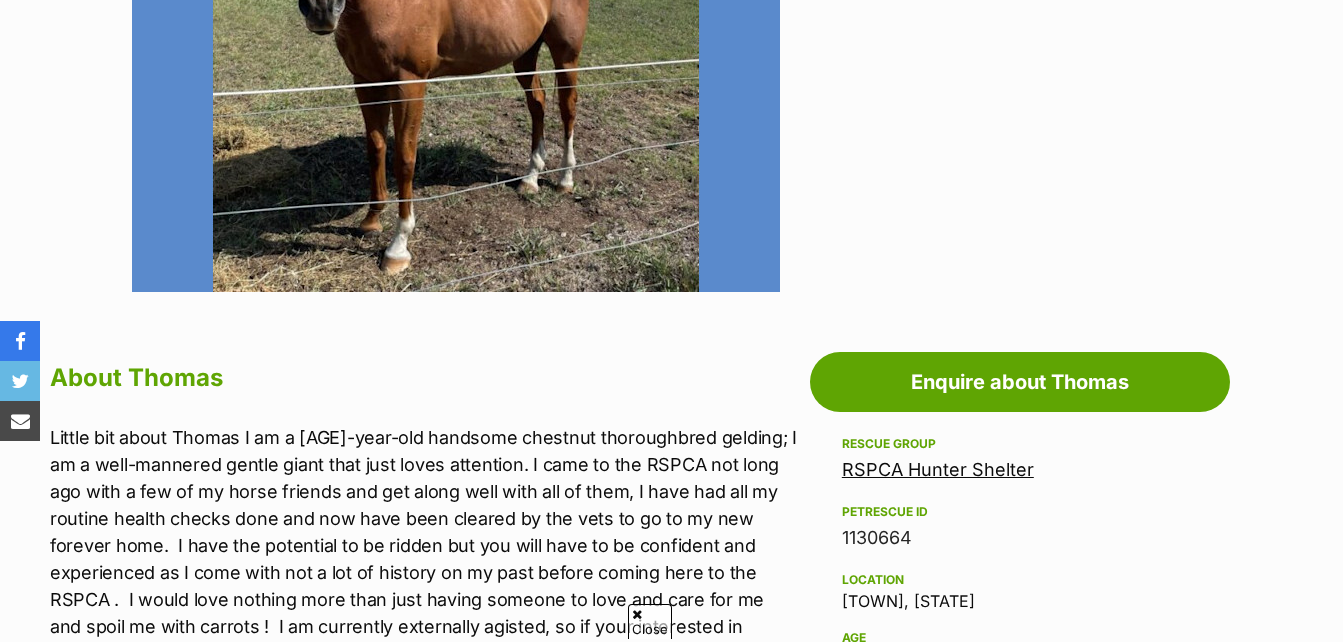 scroll, scrollTop: 0, scrollLeft: 0, axis: both 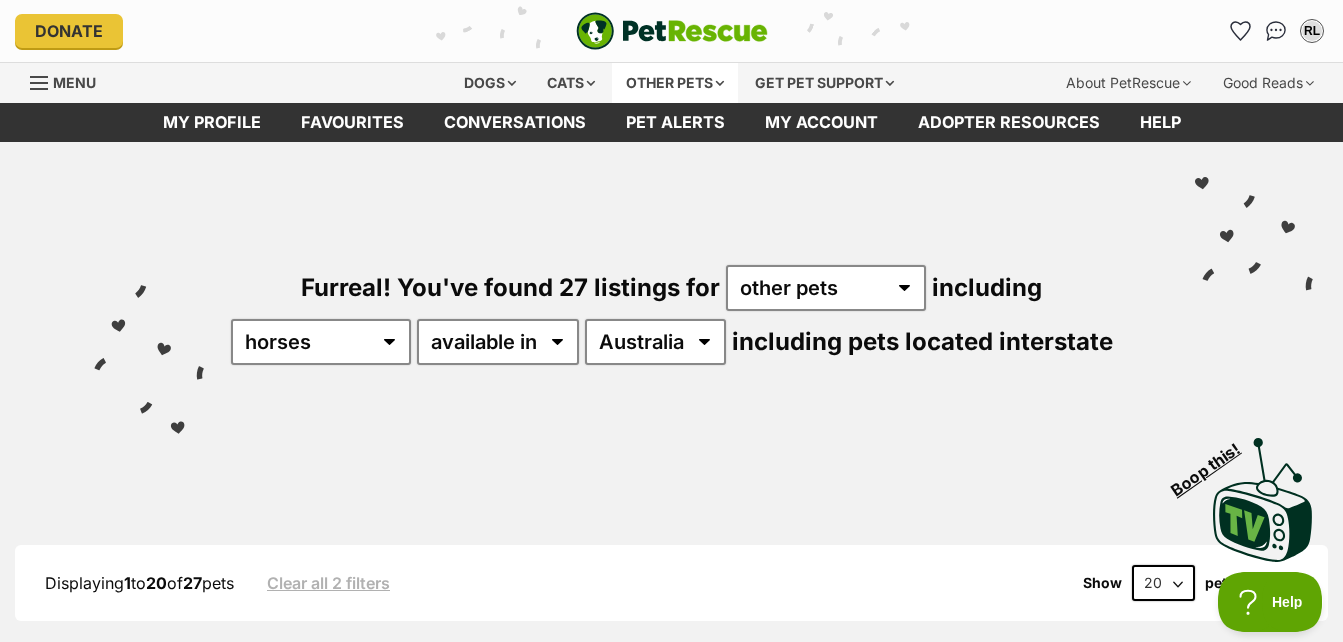click on "Other pets" at bounding box center (675, 83) 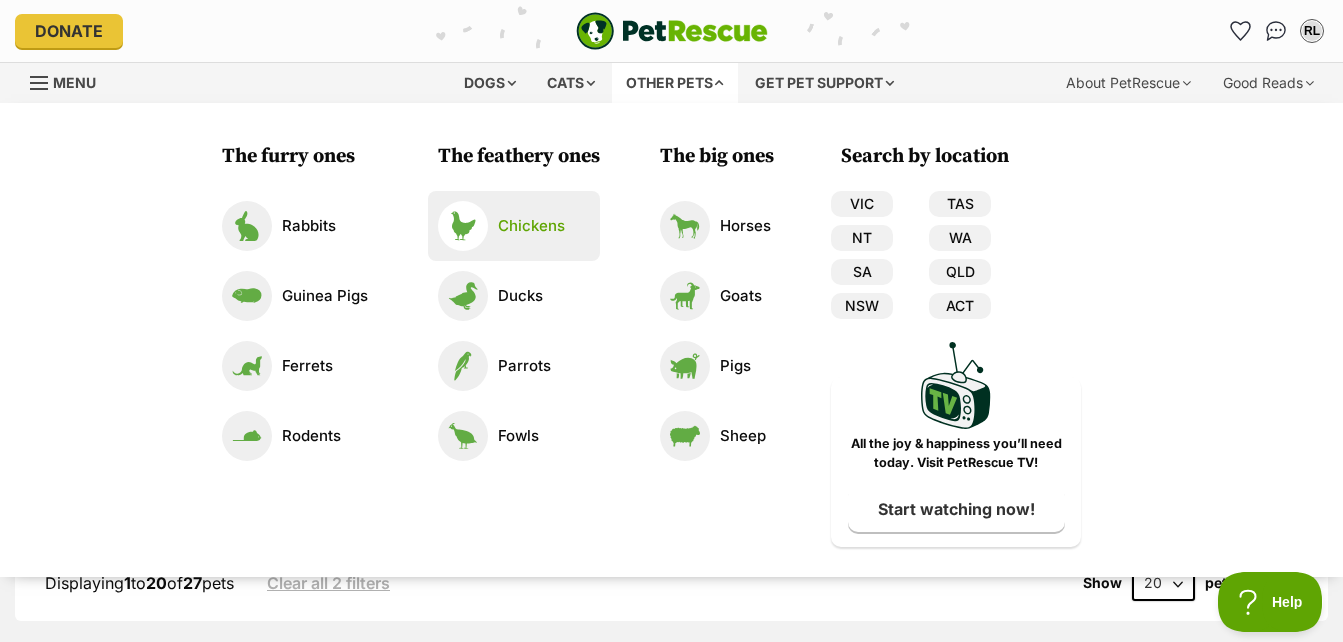 click on "Chickens" at bounding box center (514, 226) 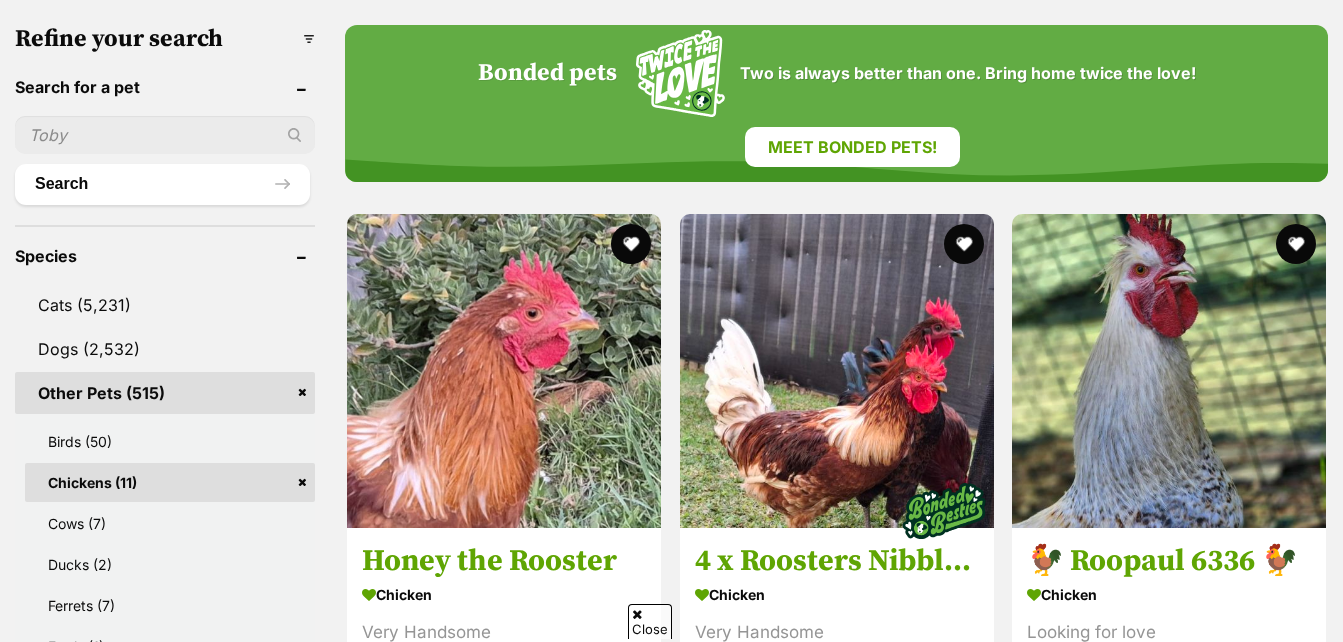 scroll, scrollTop: 664, scrollLeft: 0, axis: vertical 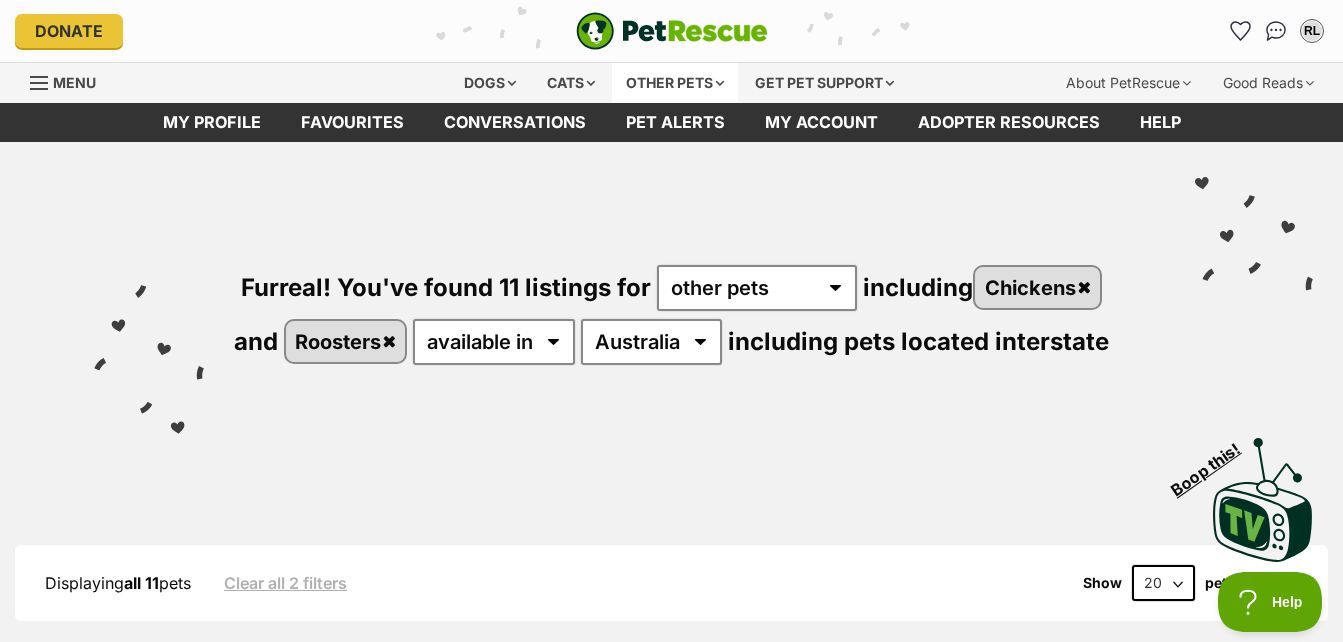 click on "Other pets" at bounding box center (675, 83) 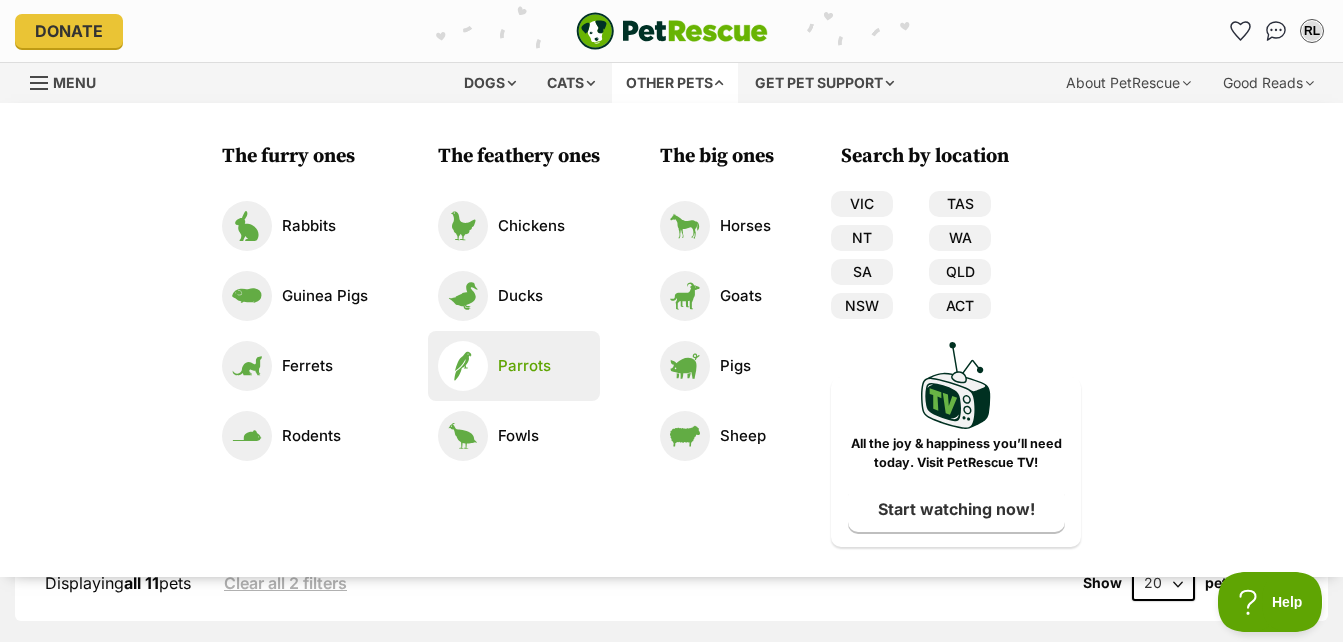 click on "Parrots" at bounding box center (524, 366) 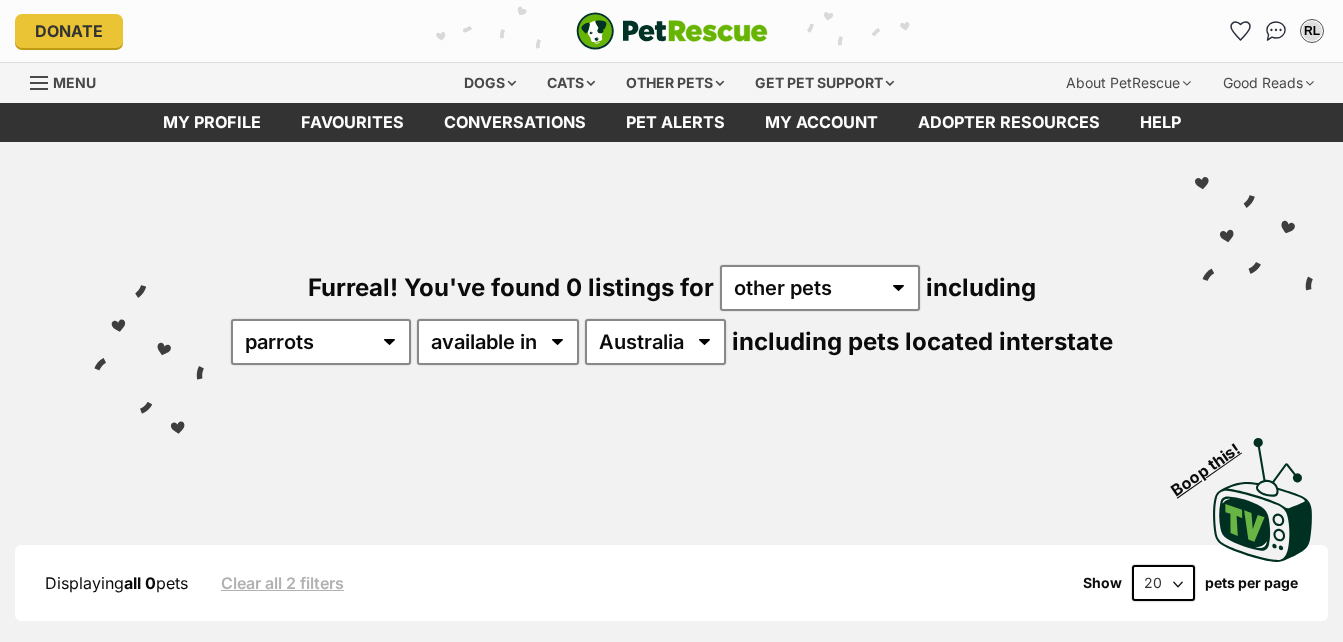 click on "Other pets" at bounding box center (675, 83) 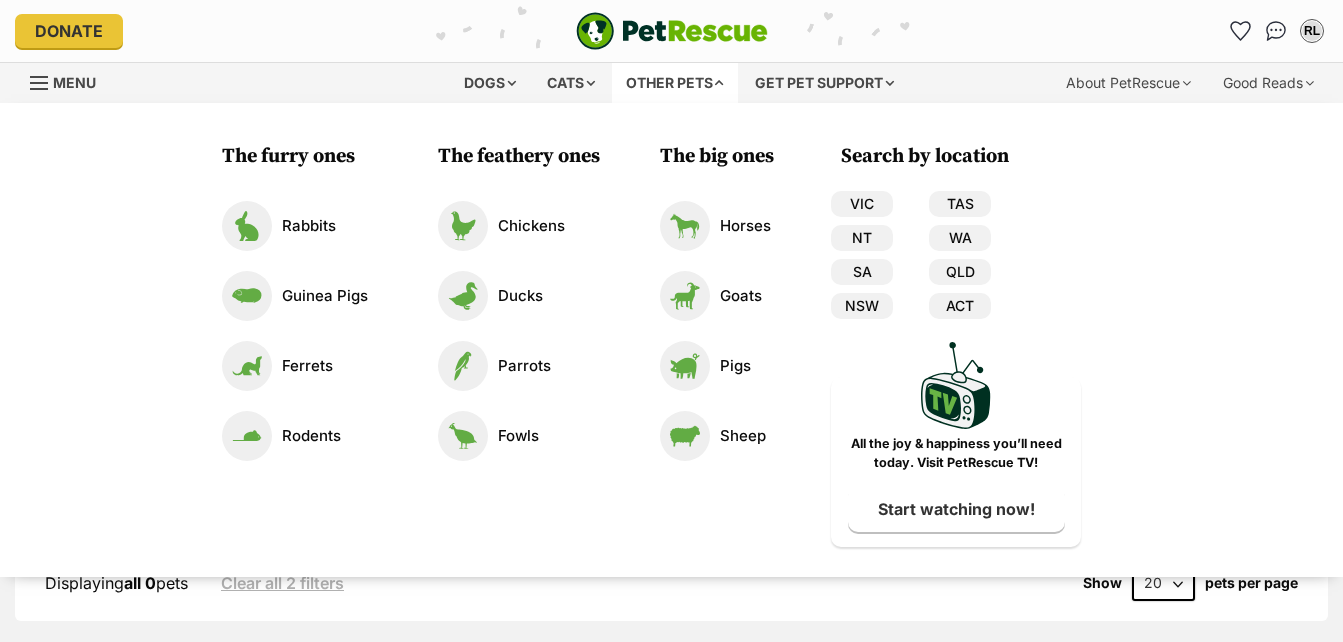 scroll, scrollTop: 0, scrollLeft: 0, axis: both 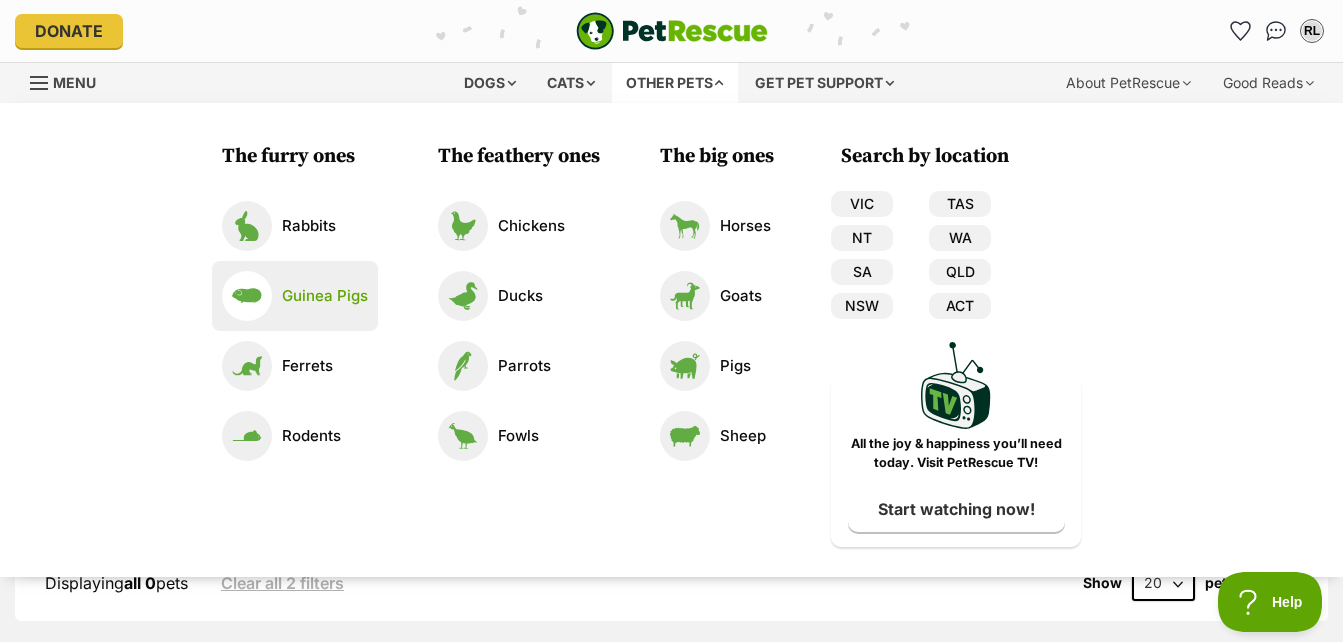 click on "Guinea Pigs" at bounding box center [325, 296] 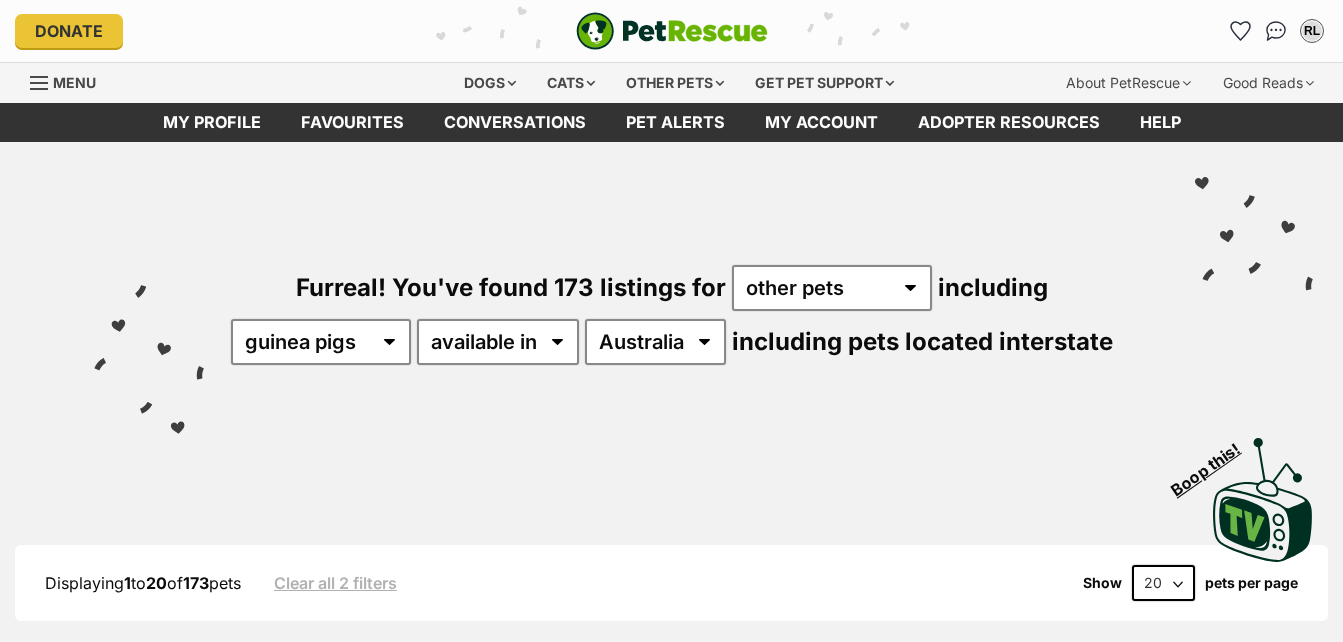 scroll, scrollTop: 0, scrollLeft: 0, axis: both 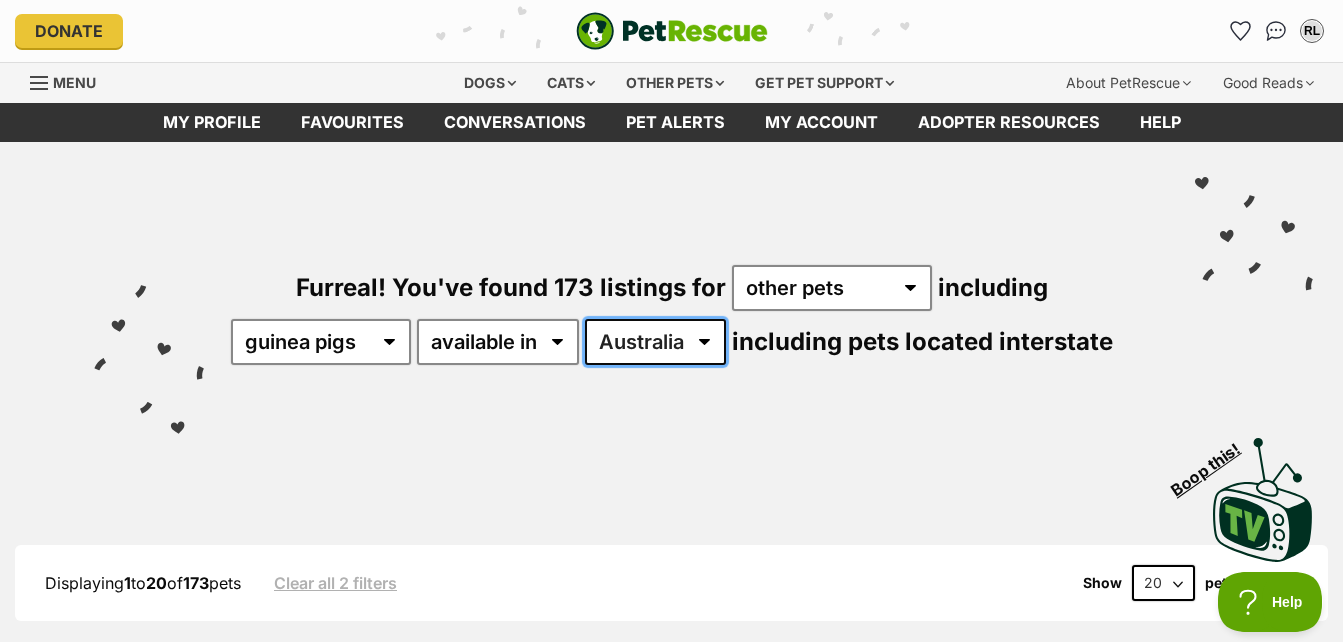 click on "Australia
ACT
NSW
QLD
TAS
VIC
WA" at bounding box center (655, 342) 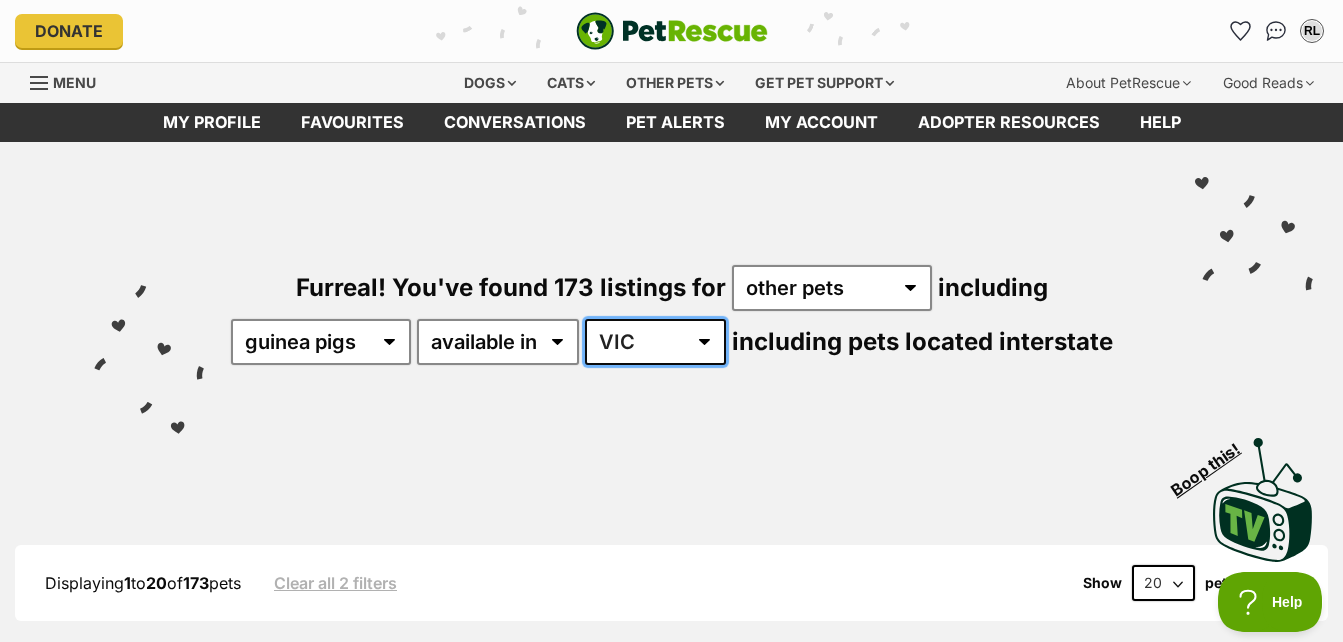 click on "Australia
ACT
NSW
QLD
TAS
VIC
WA" at bounding box center (655, 342) 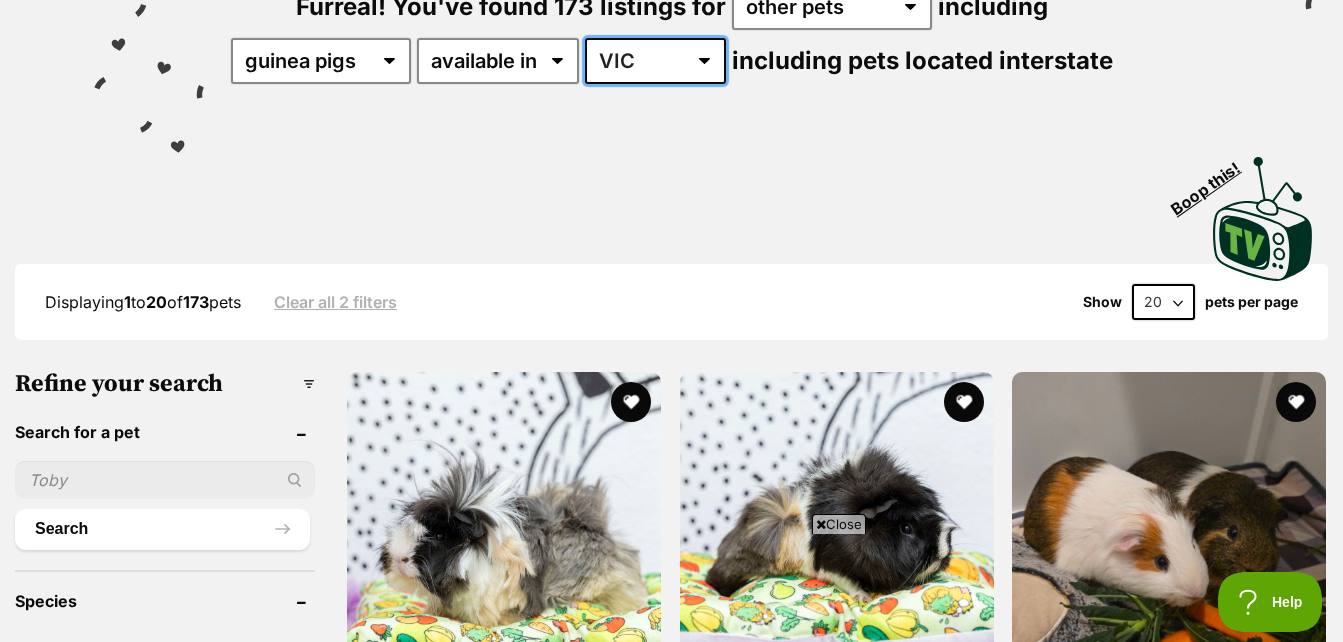 scroll, scrollTop: 436, scrollLeft: 0, axis: vertical 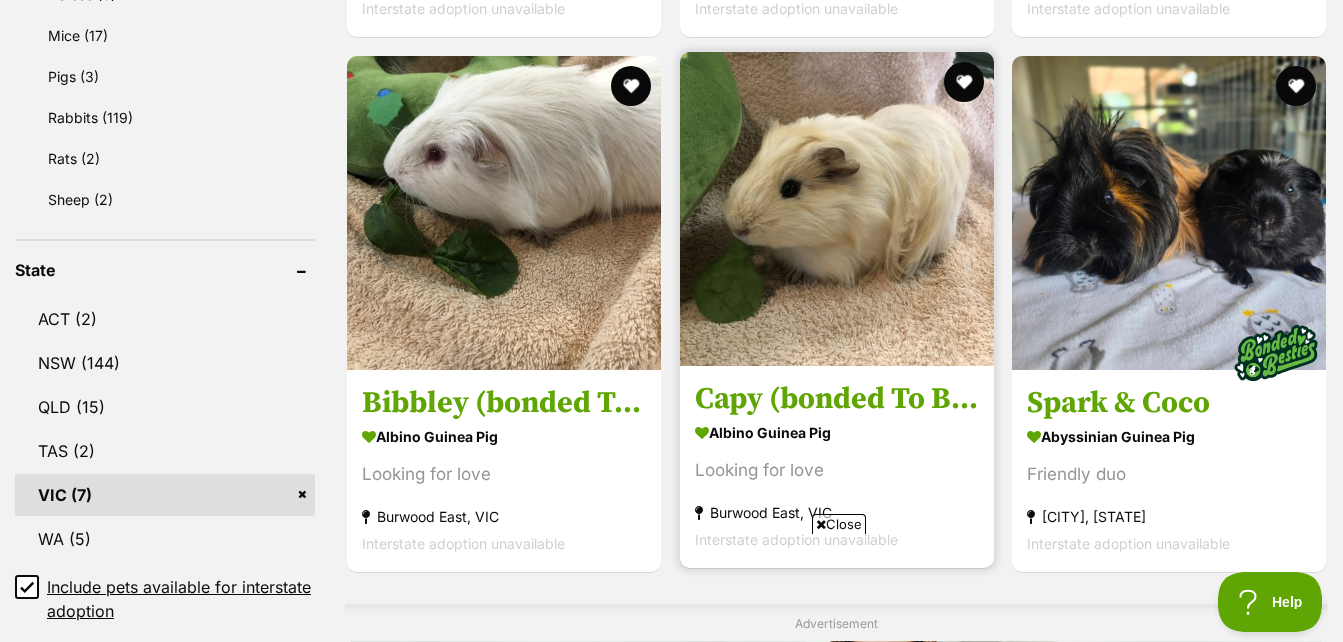click at bounding box center (837, 209) 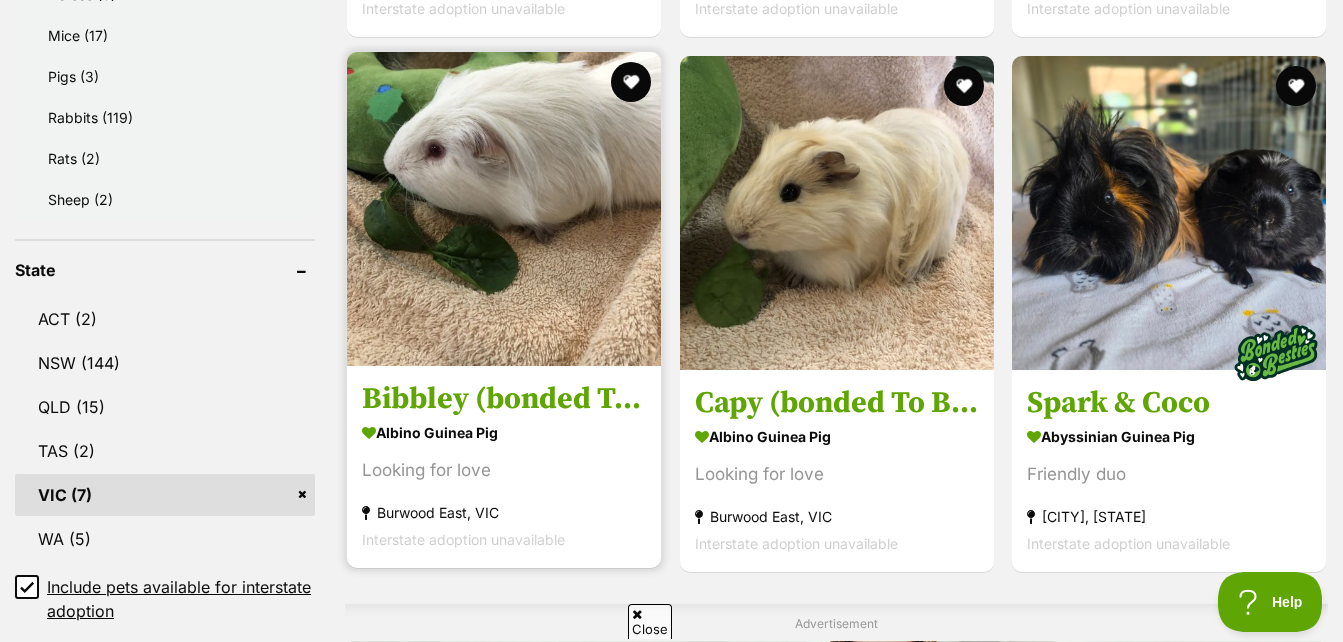scroll, scrollTop: 0, scrollLeft: 0, axis: both 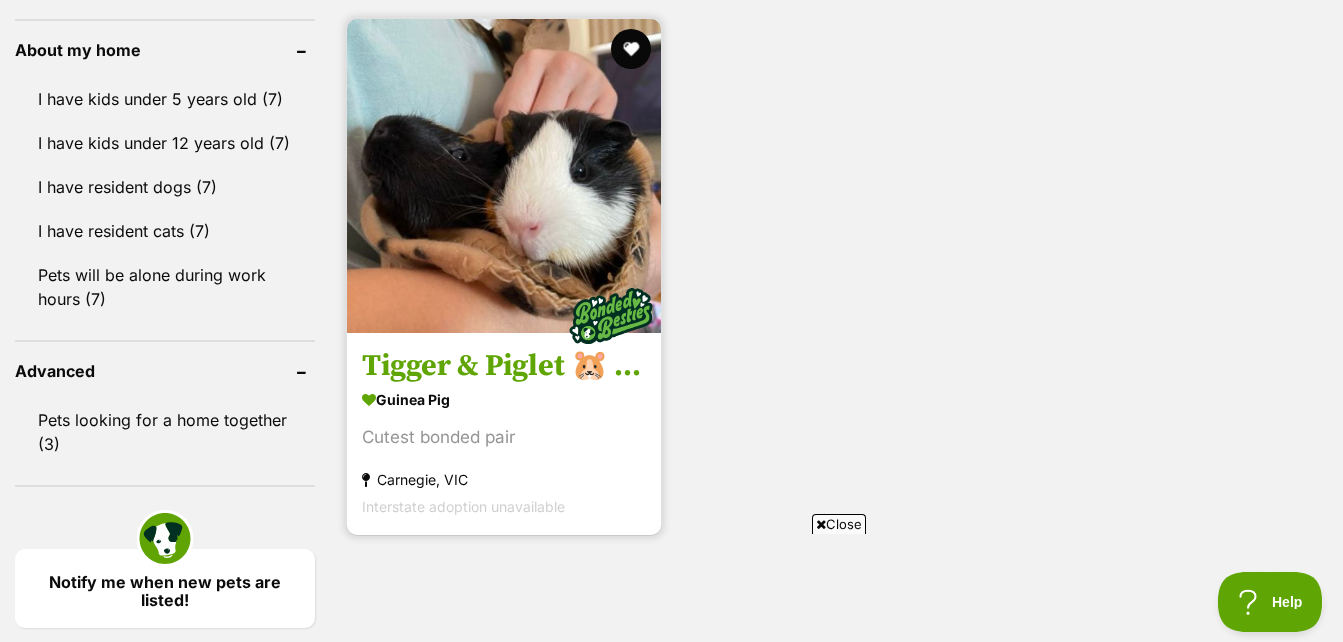 click at bounding box center (504, 176) 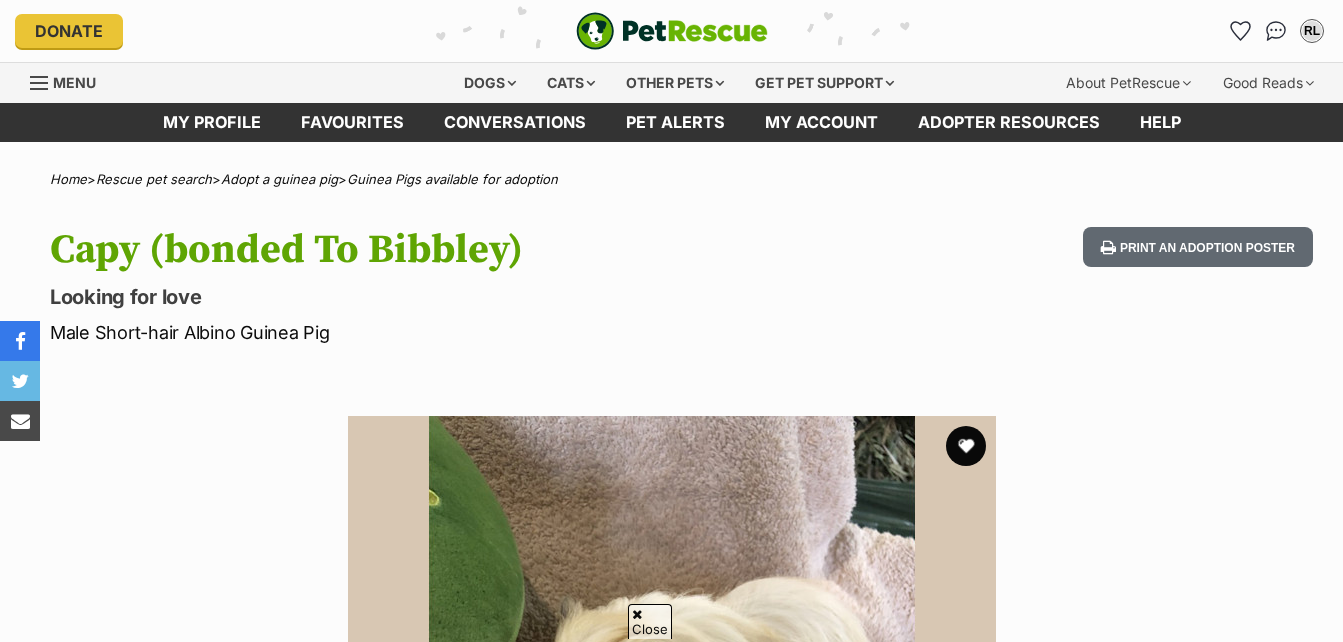 scroll, scrollTop: 390, scrollLeft: 0, axis: vertical 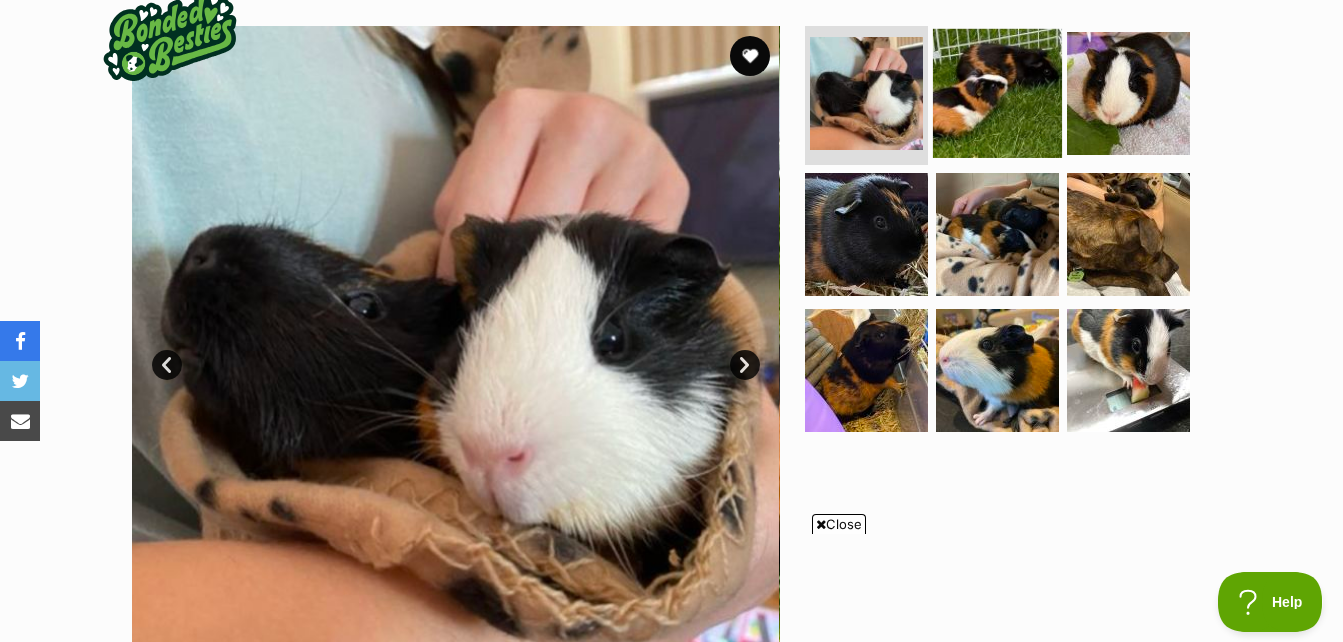 click at bounding box center (997, 92) 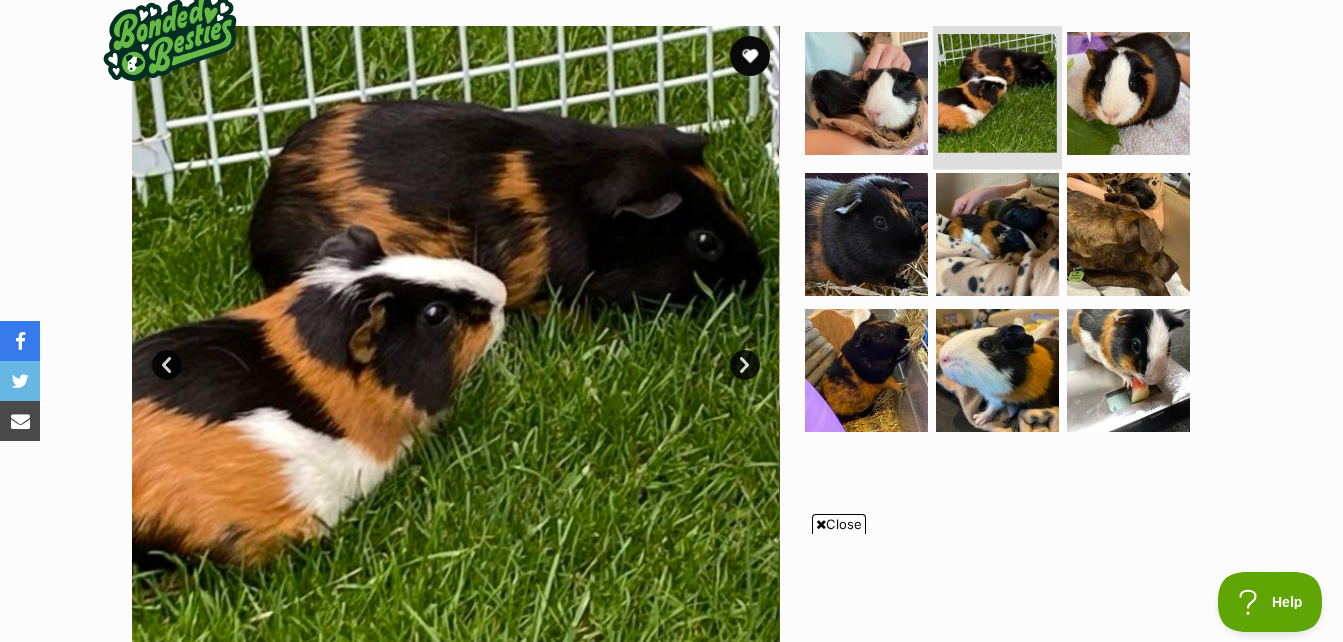 scroll, scrollTop: 0, scrollLeft: 0, axis: both 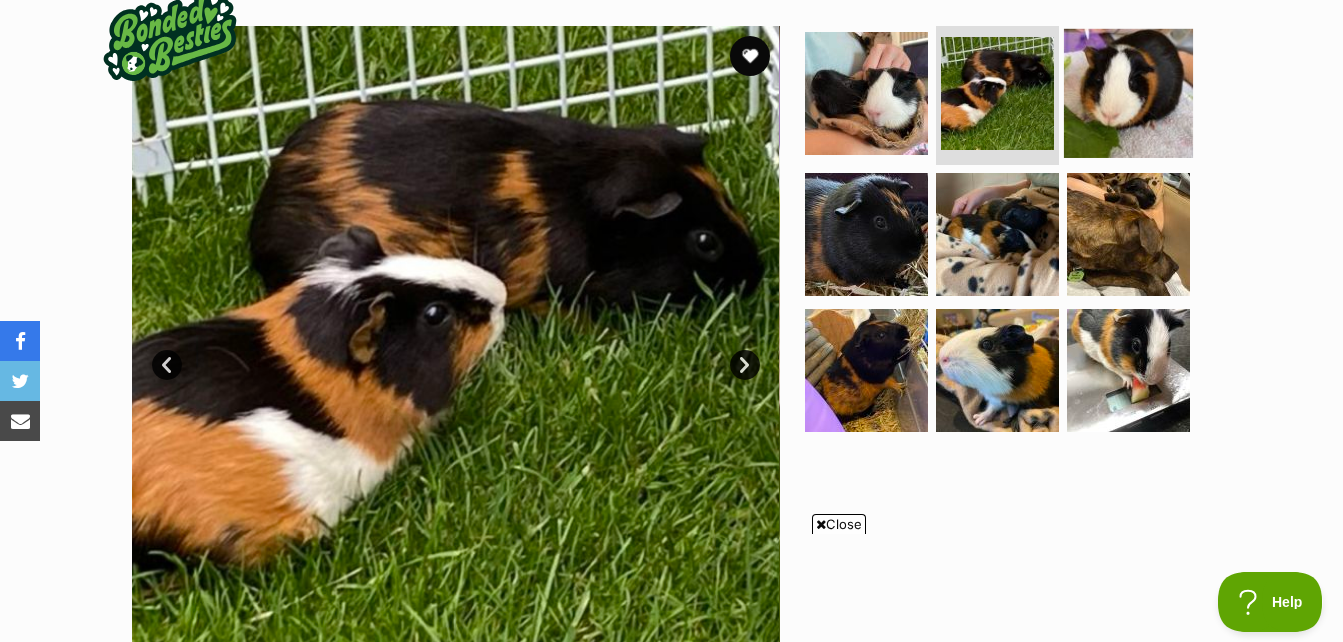 click at bounding box center (1128, 92) 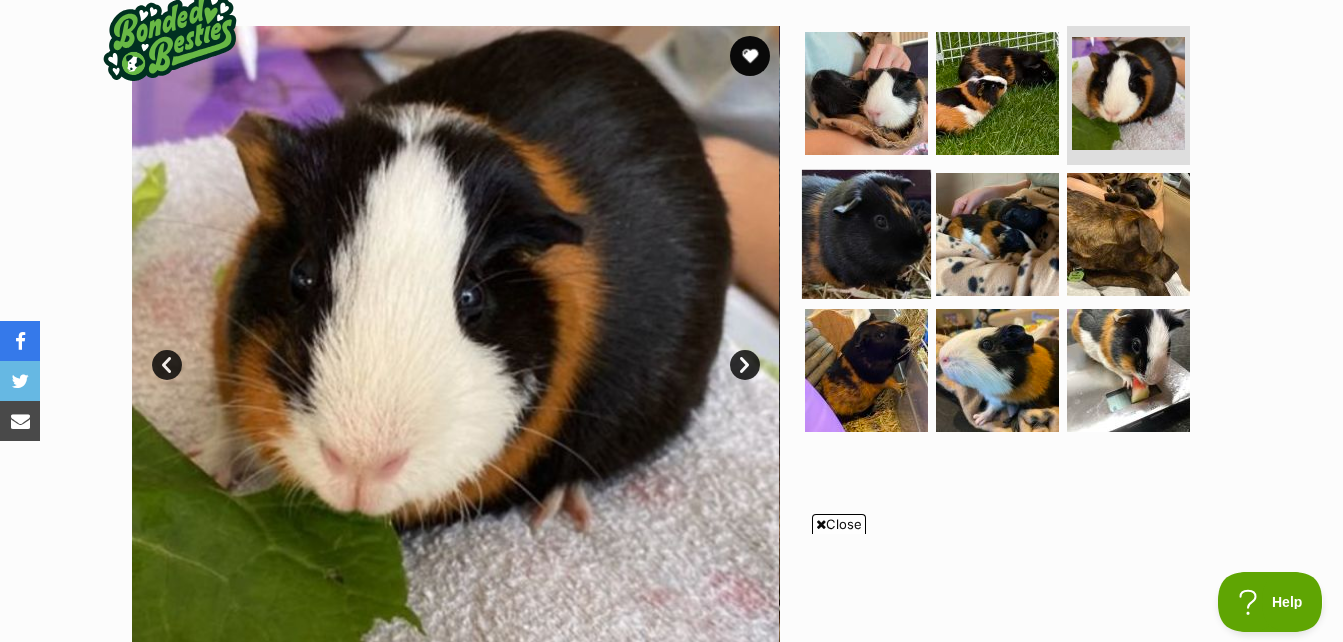 click at bounding box center (866, 234) 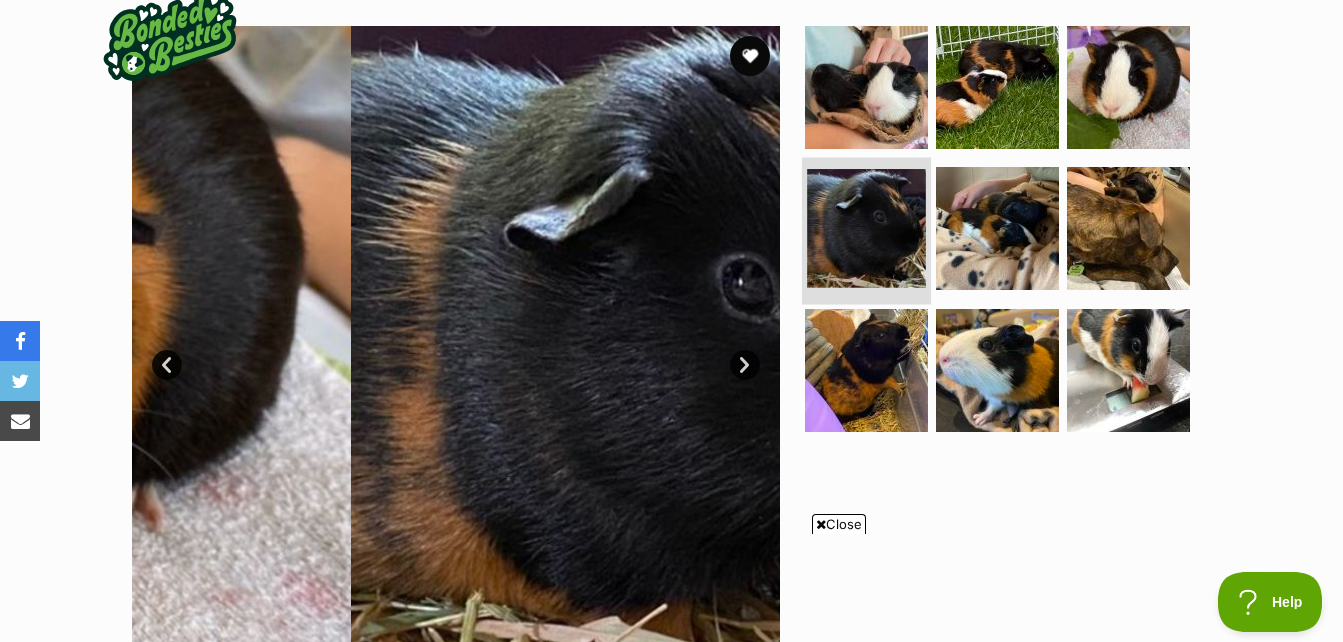 scroll, scrollTop: 0, scrollLeft: 0, axis: both 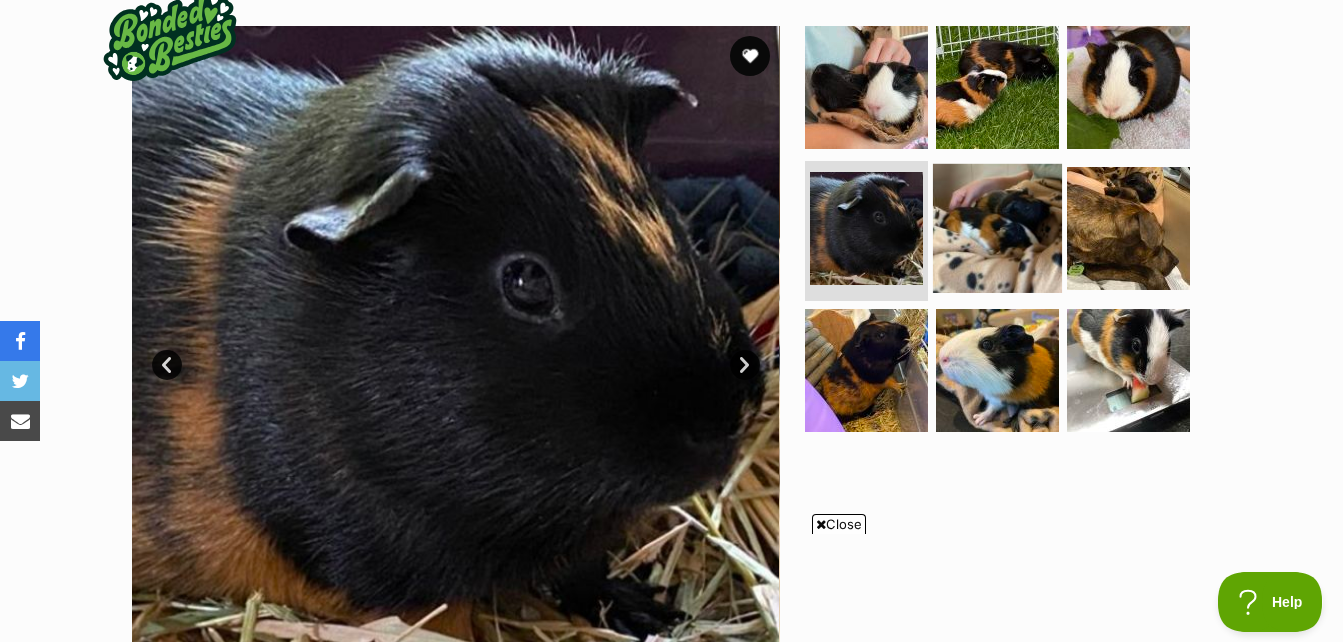 click at bounding box center (997, 228) 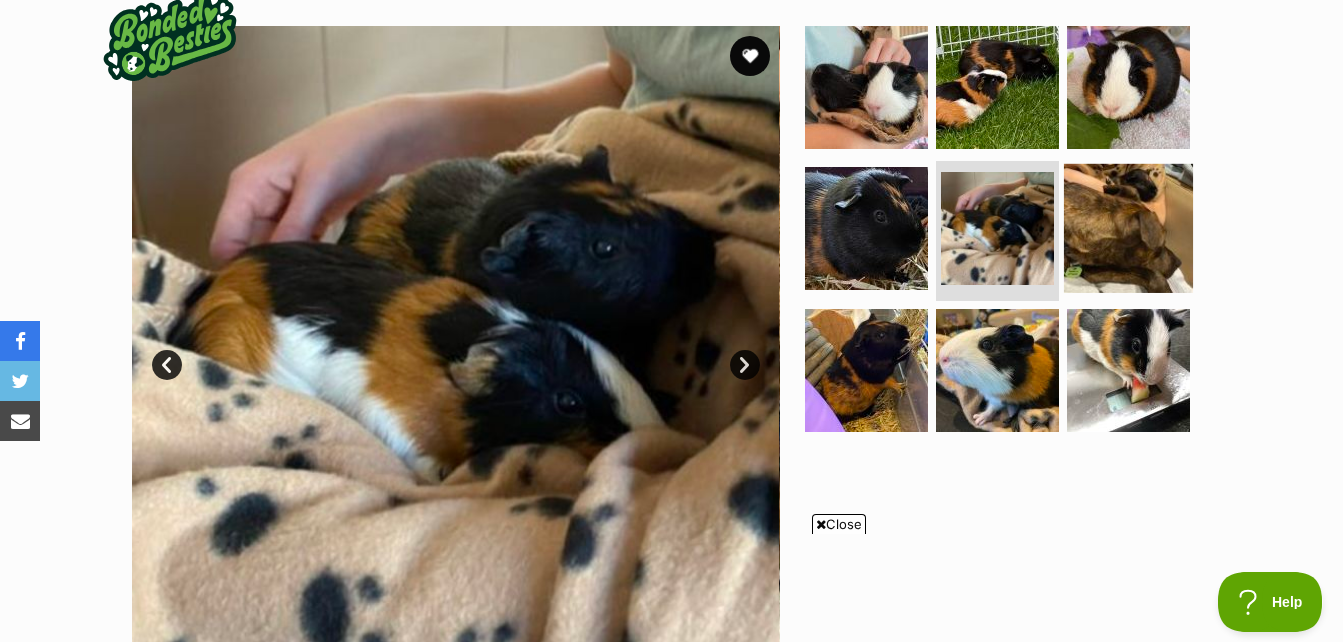 click at bounding box center (1128, 228) 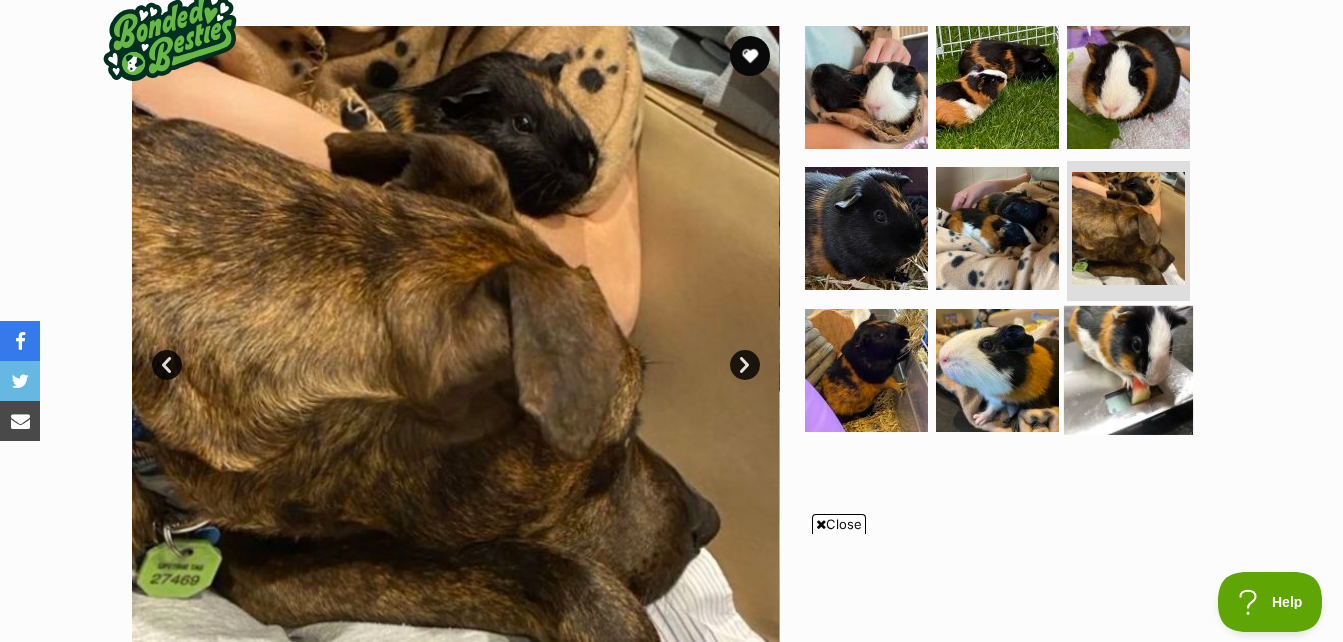 click at bounding box center (1128, 370) 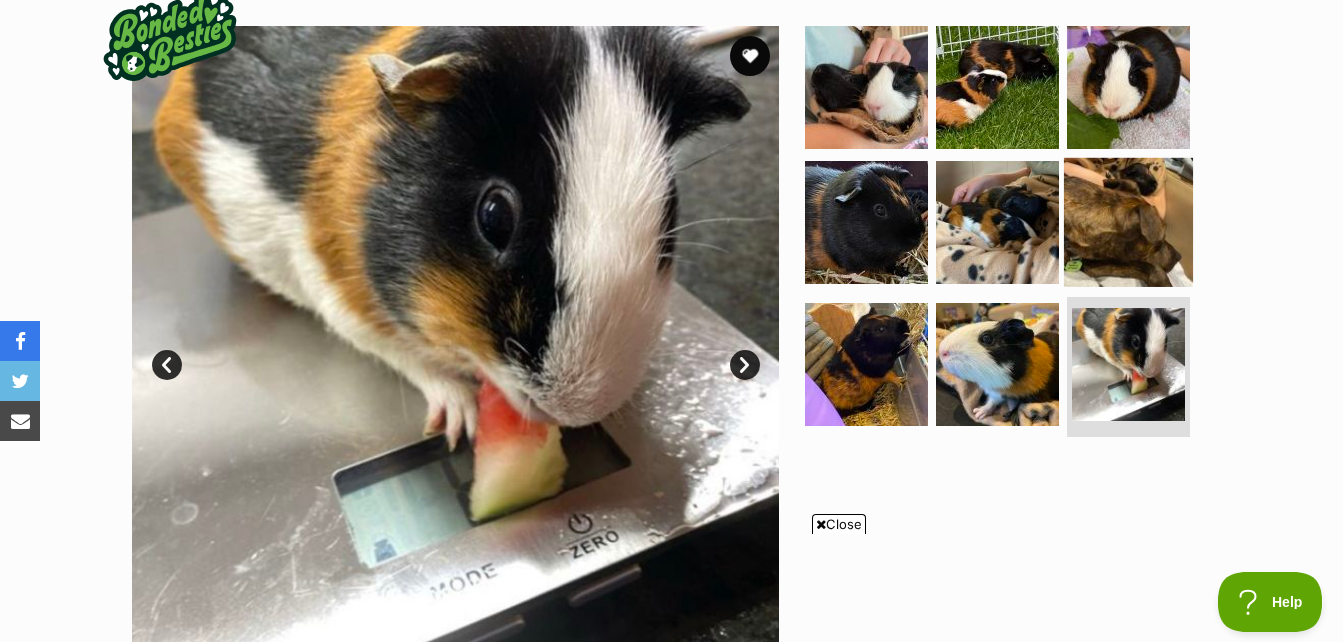 click at bounding box center [1128, 222] 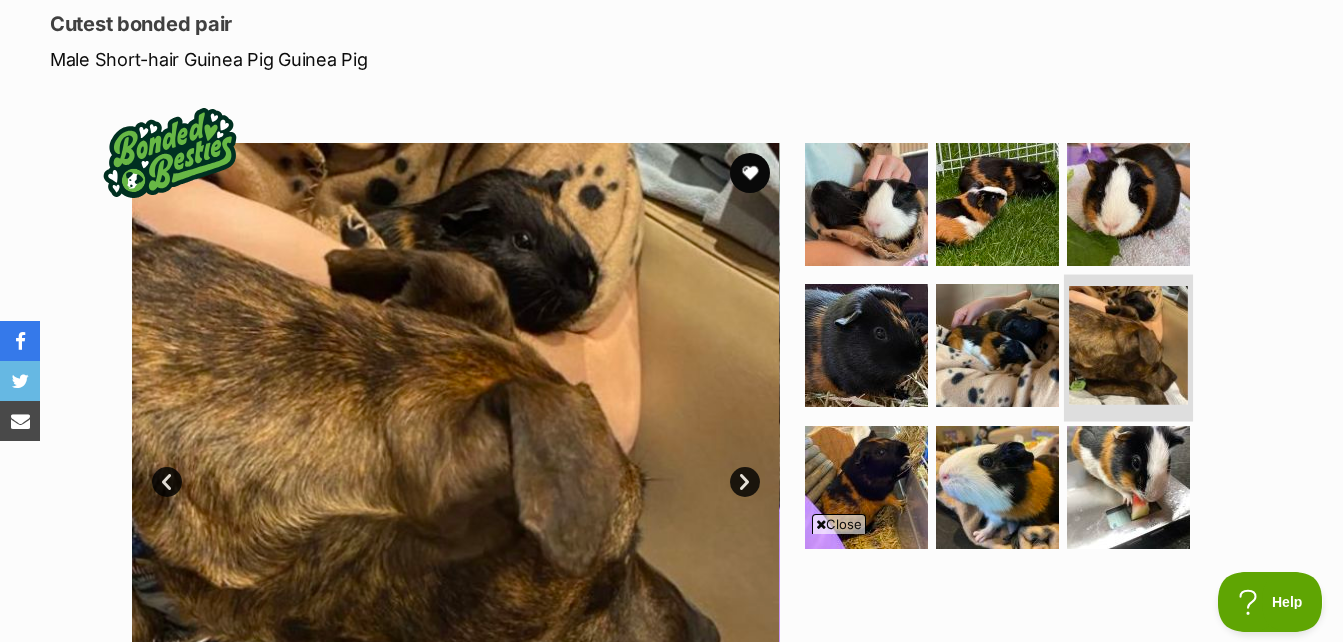 scroll, scrollTop: 0, scrollLeft: 0, axis: both 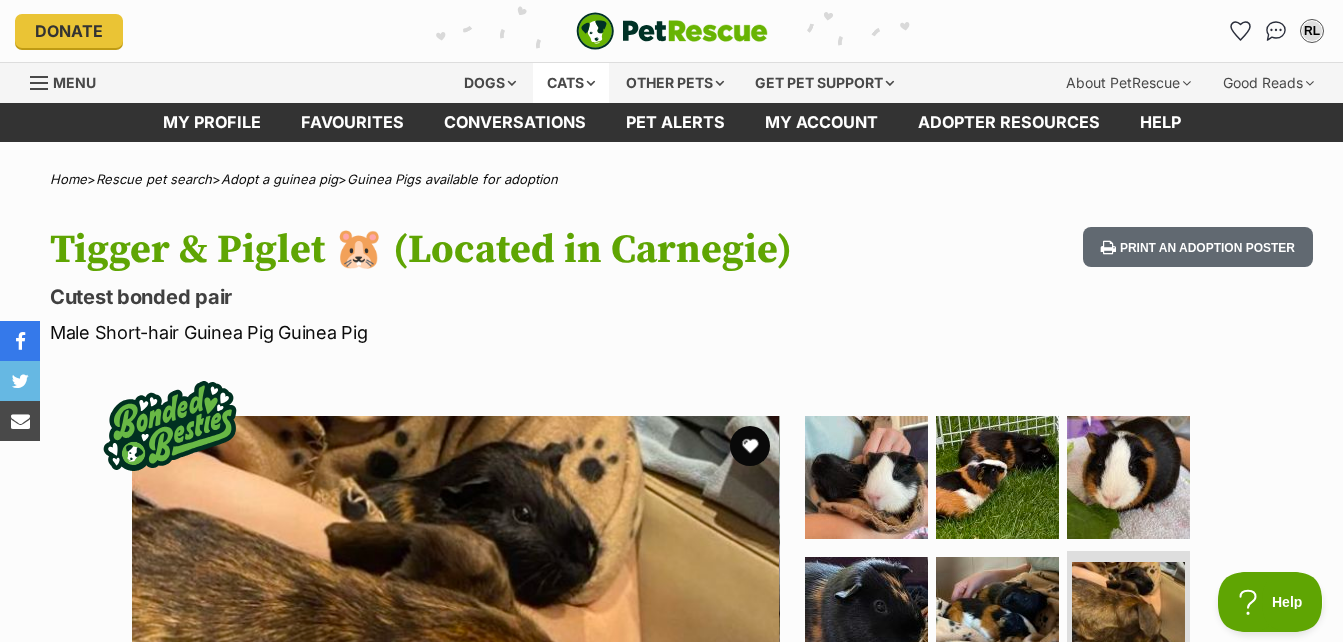 click on "Cats" at bounding box center (571, 83) 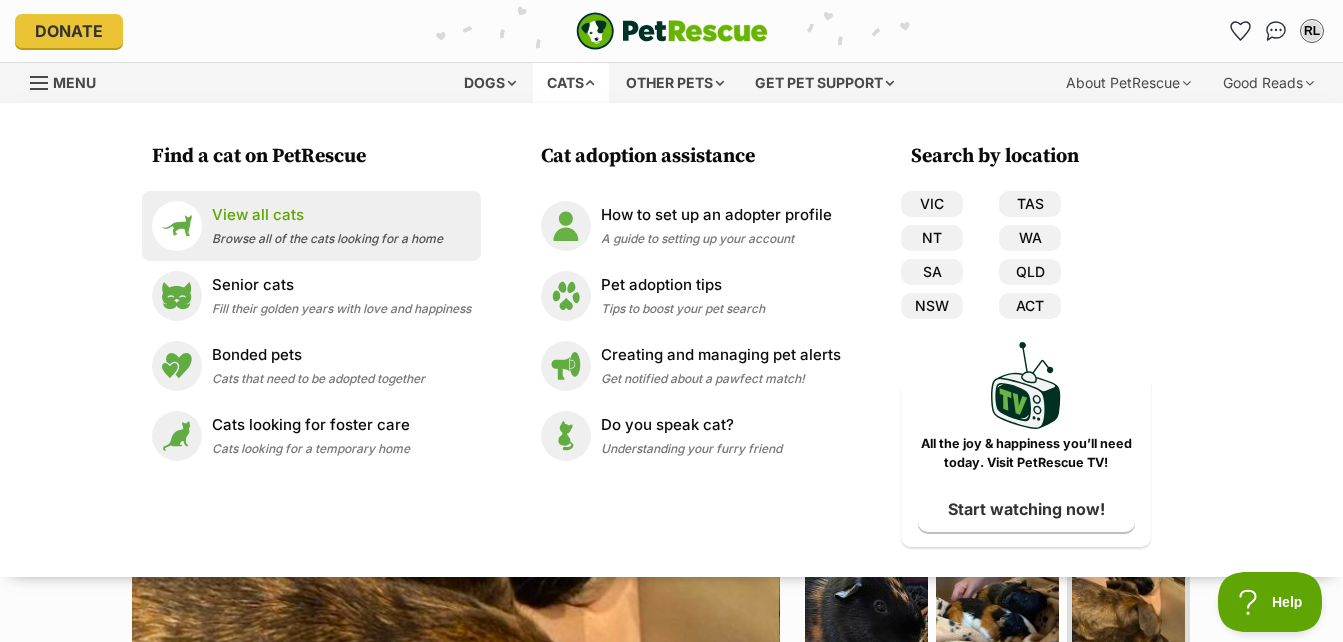 click on "Browse all of the cats looking for a home" at bounding box center (327, 238) 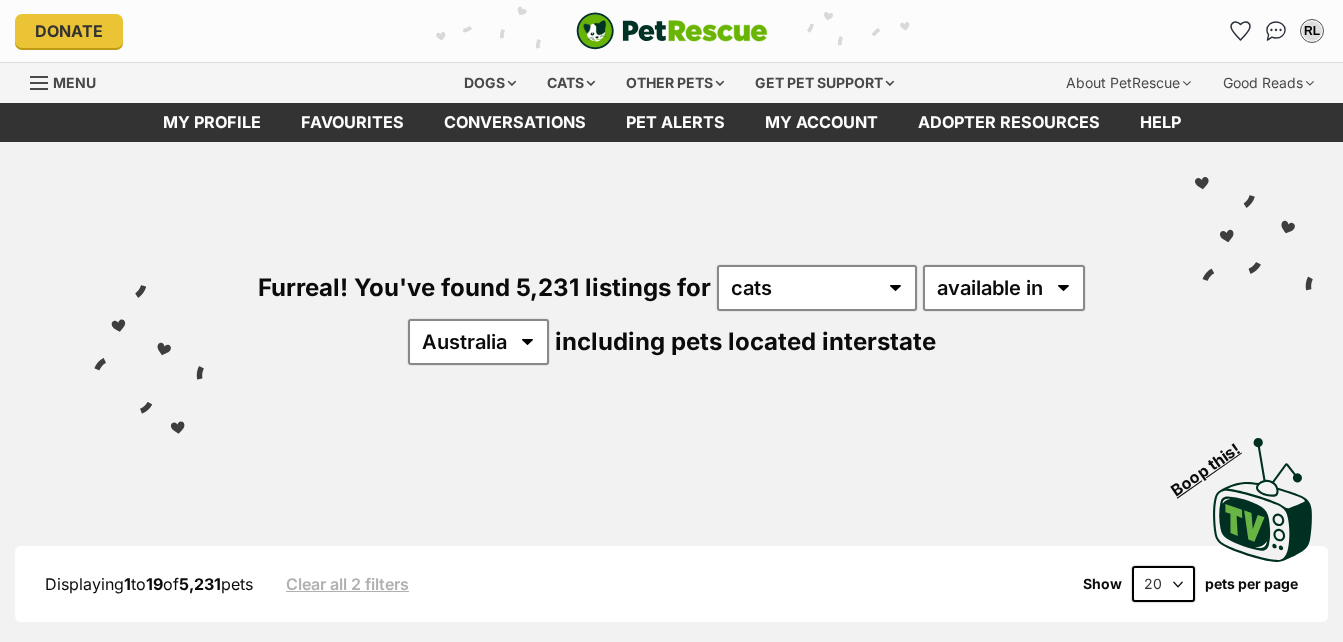 scroll, scrollTop: 0, scrollLeft: 0, axis: both 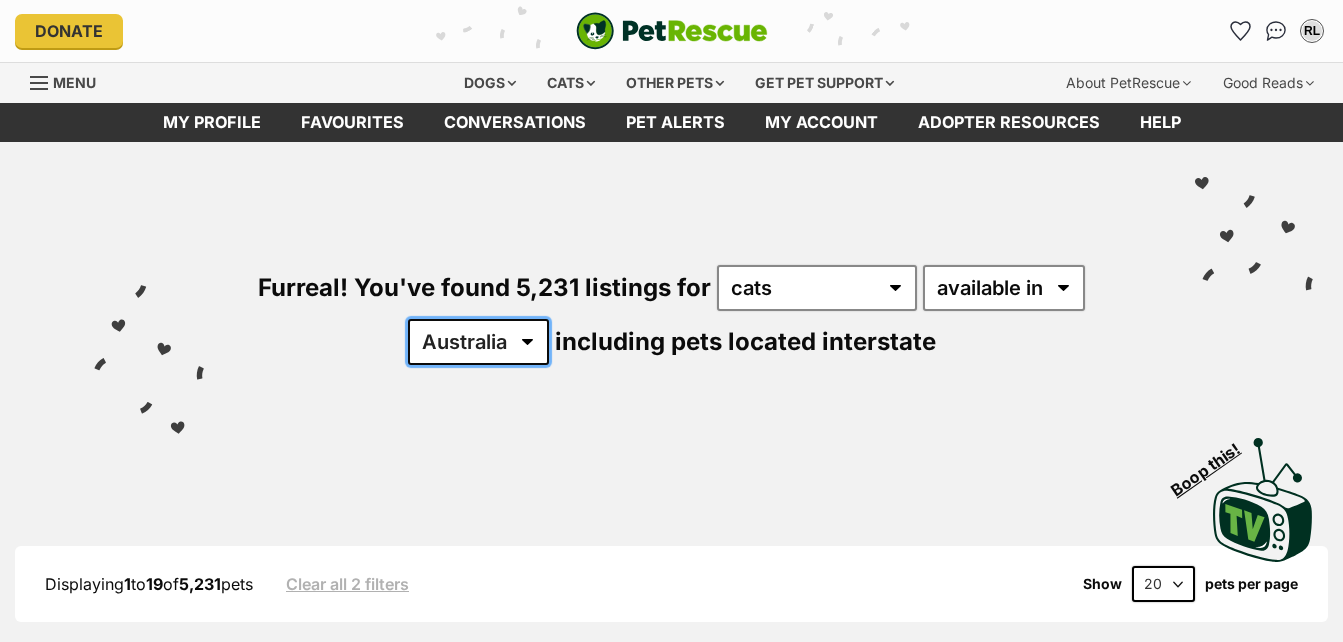 click on "Australia
ACT
NSW
NT
QLD
SA
TAS
VIC
WA" at bounding box center [478, 342] 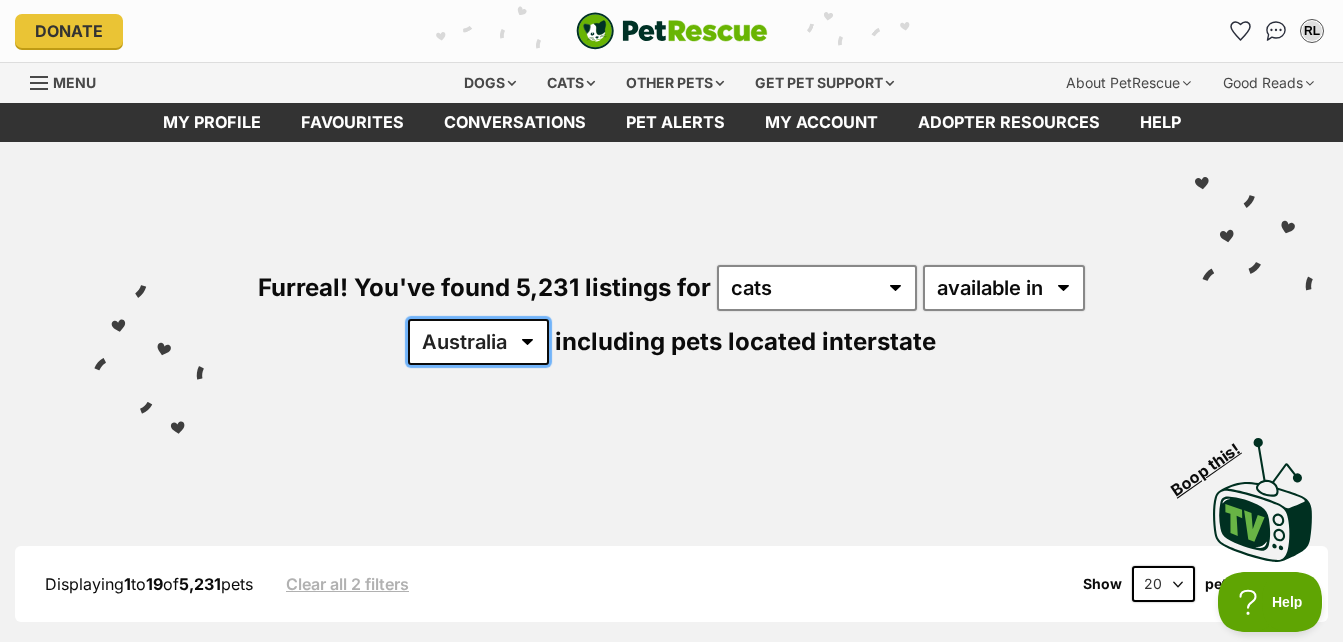 scroll, scrollTop: 0, scrollLeft: 0, axis: both 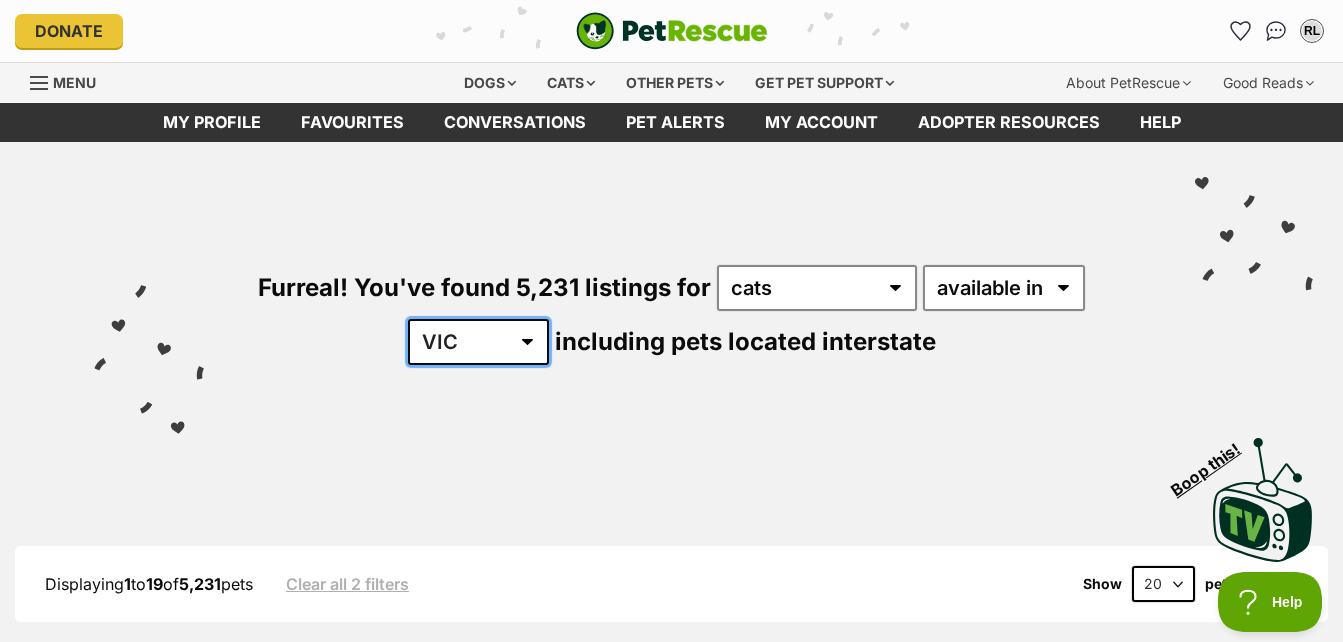 click on "Australia
ACT
NSW
NT
QLD
SA
TAS
VIC
WA" at bounding box center [478, 342] 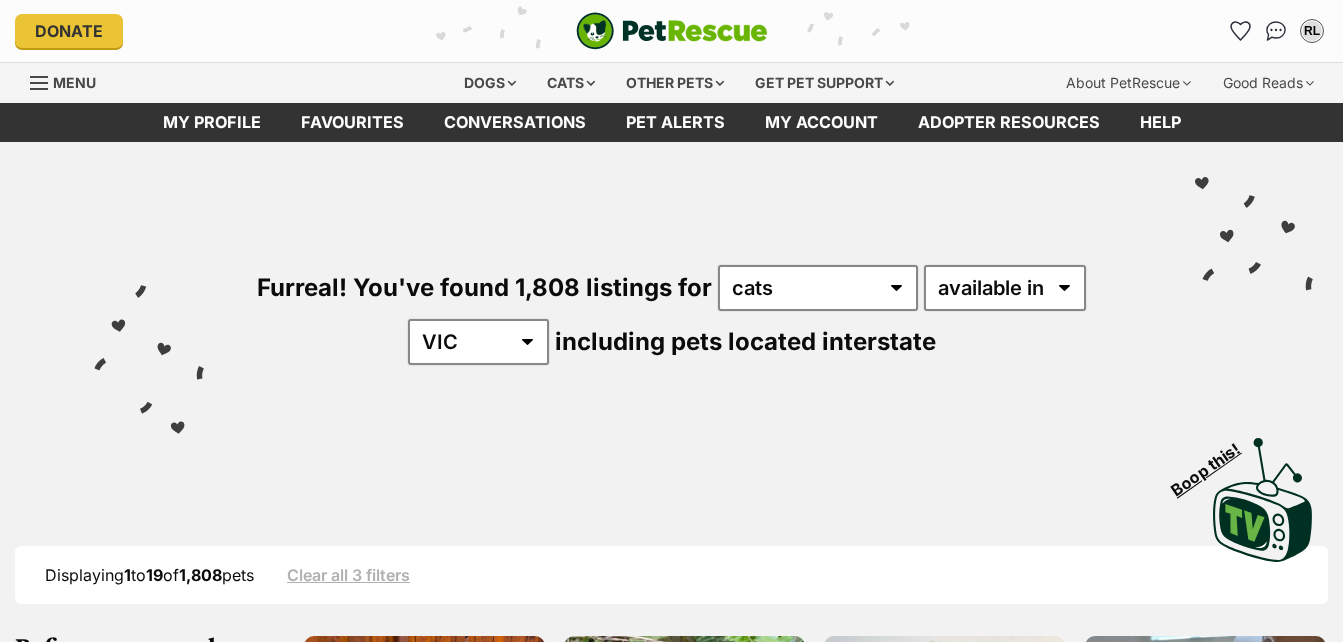 scroll, scrollTop: 141, scrollLeft: 0, axis: vertical 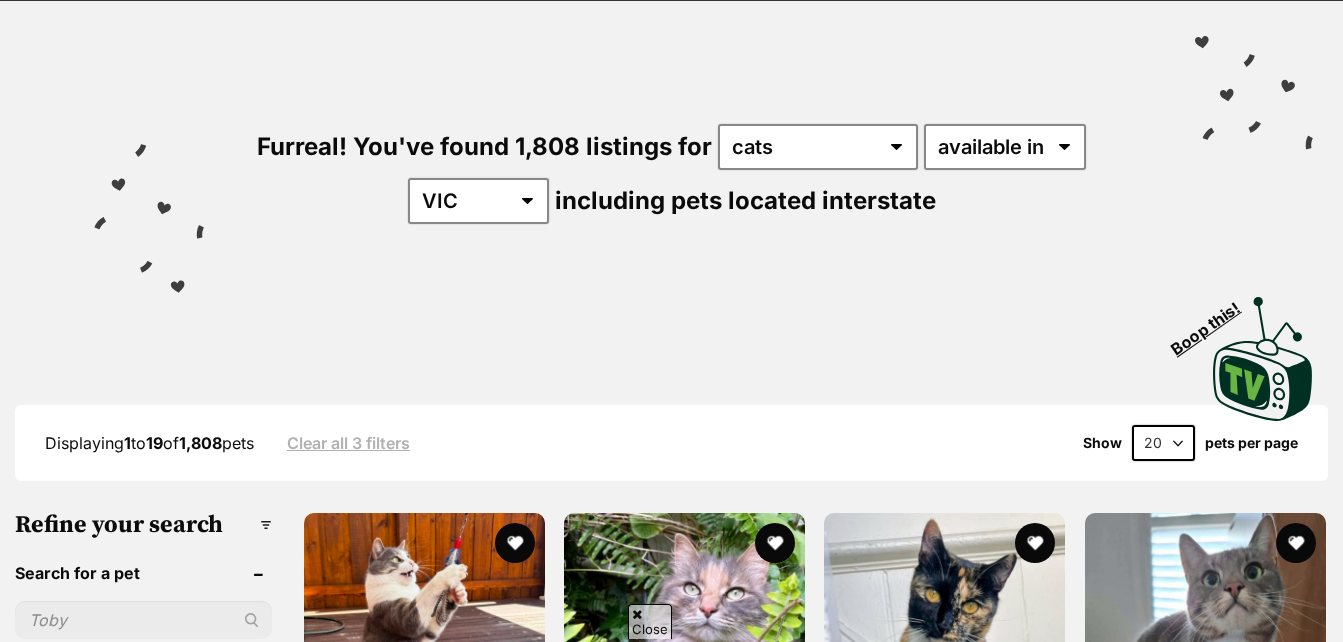 click on "20 40 60" at bounding box center (1163, 443) 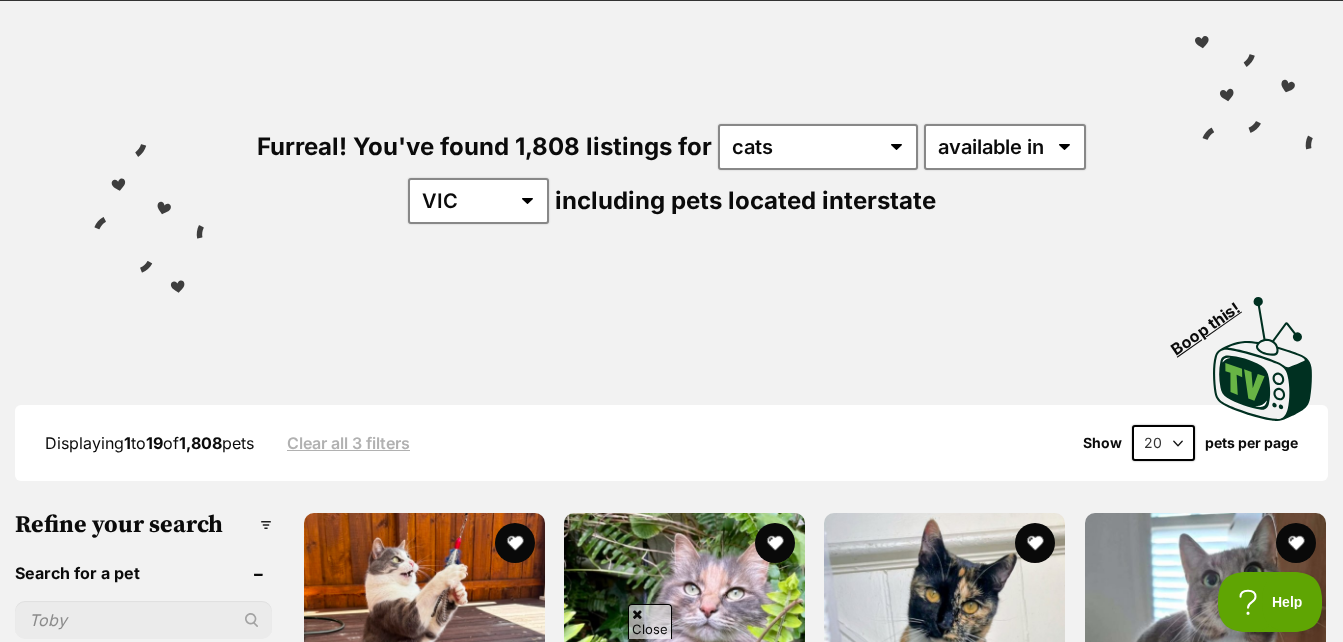 scroll, scrollTop: 0, scrollLeft: 0, axis: both 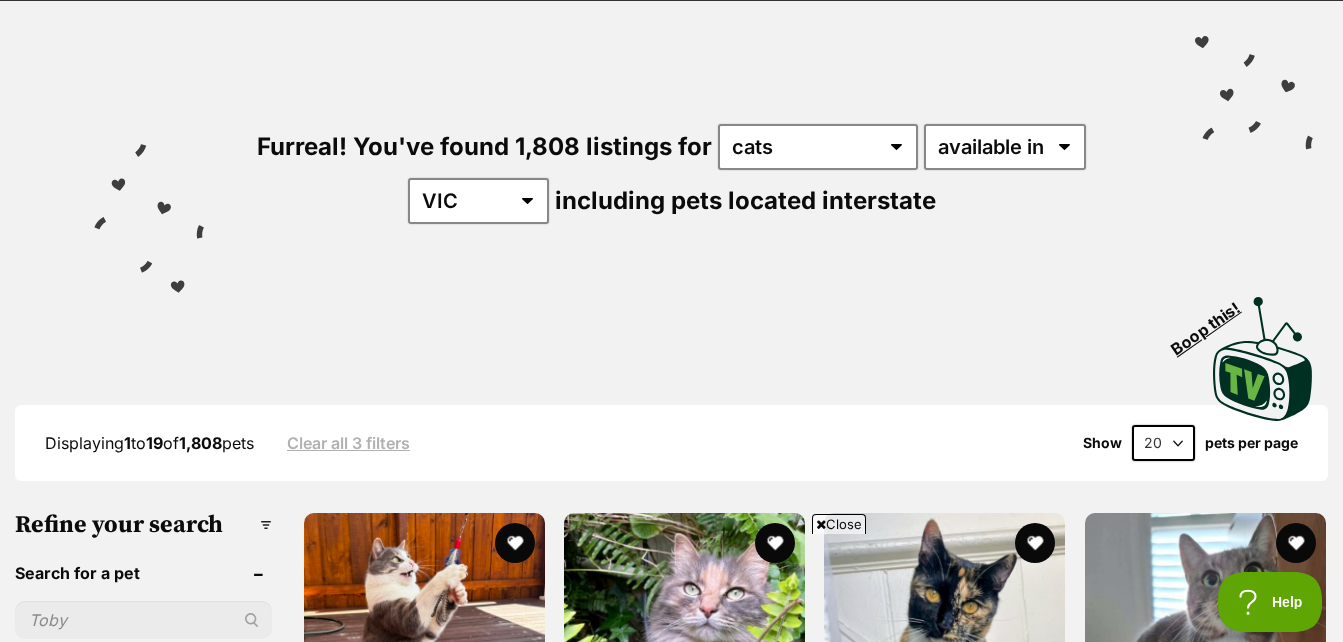 select on "60" 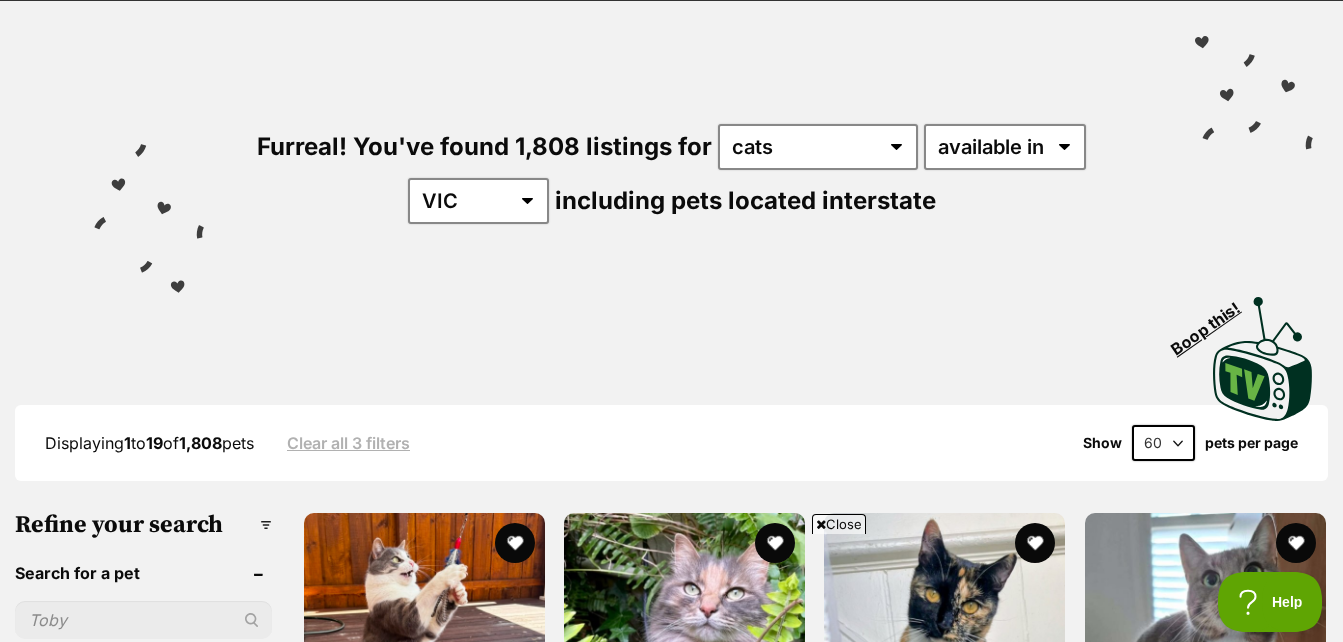click on "20 40 60" at bounding box center (1163, 443) 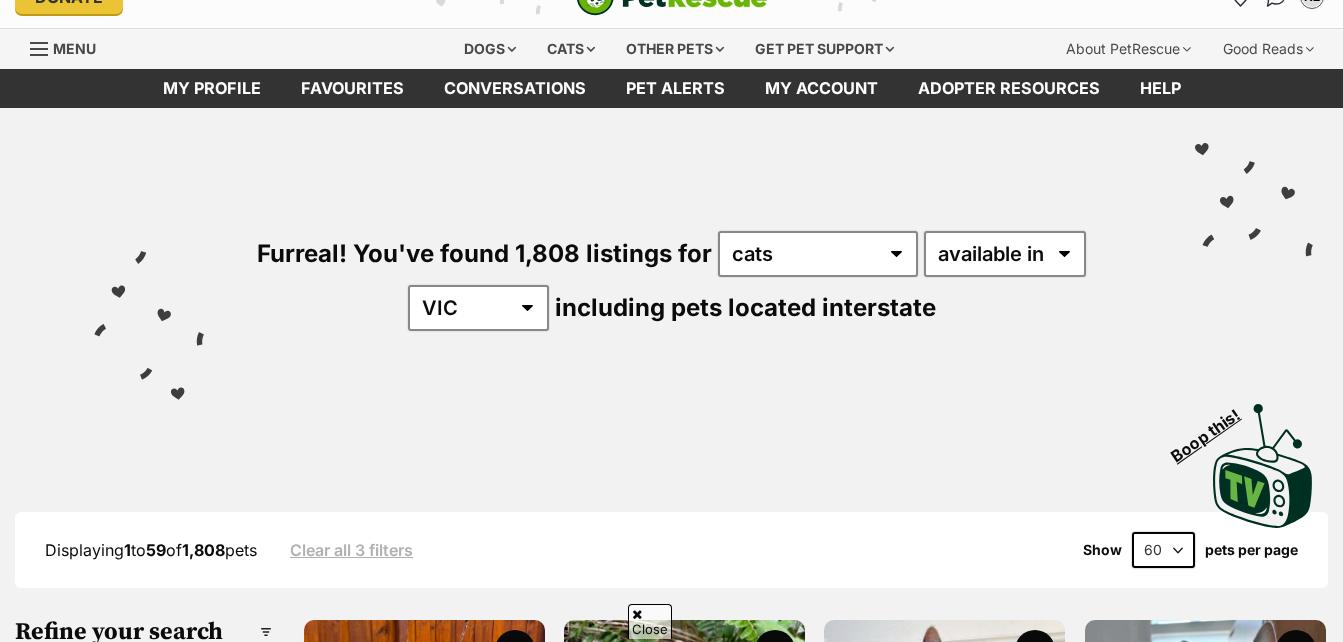 scroll, scrollTop: 160, scrollLeft: 0, axis: vertical 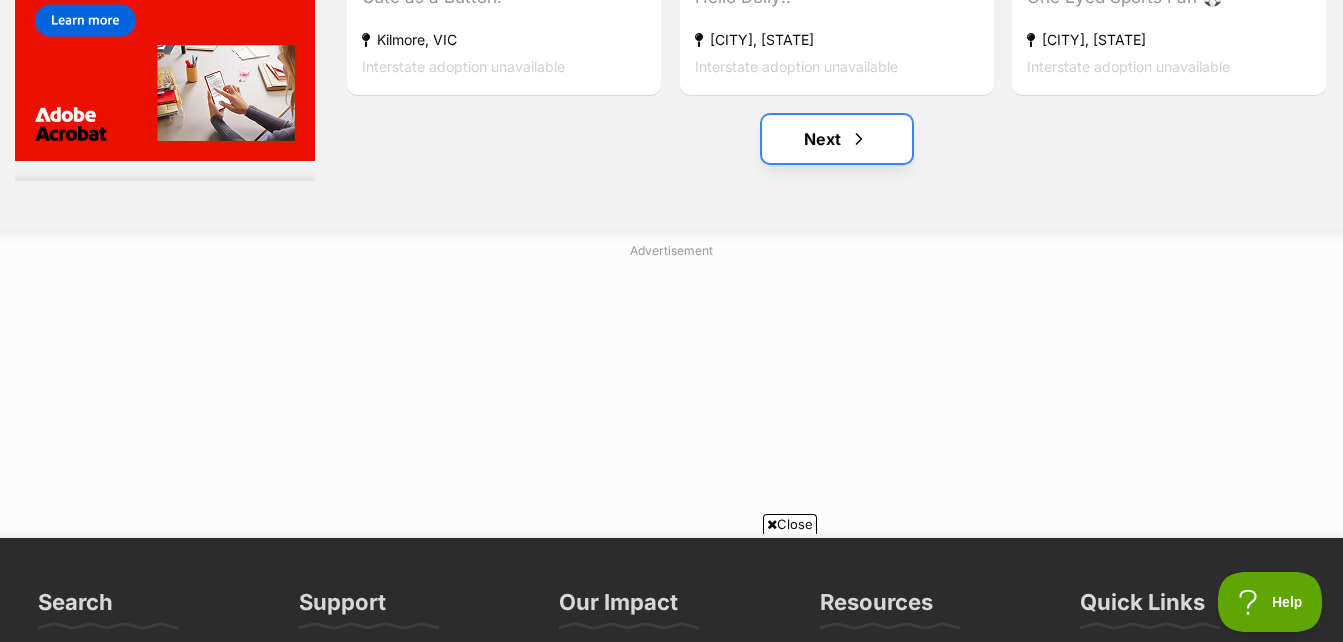 click at bounding box center (859, 139) 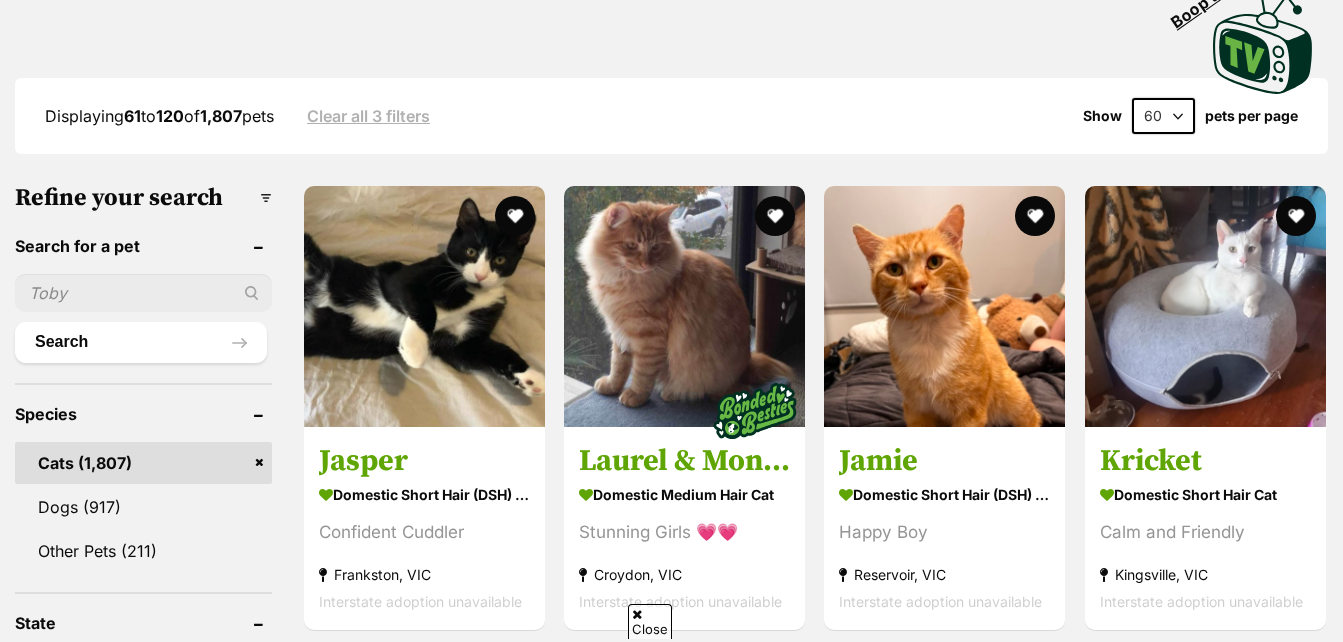 scroll, scrollTop: 538, scrollLeft: 0, axis: vertical 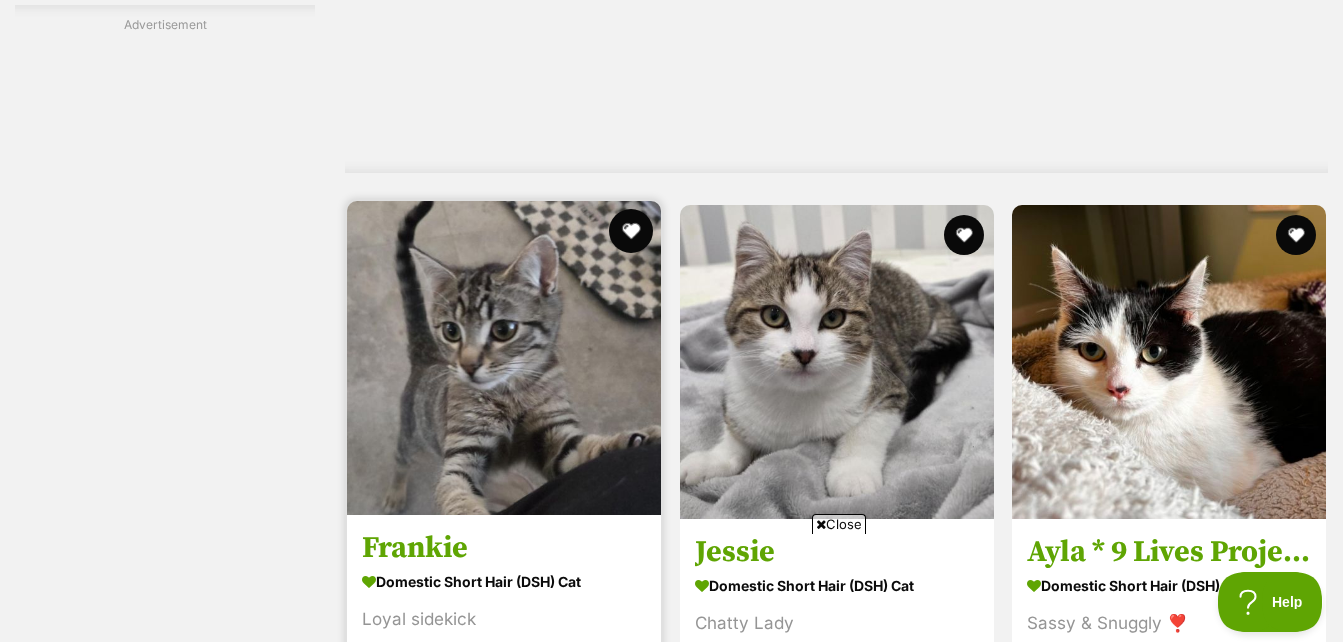 click at bounding box center [631, 231] 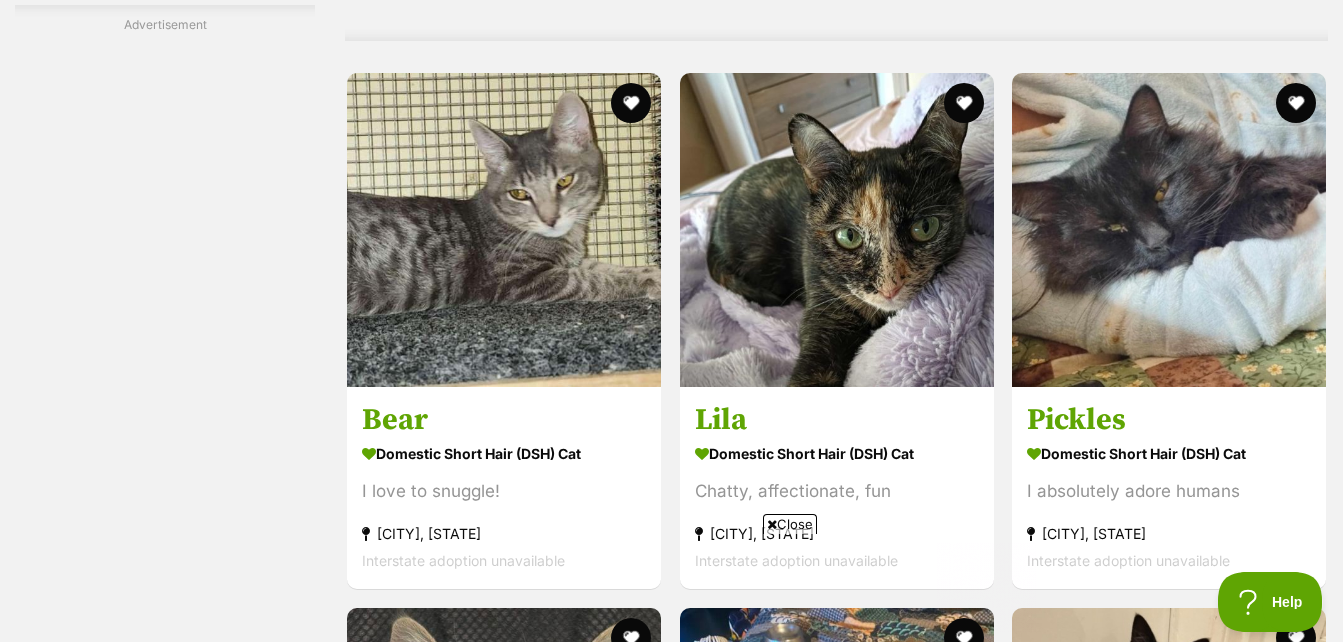 scroll, scrollTop: 0, scrollLeft: 0, axis: both 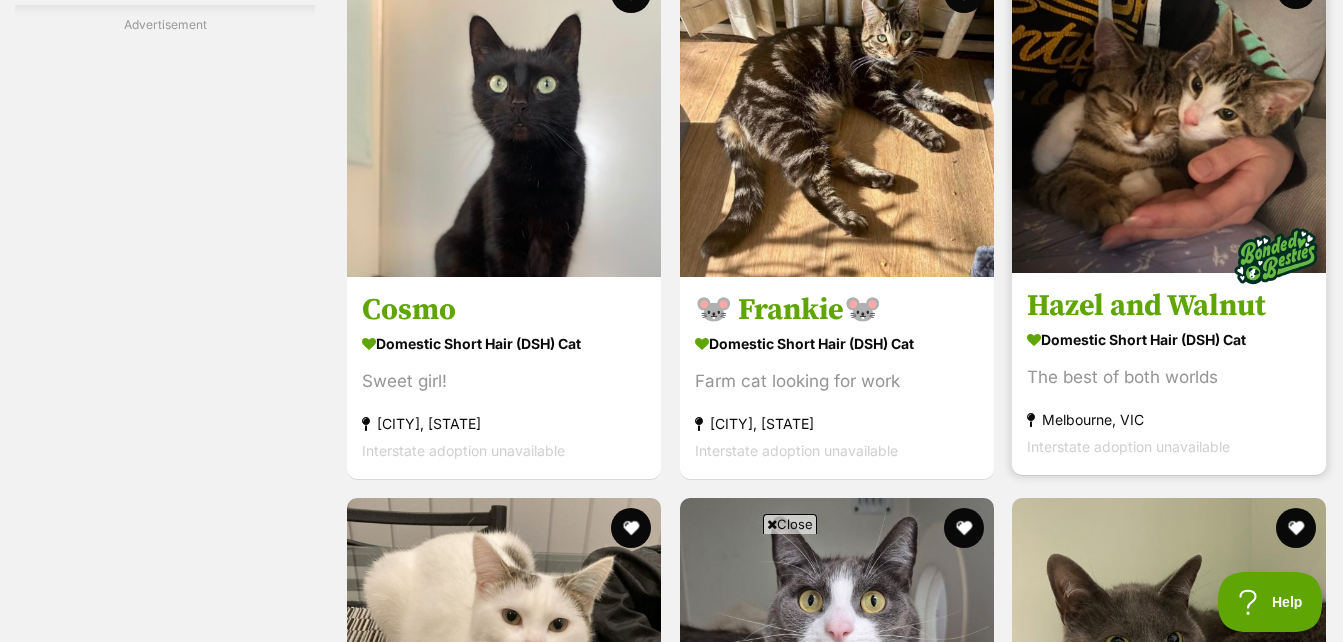 click on "Hazel and Walnut" at bounding box center [1169, 306] 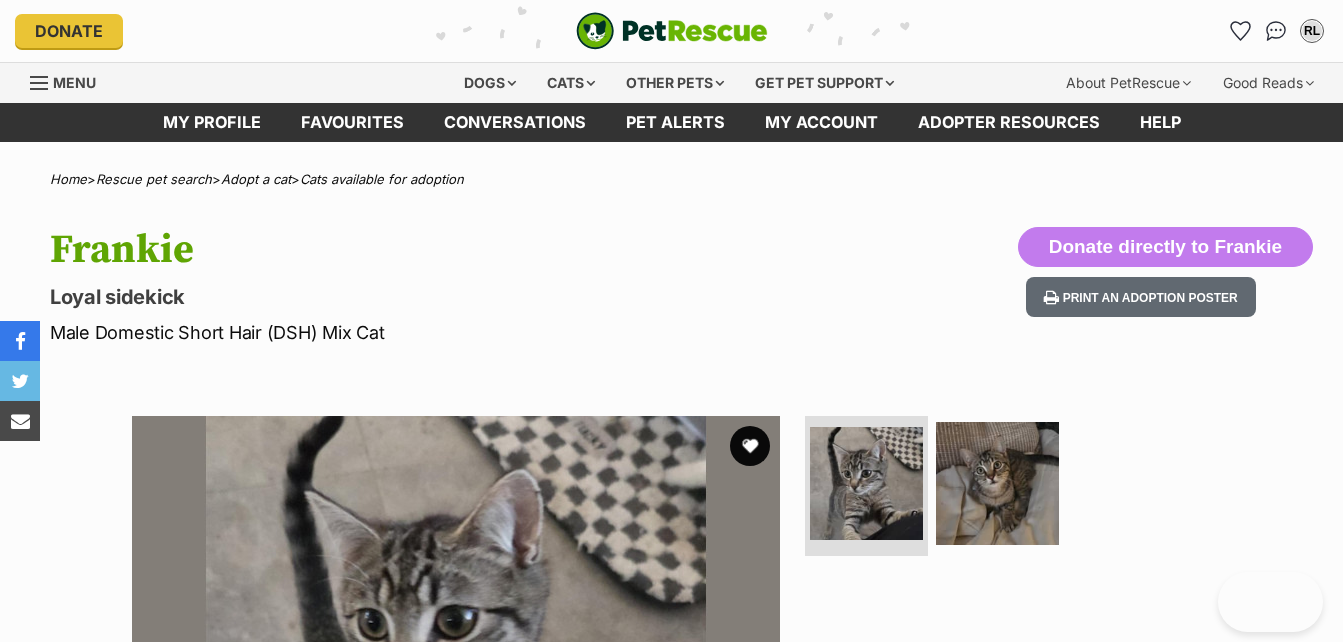 scroll, scrollTop: 0, scrollLeft: 0, axis: both 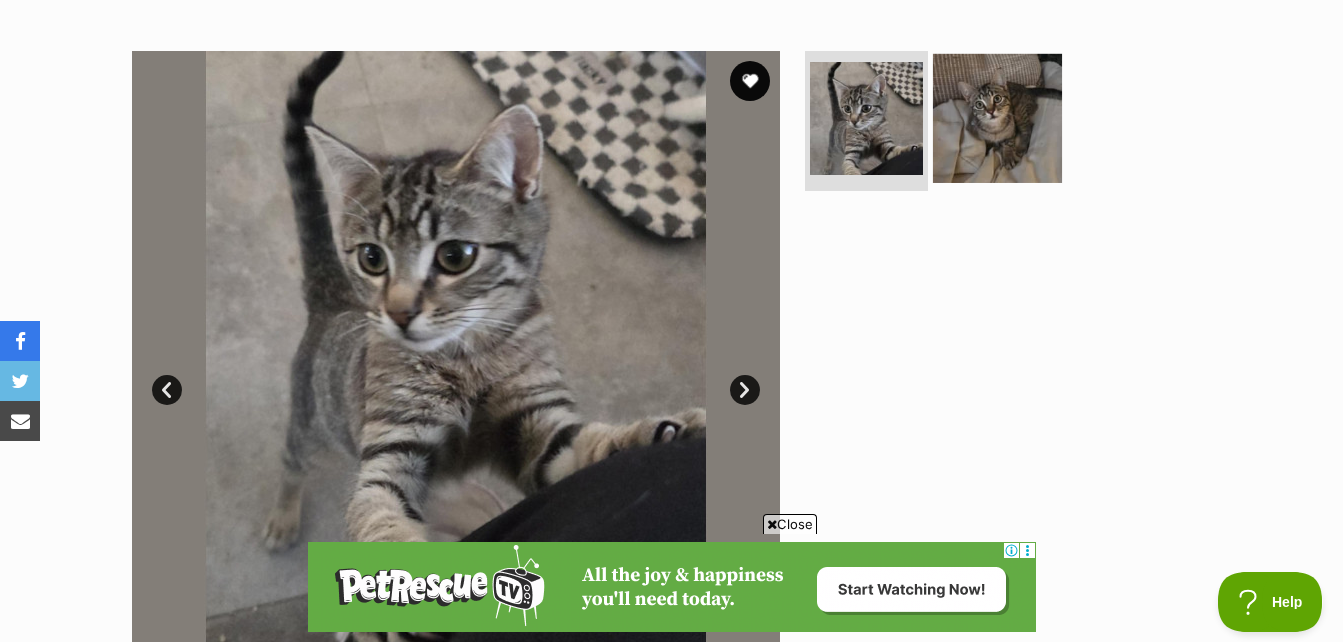 click at bounding box center (997, 118) 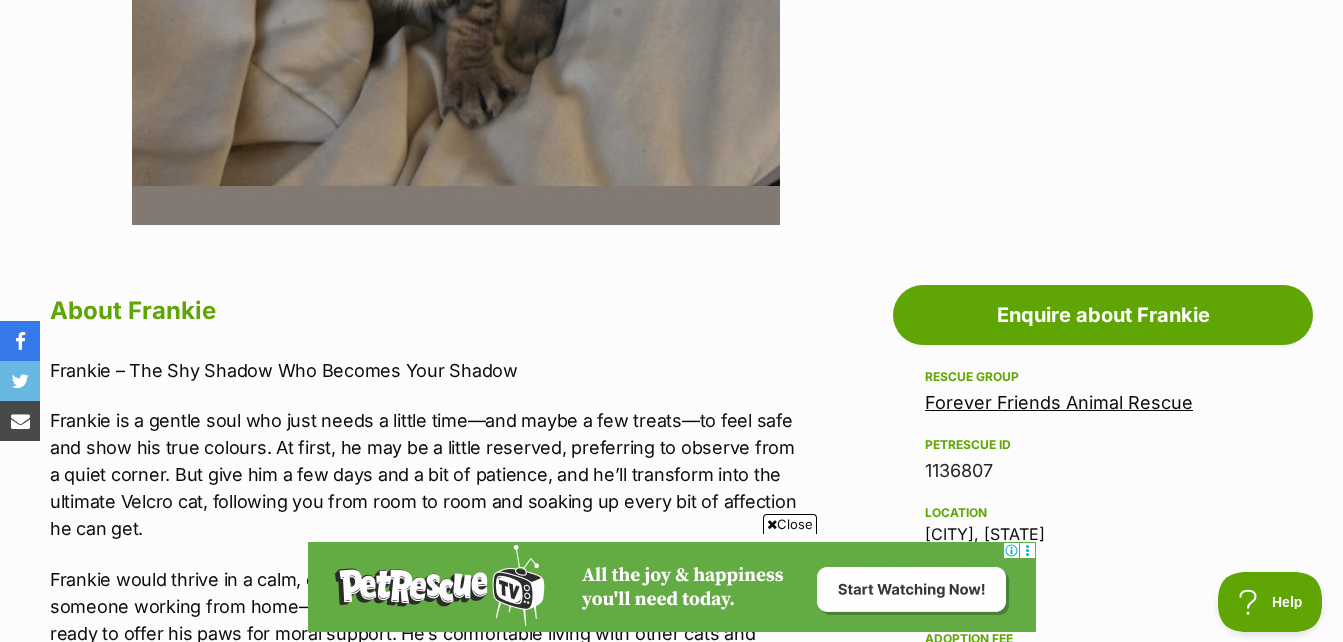 scroll, scrollTop: 864, scrollLeft: 0, axis: vertical 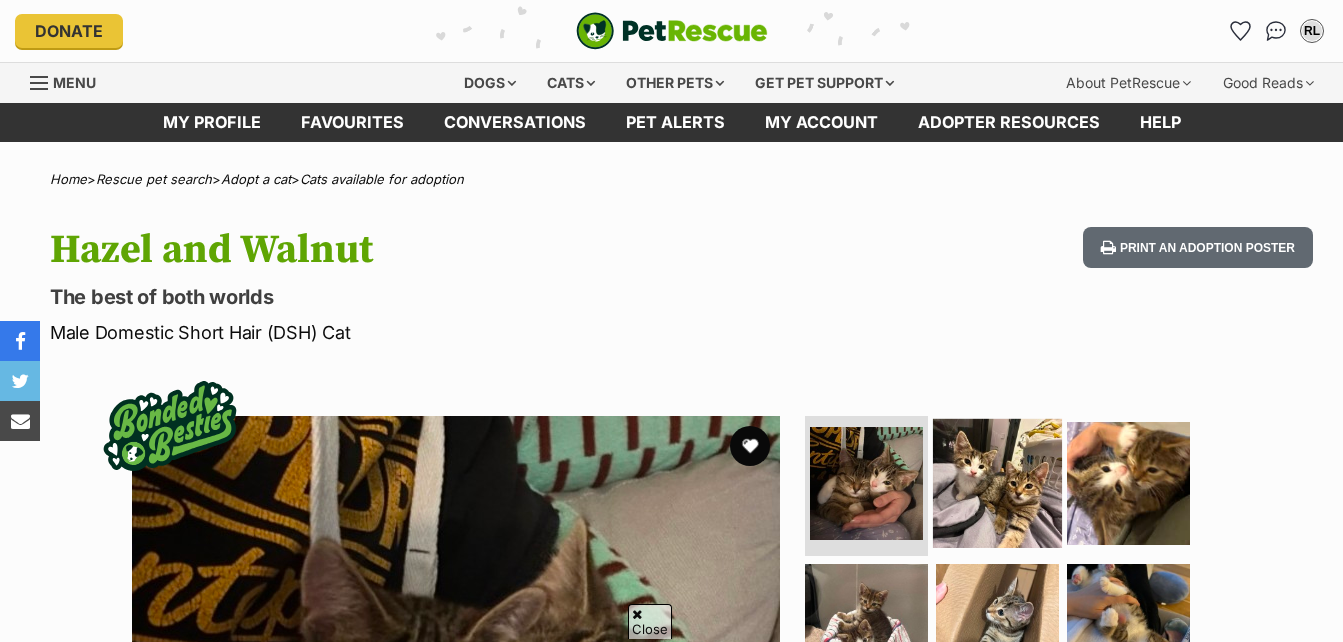 click at bounding box center [997, 483] 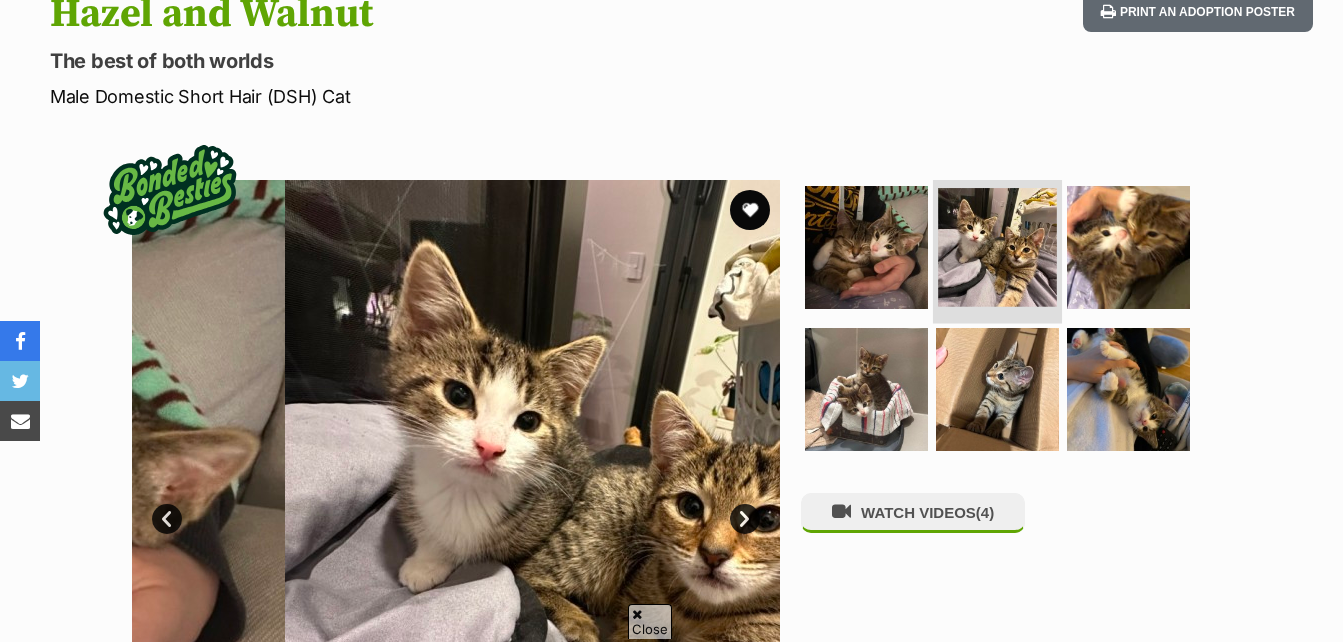 scroll, scrollTop: 236, scrollLeft: 0, axis: vertical 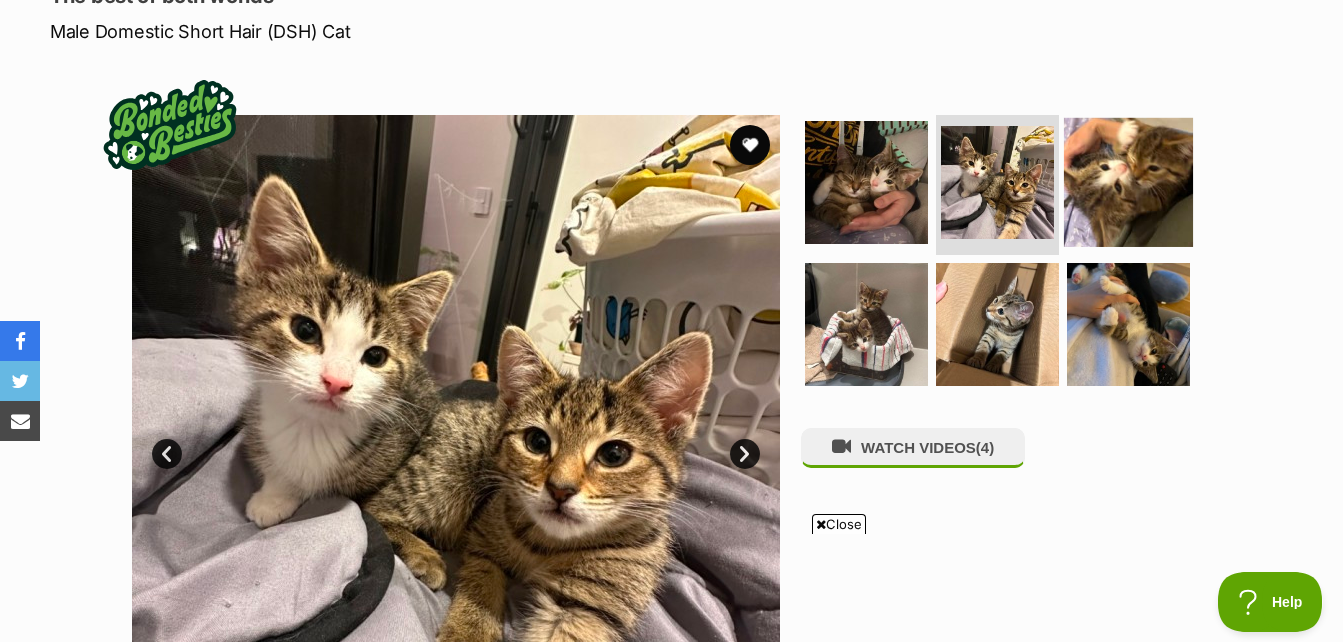 click at bounding box center (1128, 182) 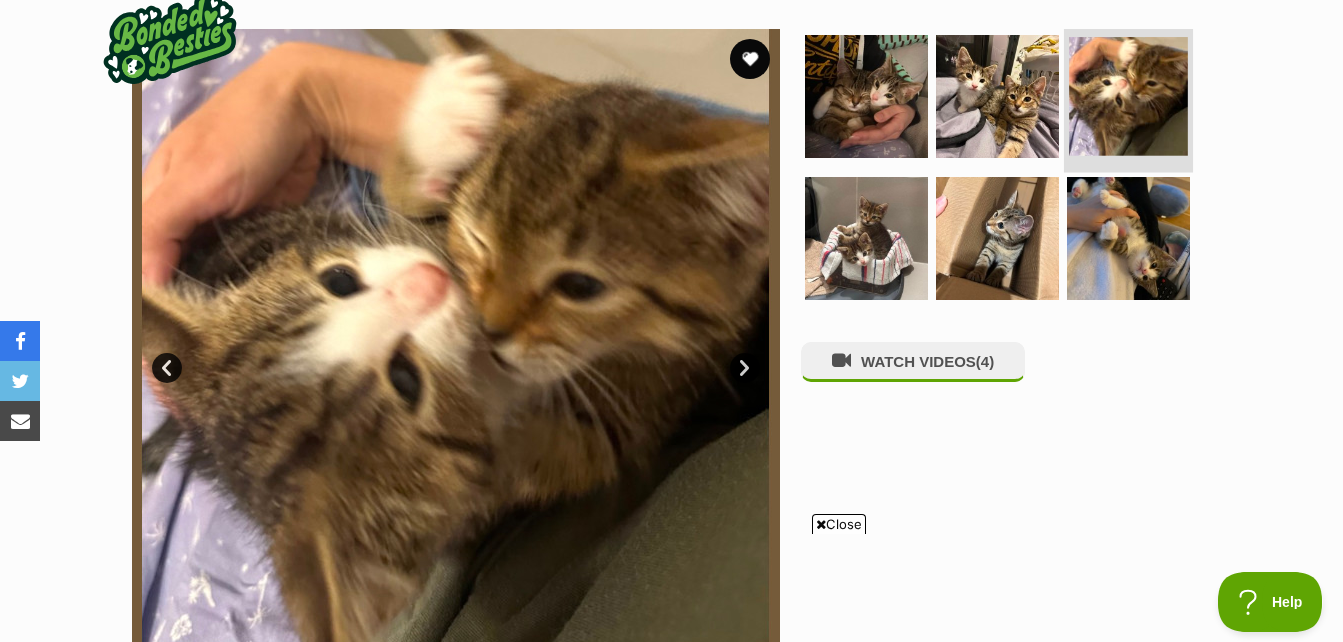 scroll, scrollTop: 389, scrollLeft: 0, axis: vertical 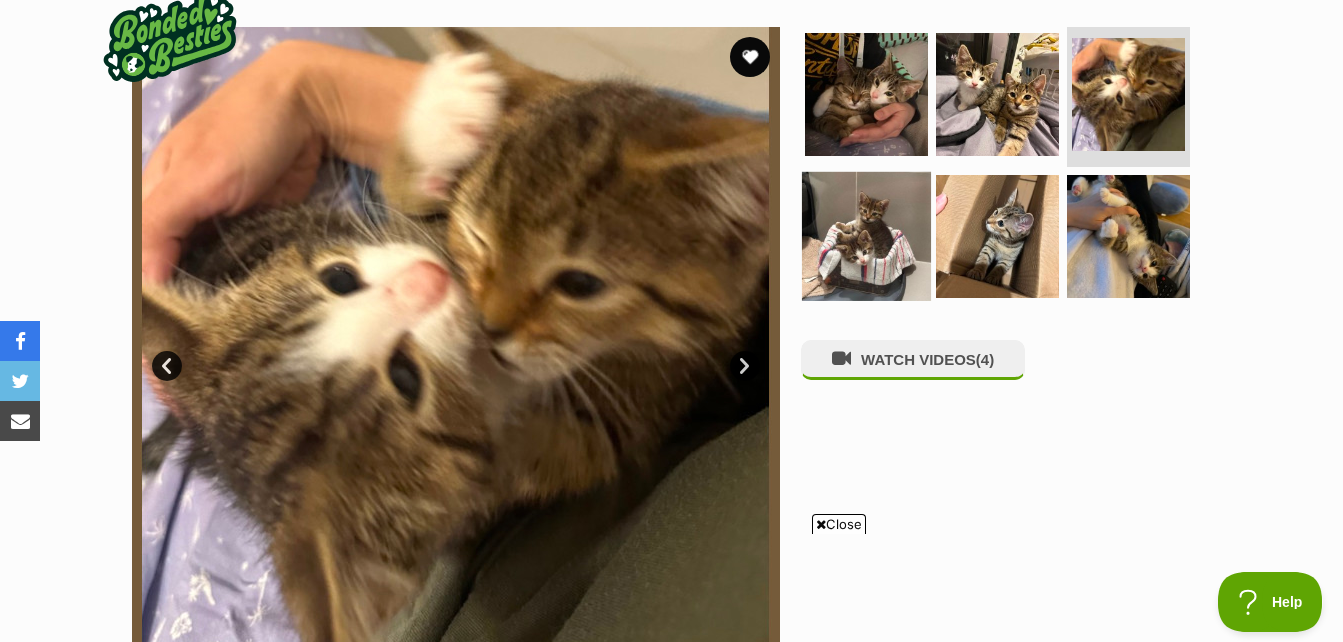 click at bounding box center (866, 235) 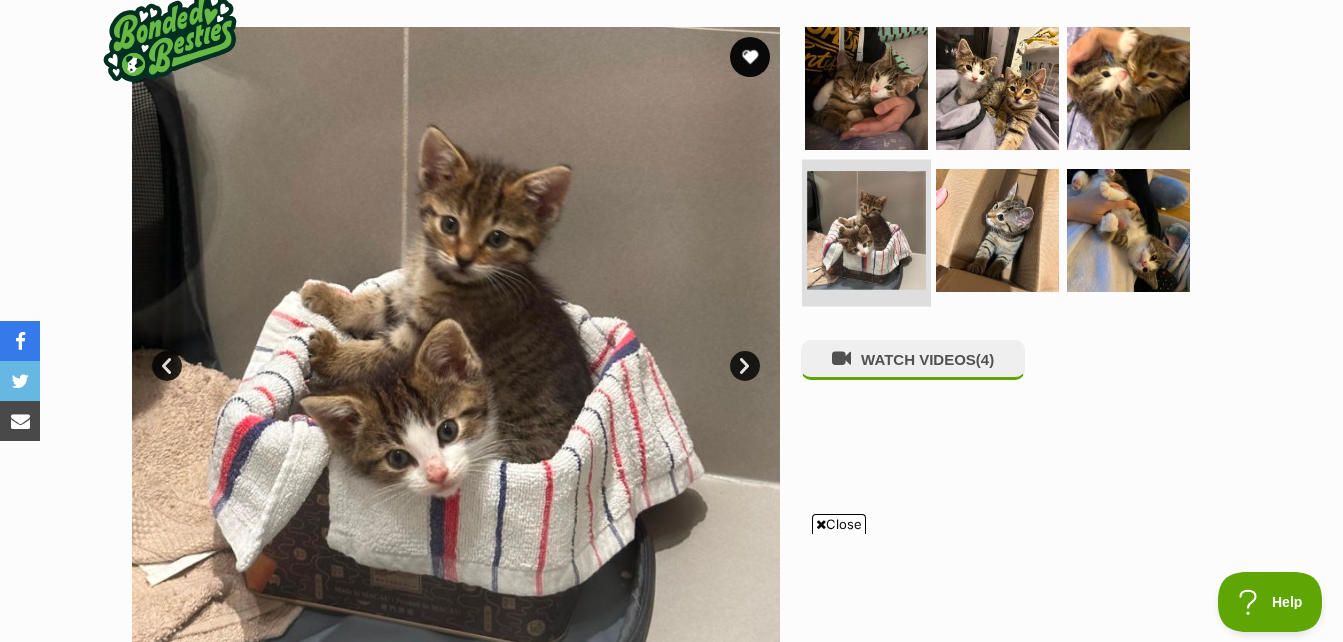 scroll, scrollTop: 0, scrollLeft: 0, axis: both 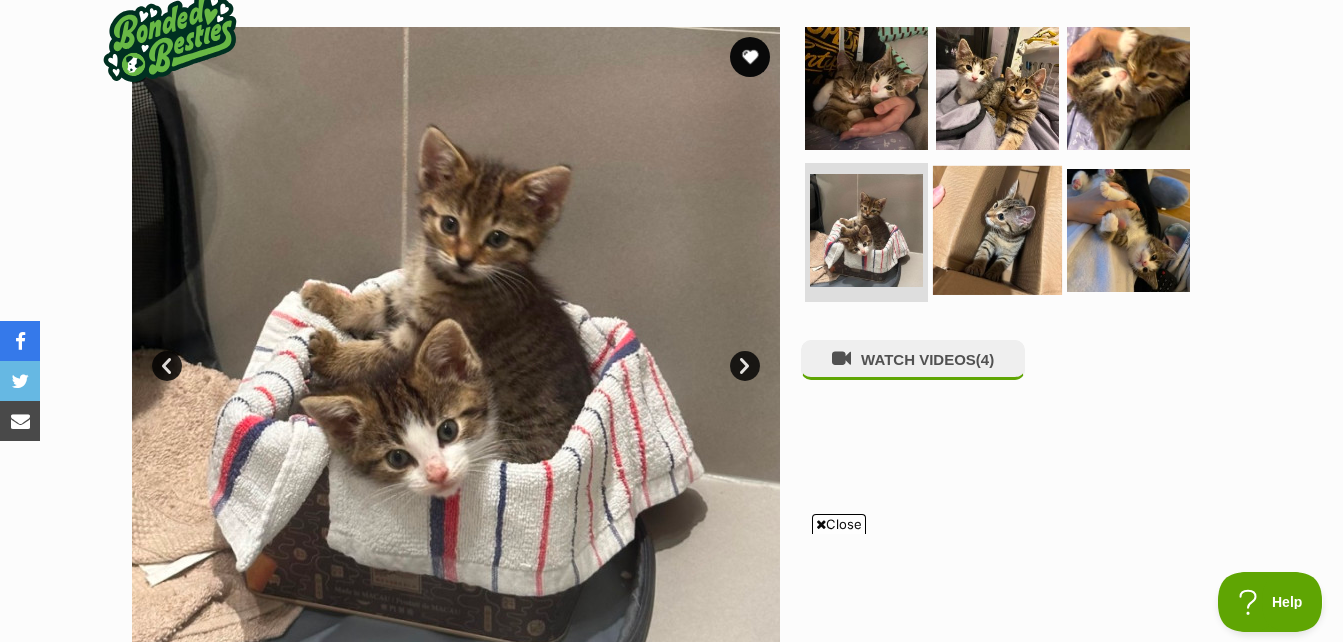 click at bounding box center (997, 229) 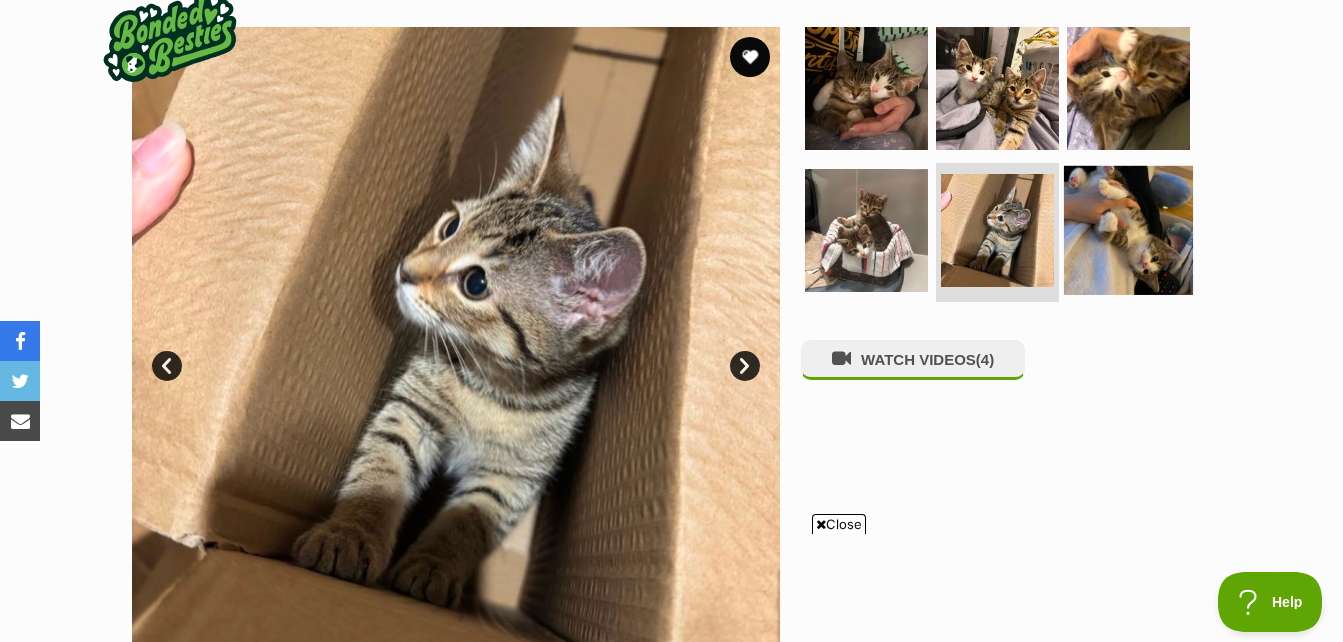 click at bounding box center (1128, 229) 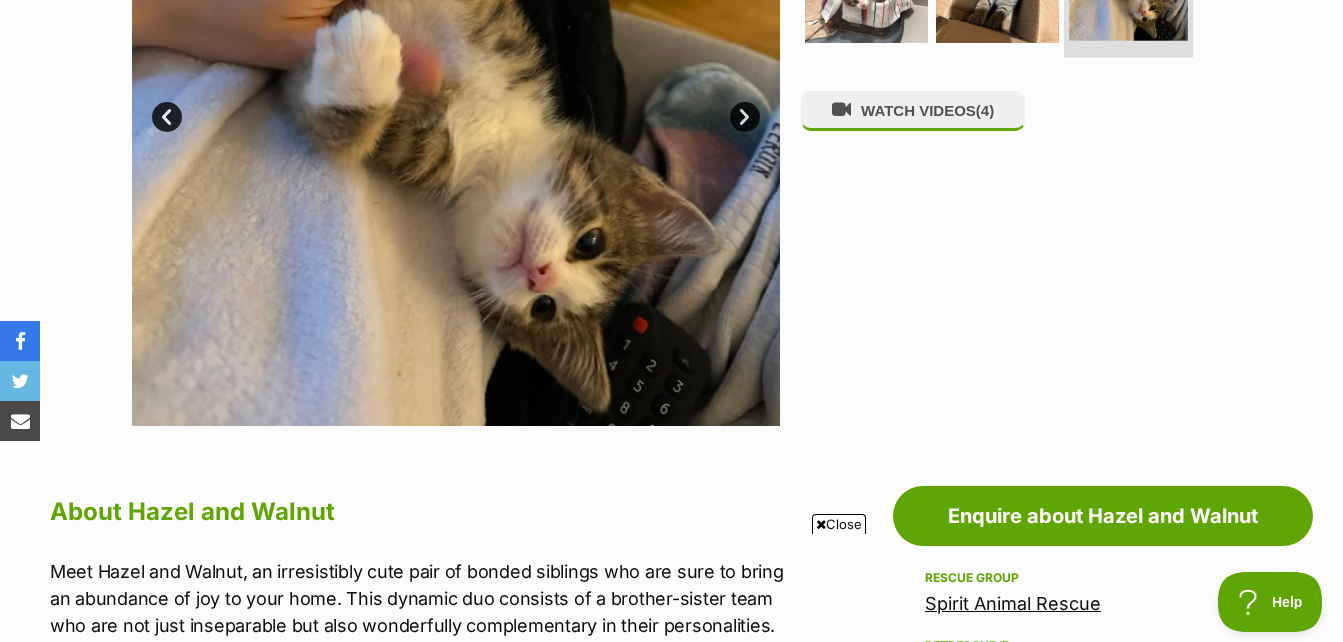 scroll, scrollTop: 765, scrollLeft: 0, axis: vertical 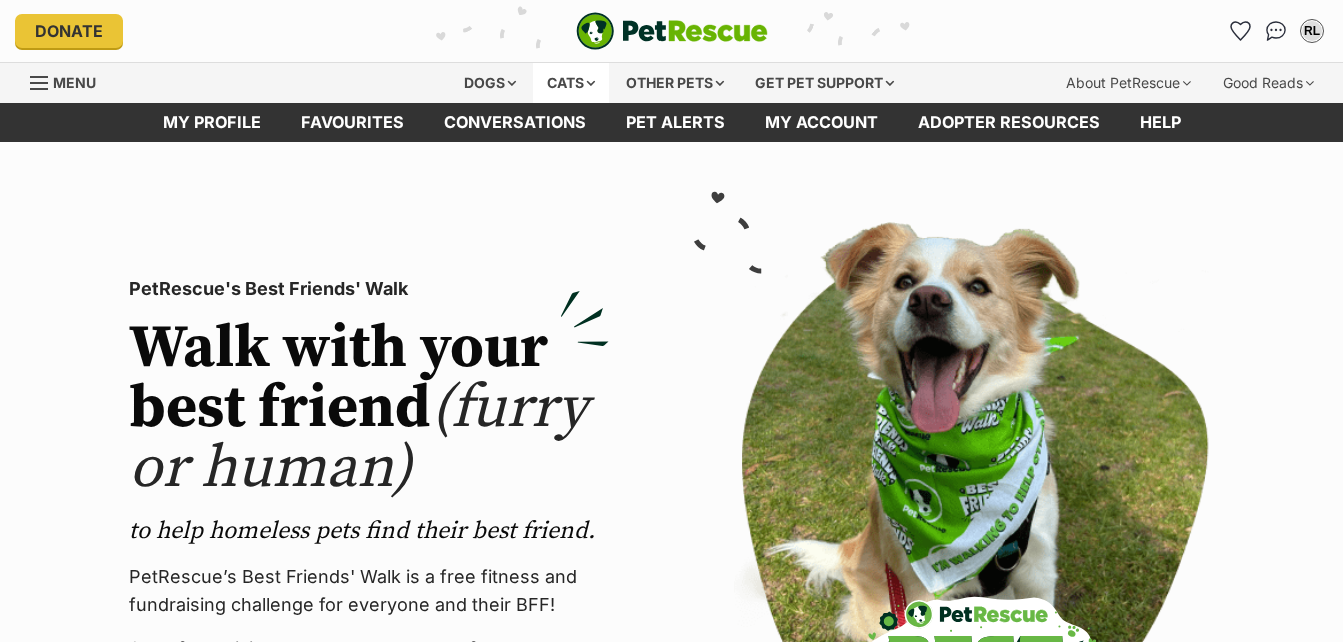 click on "Cats" at bounding box center (571, 83) 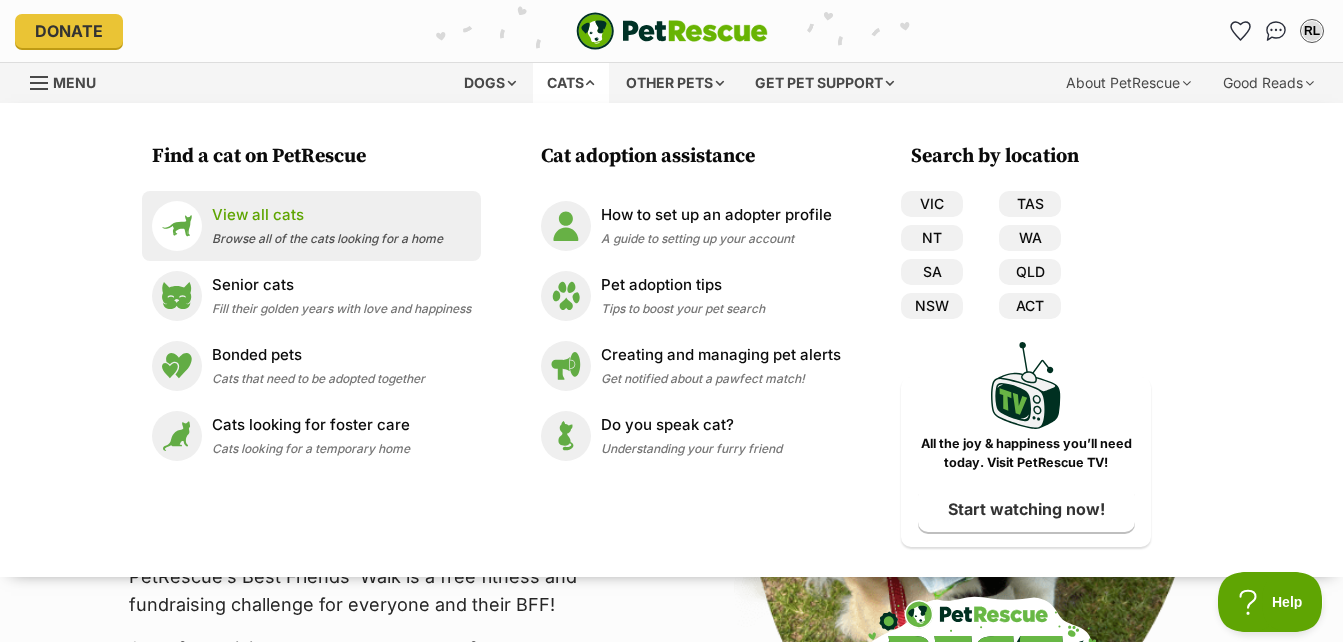 scroll, scrollTop: 0, scrollLeft: 0, axis: both 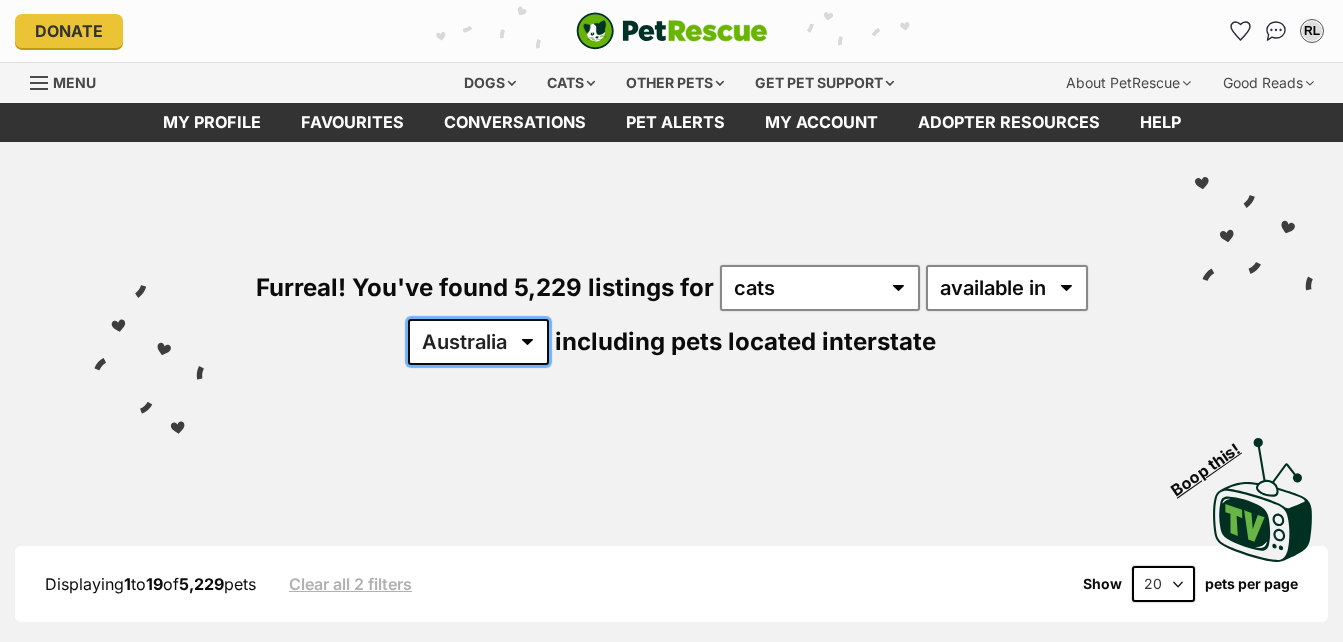 click on "Australia
ACT
NSW
NT
QLD
SA
TAS
VIC
WA" at bounding box center (478, 342) 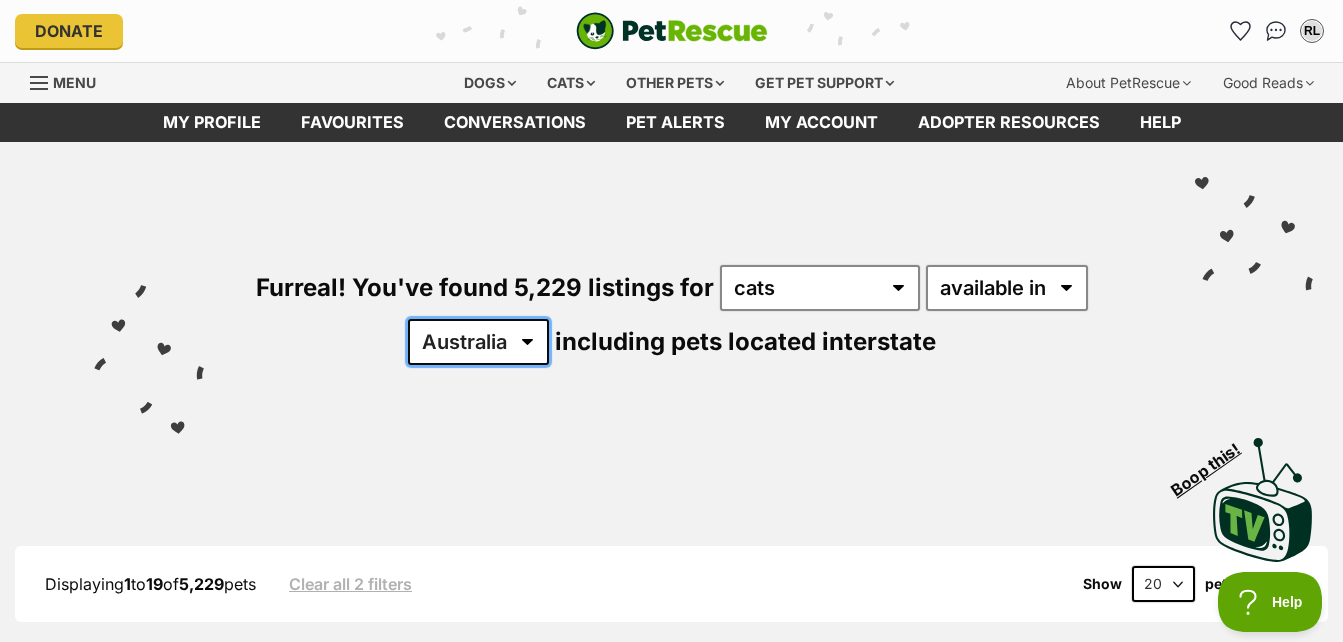 scroll, scrollTop: 0, scrollLeft: 0, axis: both 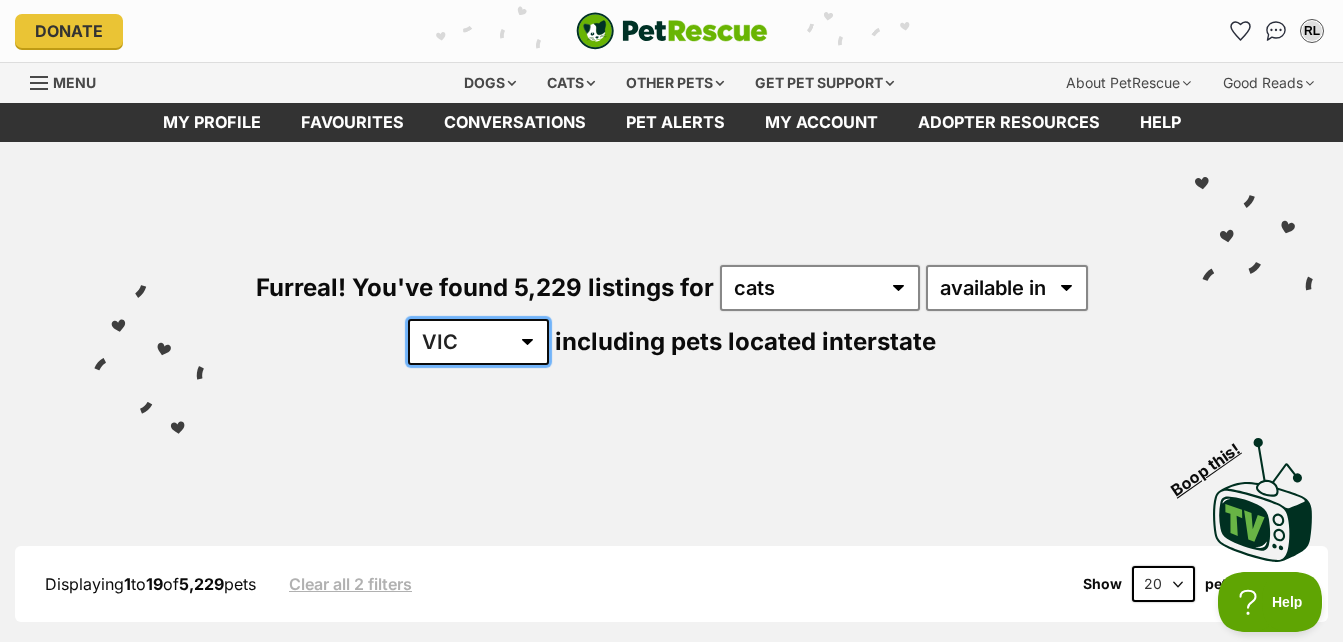 click on "Australia
ACT
NSW
NT
QLD
SA
TAS
VIC
WA" at bounding box center (478, 342) 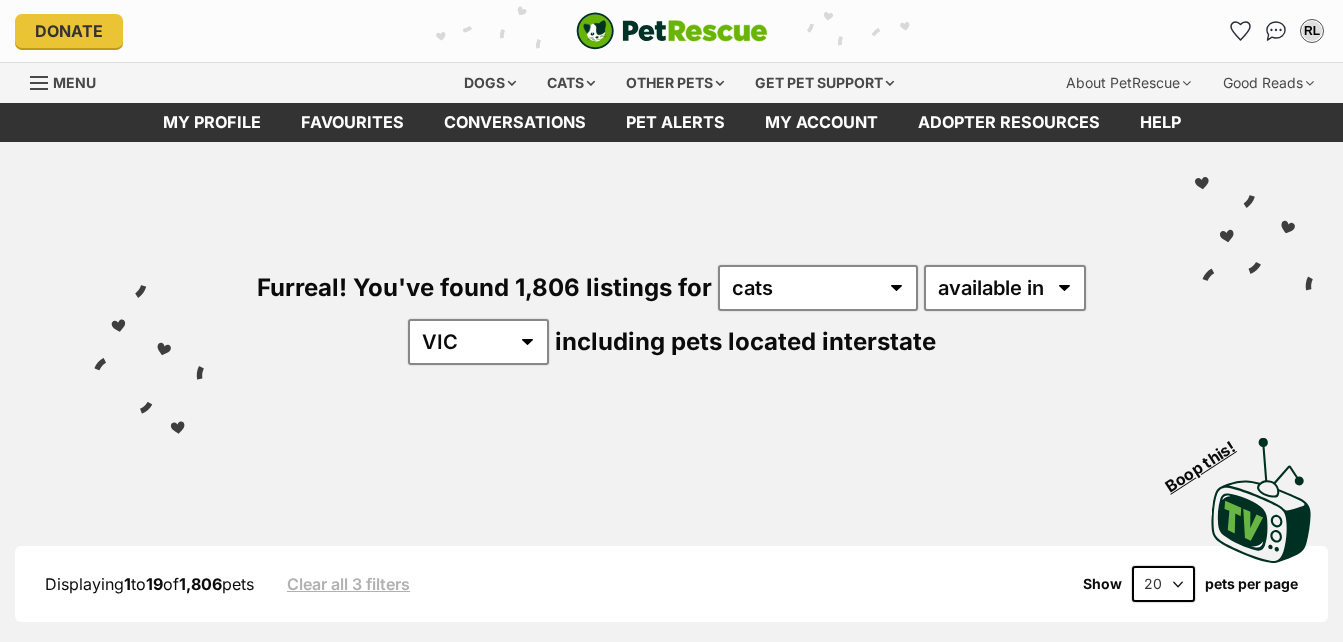 scroll, scrollTop: 0, scrollLeft: 0, axis: both 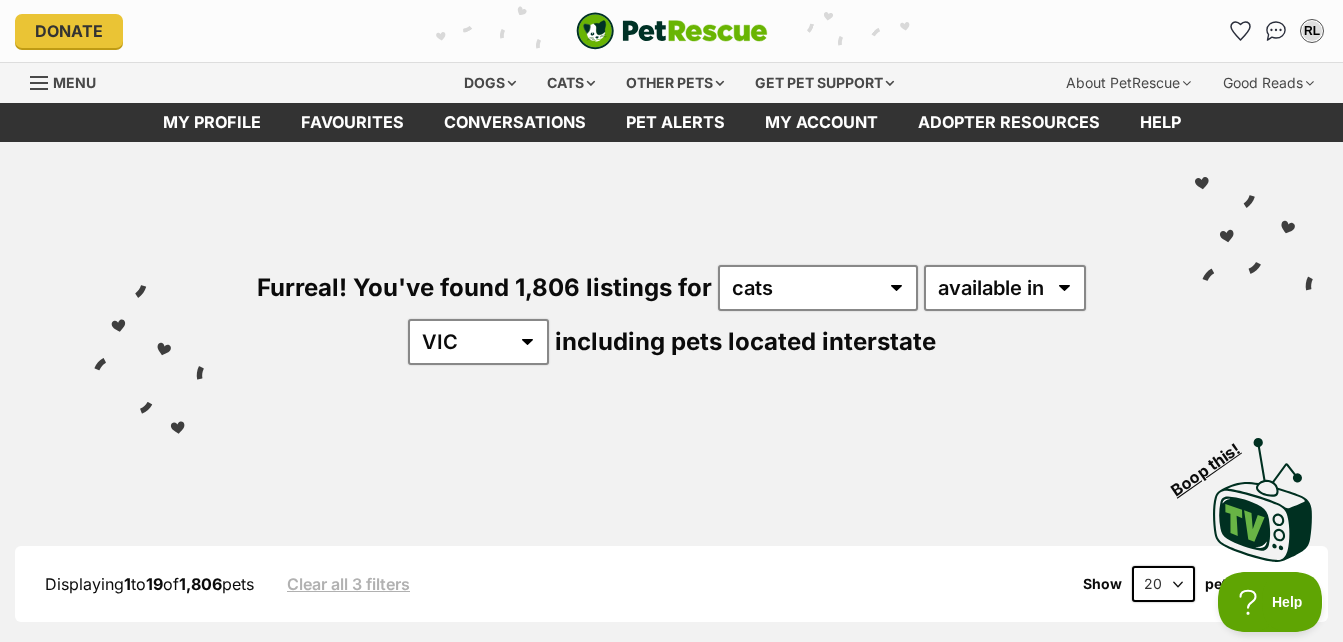 click on "20 40 60" at bounding box center (1163, 584) 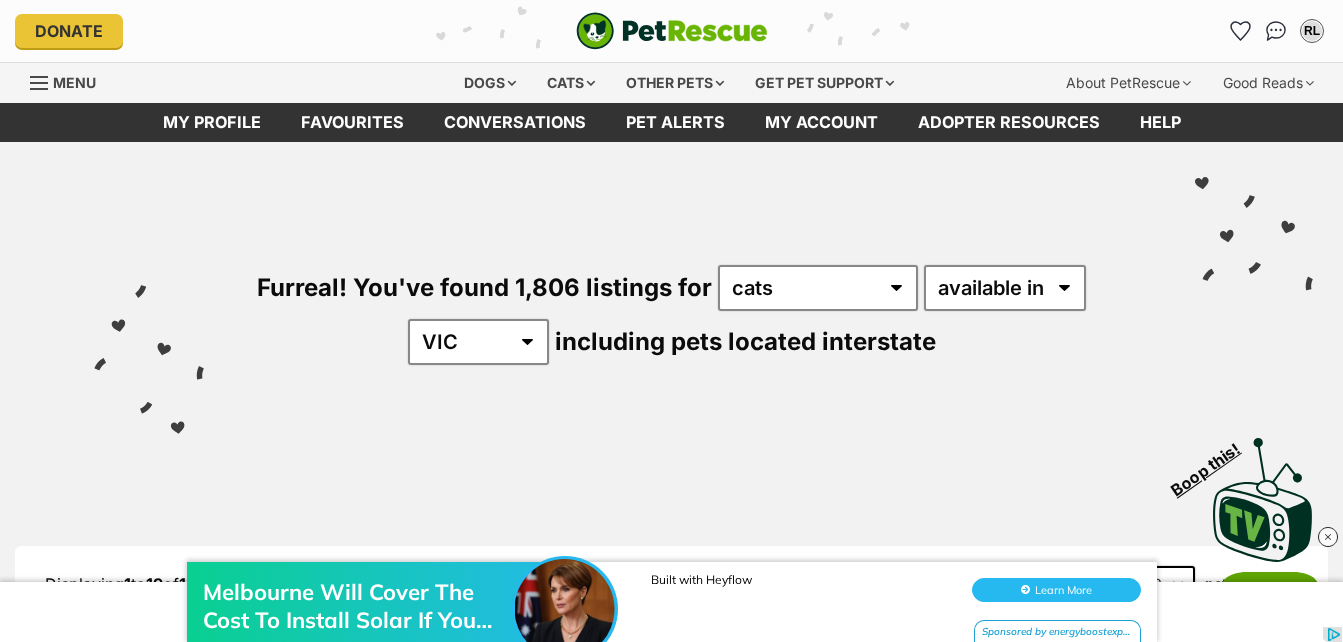 scroll, scrollTop: 0, scrollLeft: 0, axis: both 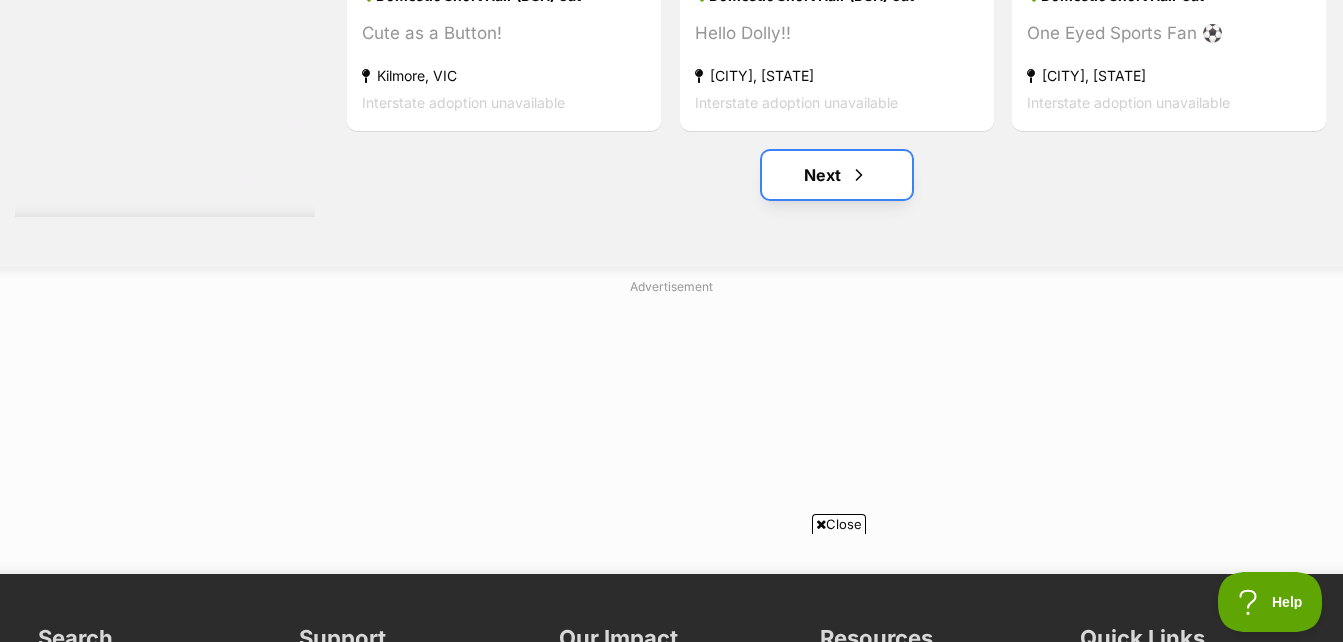 click on "Next" at bounding box center [837, 175] 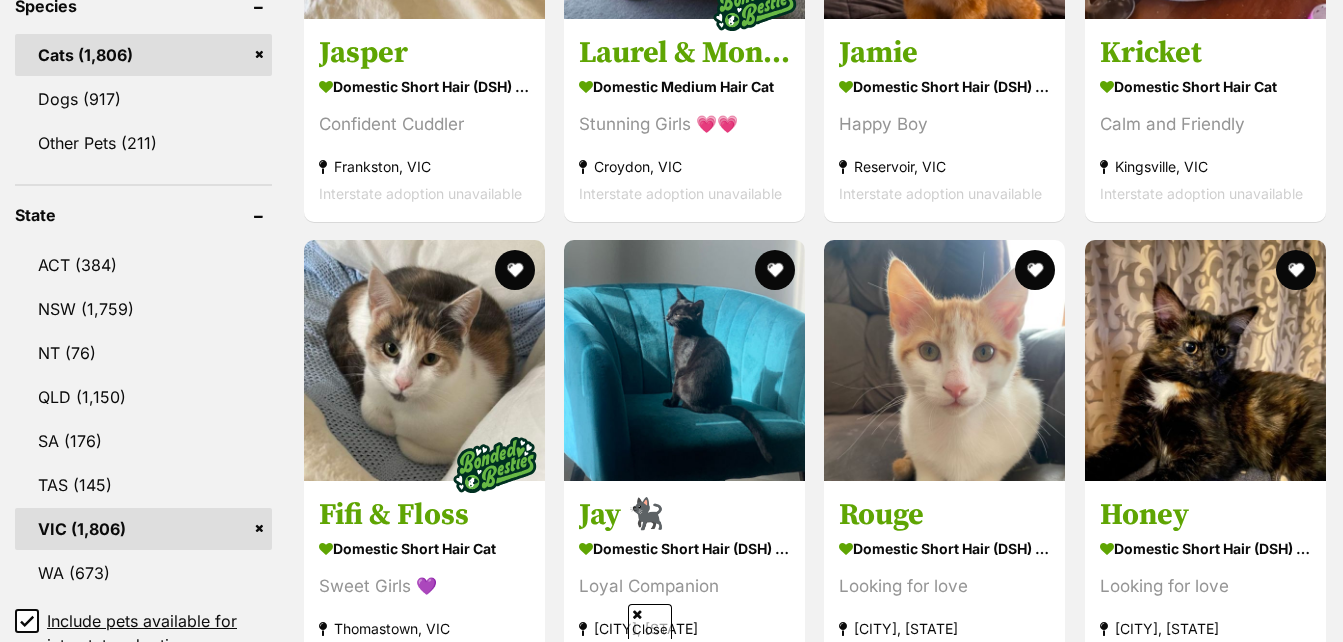 scroll, scrollTop: 929, scrollLeft: 0, axis: vertical 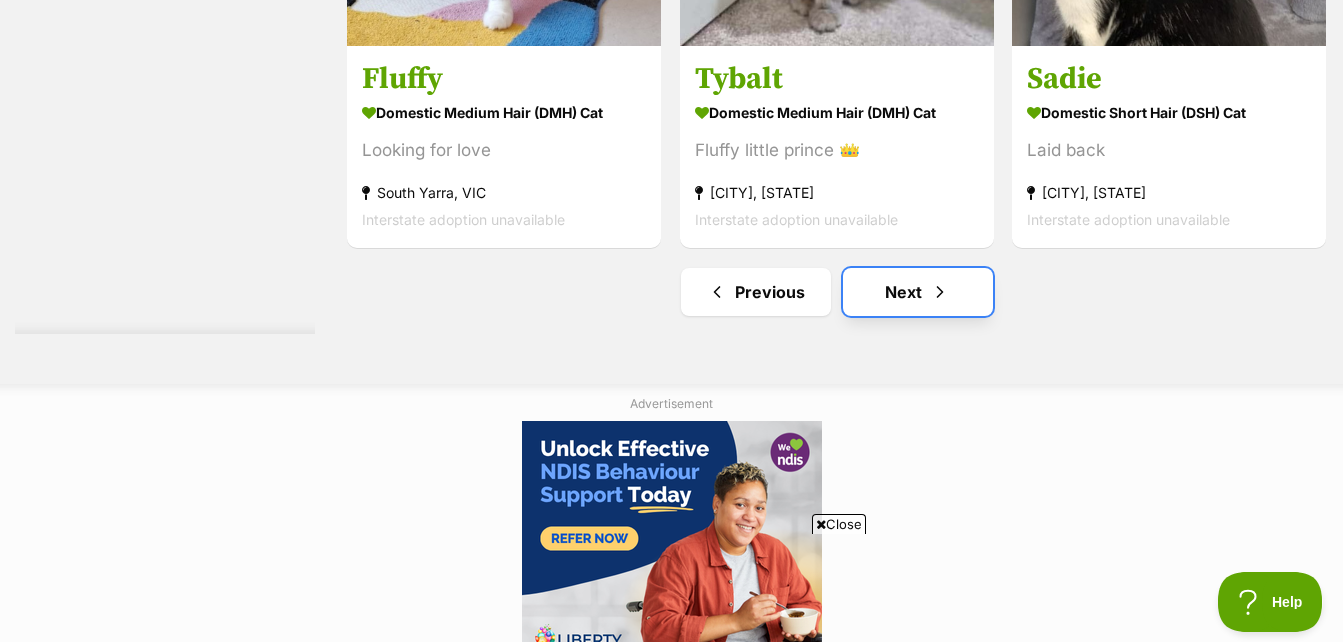 click on "Next" at bounding box center [918, 292] 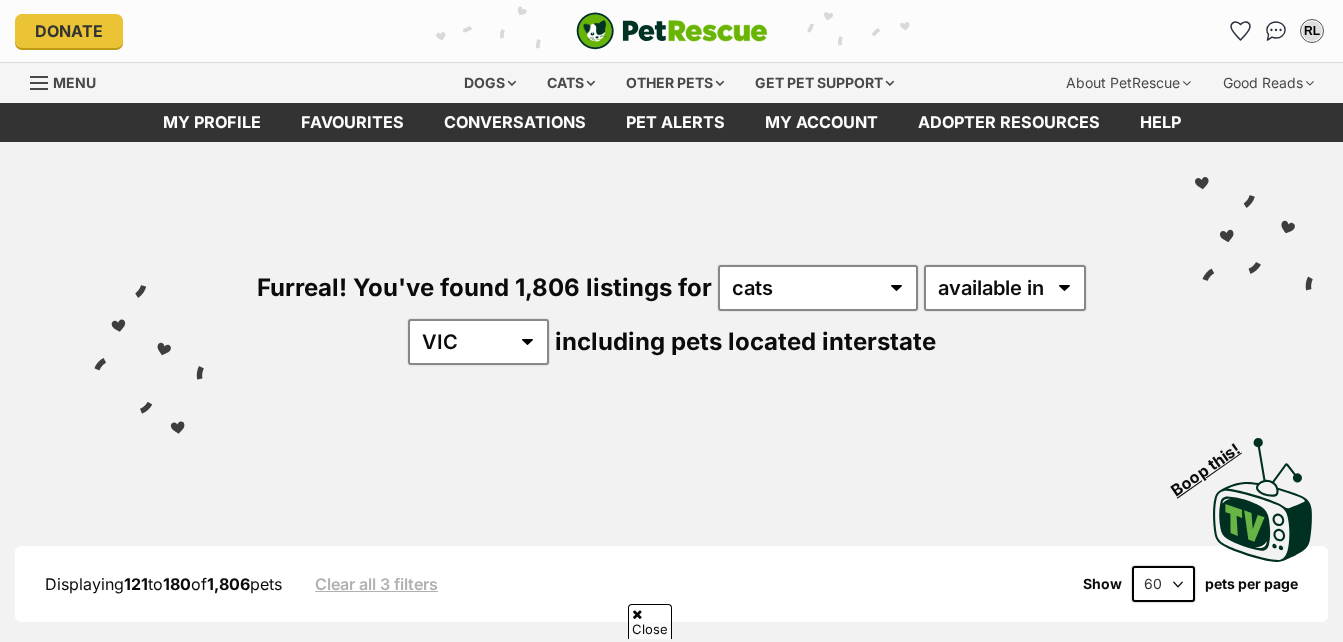 scroll, scrollTop: 230, scrollLeft: 0, axis: vertical 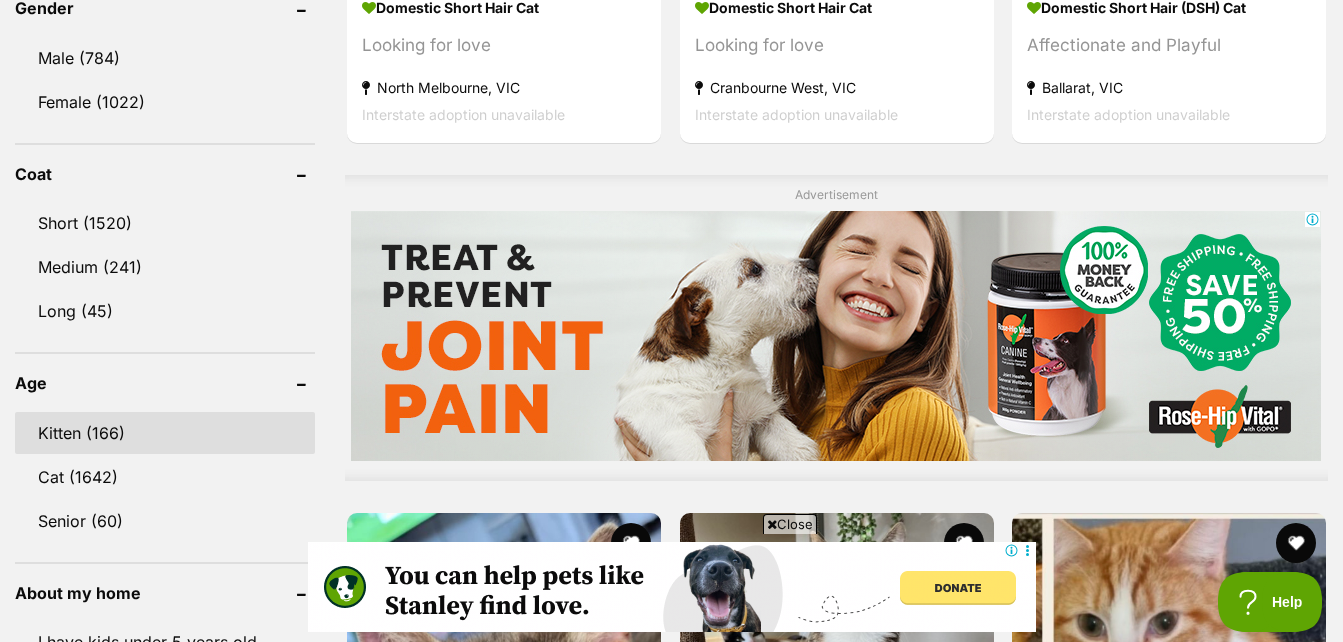 click on "Kitten (166)" at bounding box center [165, 433] 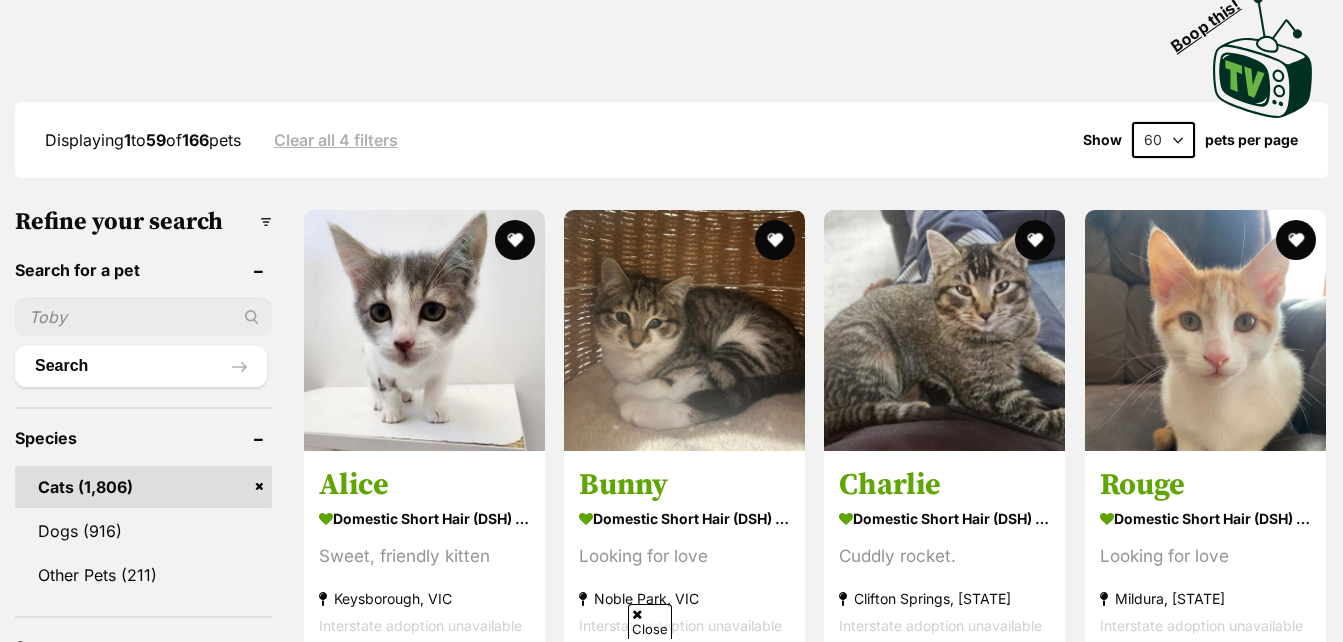 scroll, scrollTop: 0, scrollLeft: 0, axis: both 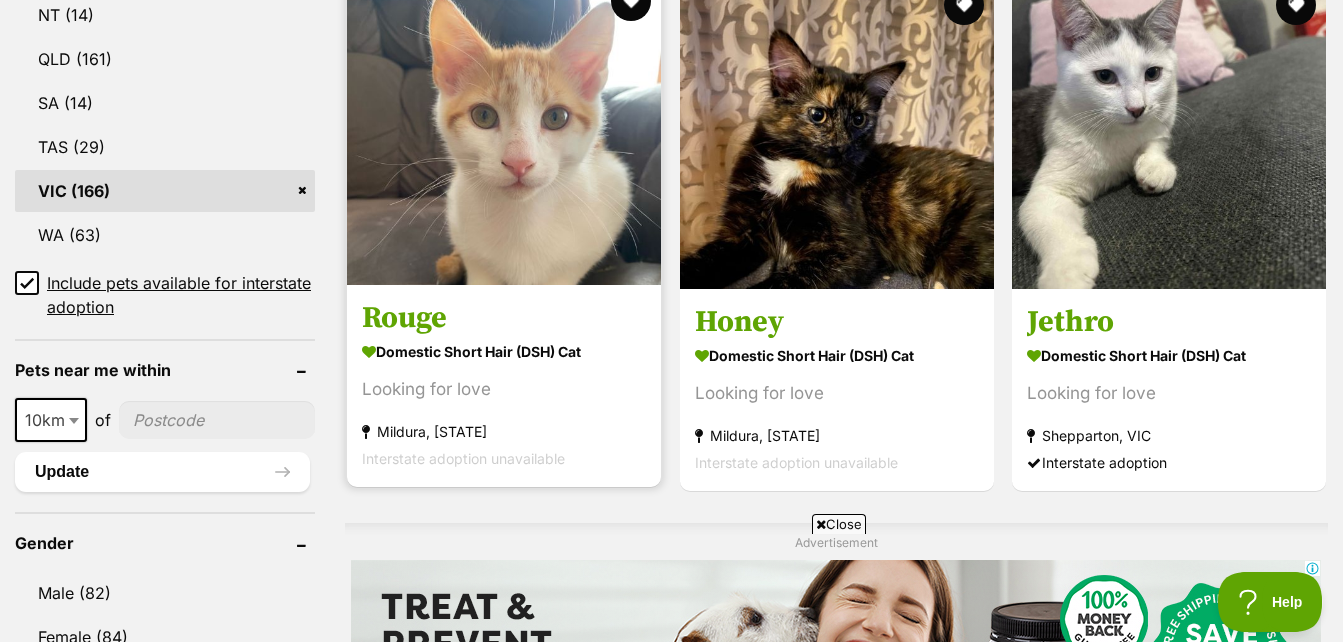 click at bounding box center [504, 128] 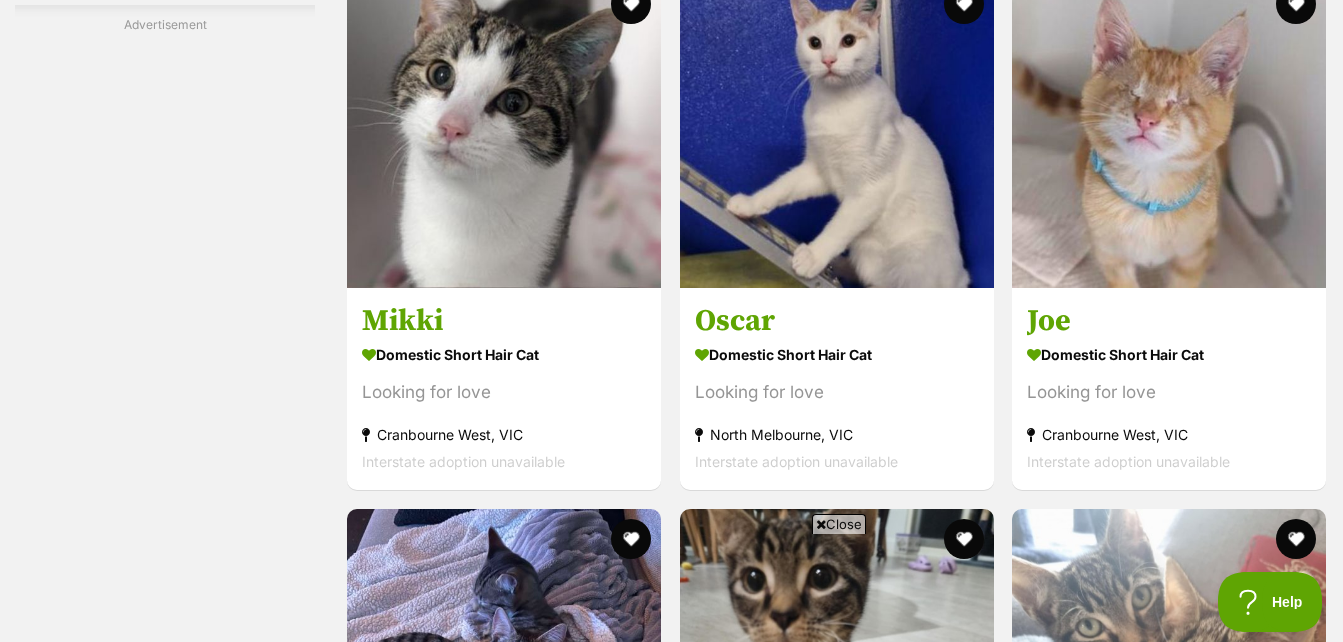 scroll, scrollTop: 3896, scrollLeft: 0, axis: vertical 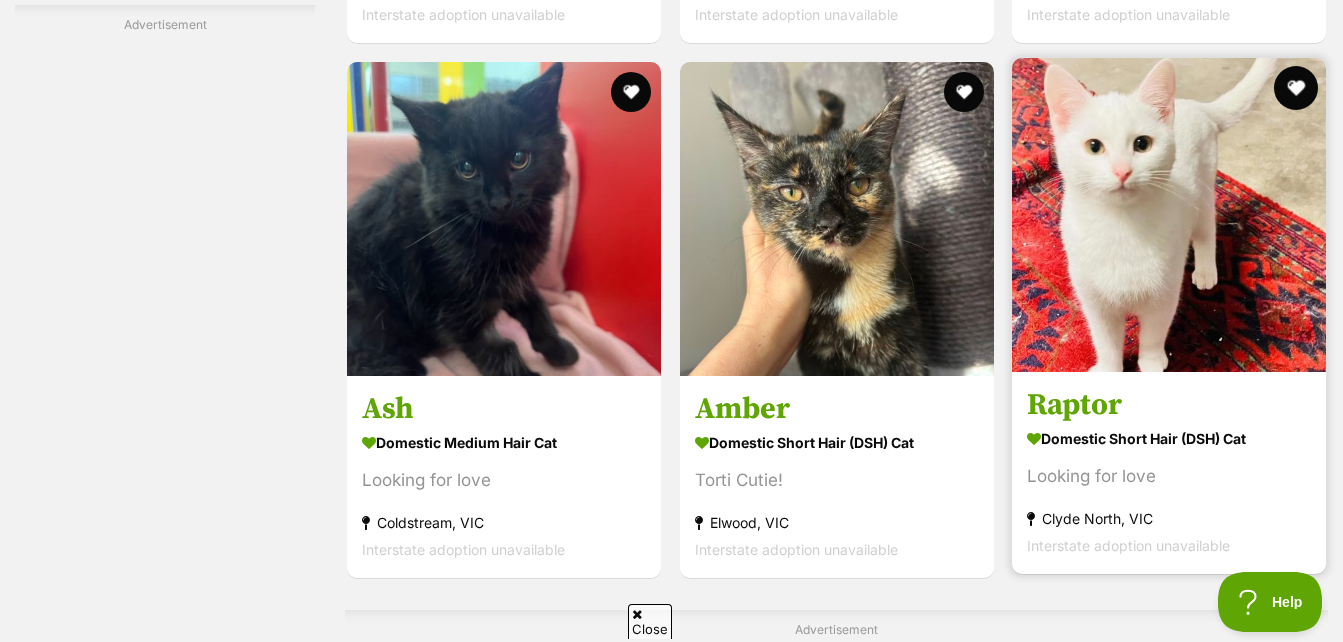 click at bounding box center [1296, 88] 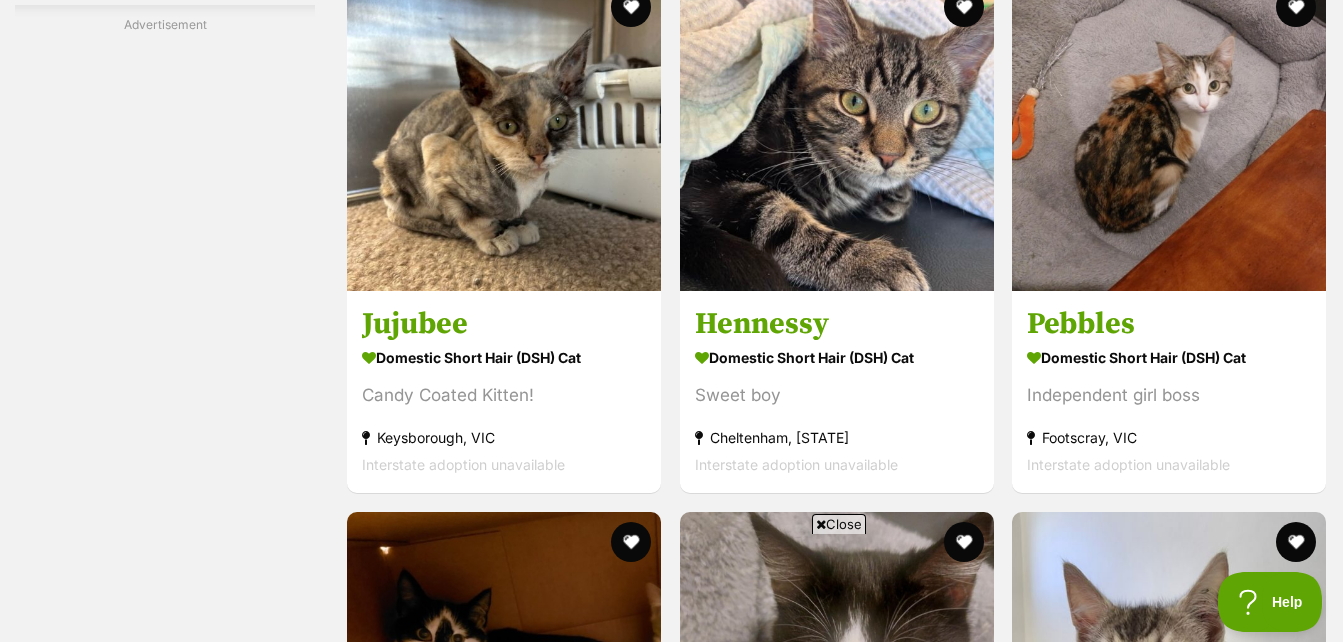 scroll, scrollTop: 9428, scrollLeft: 0, axis: vertical 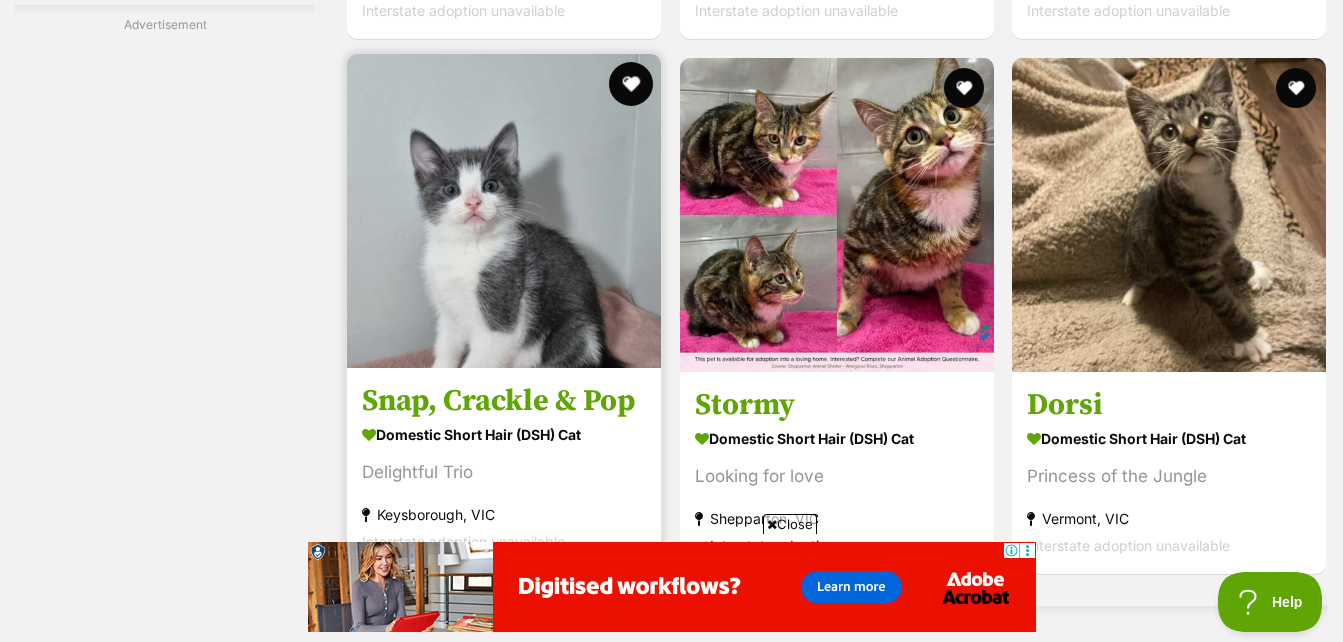 click at bounding box center [631, 84] 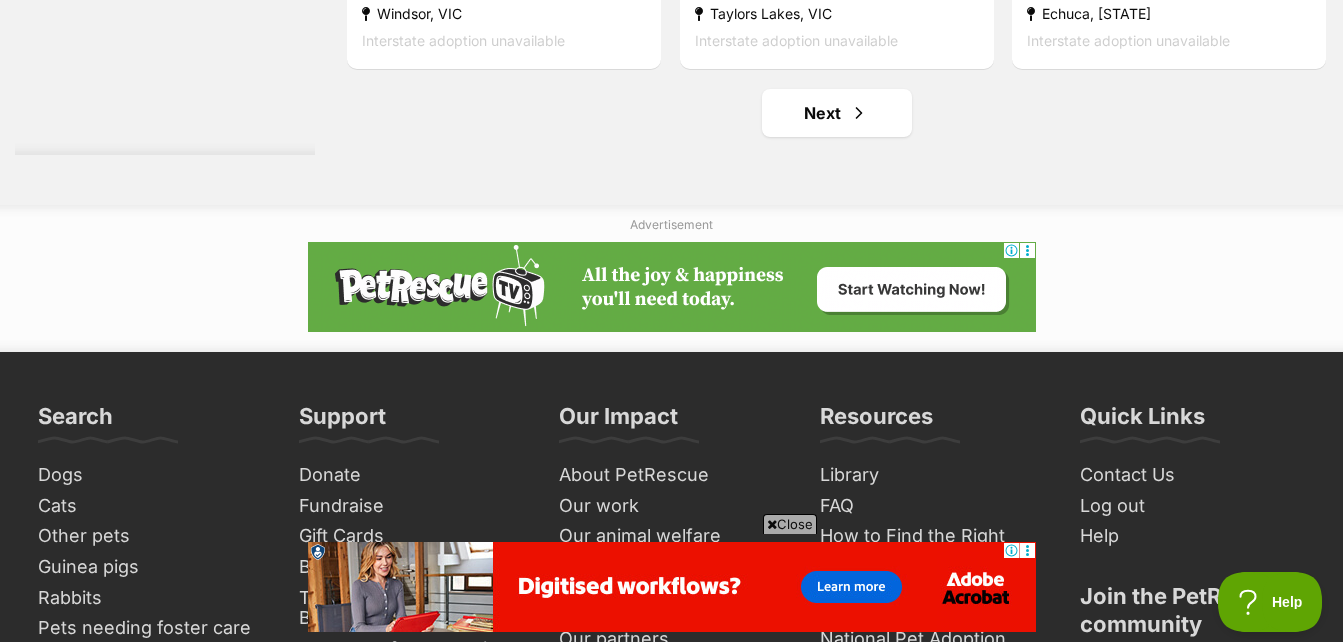 scroll, scrollTop: 14107, scrollLeft: 0, axis: vertical 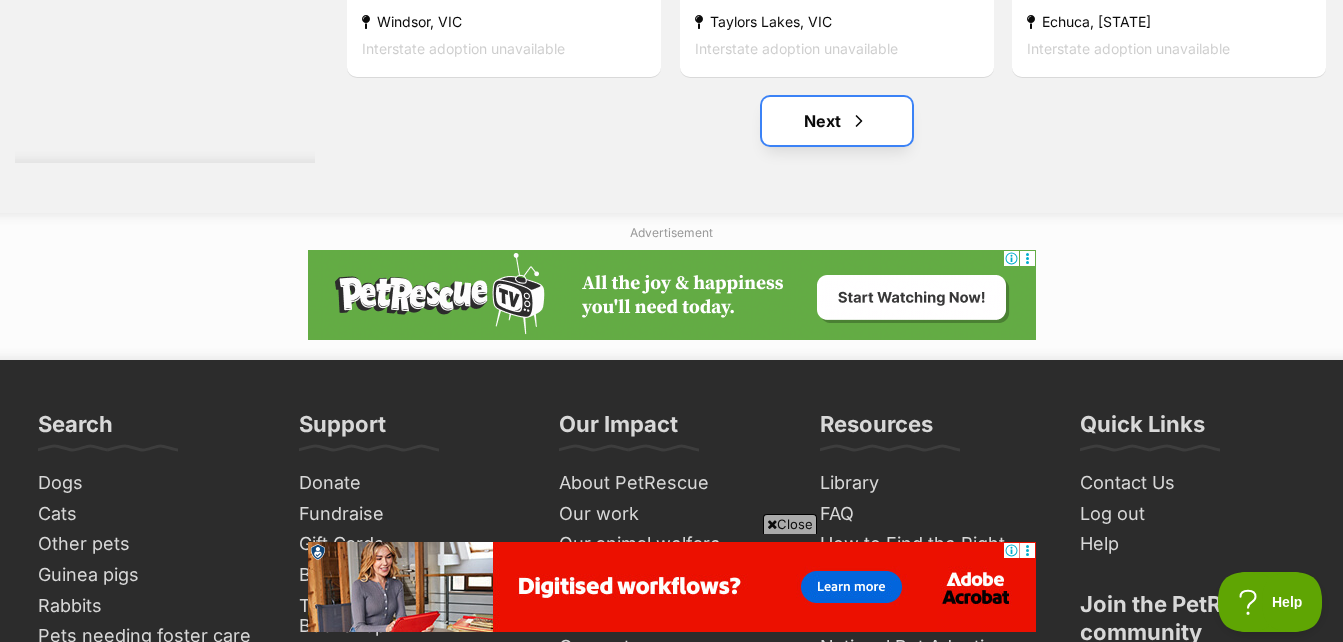 click at bounding box center (859, 121) 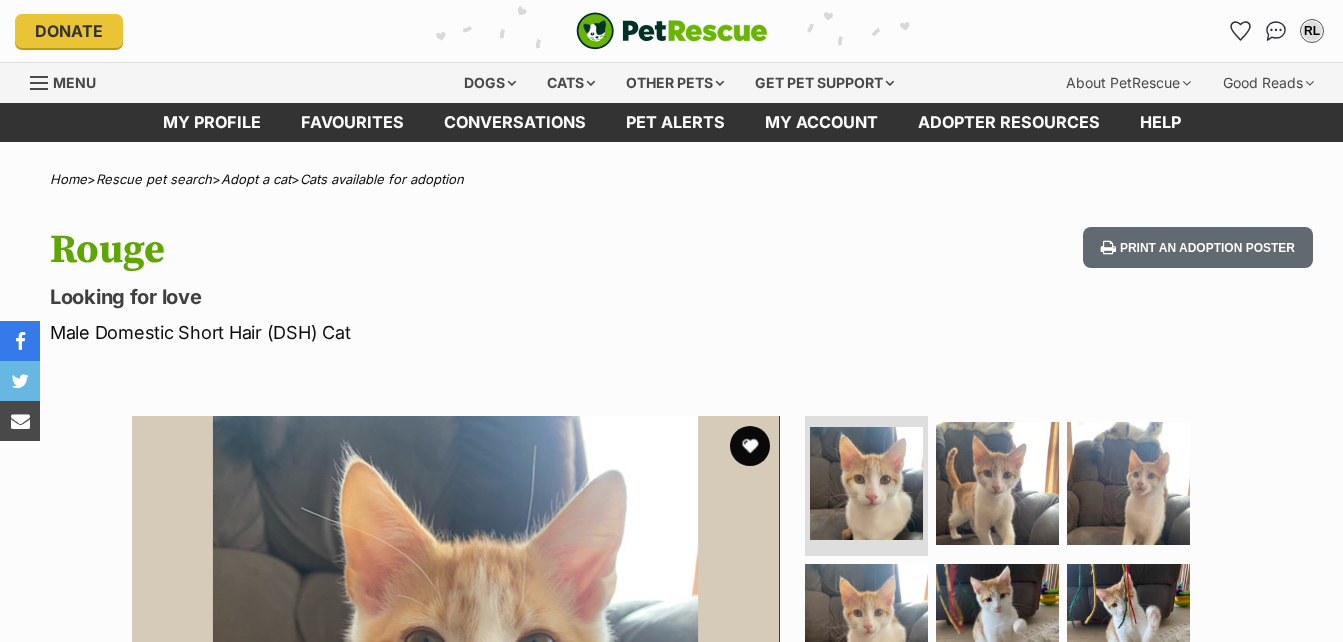 scroll, scrollTop: 0, scrollLeft: 0, axis: both 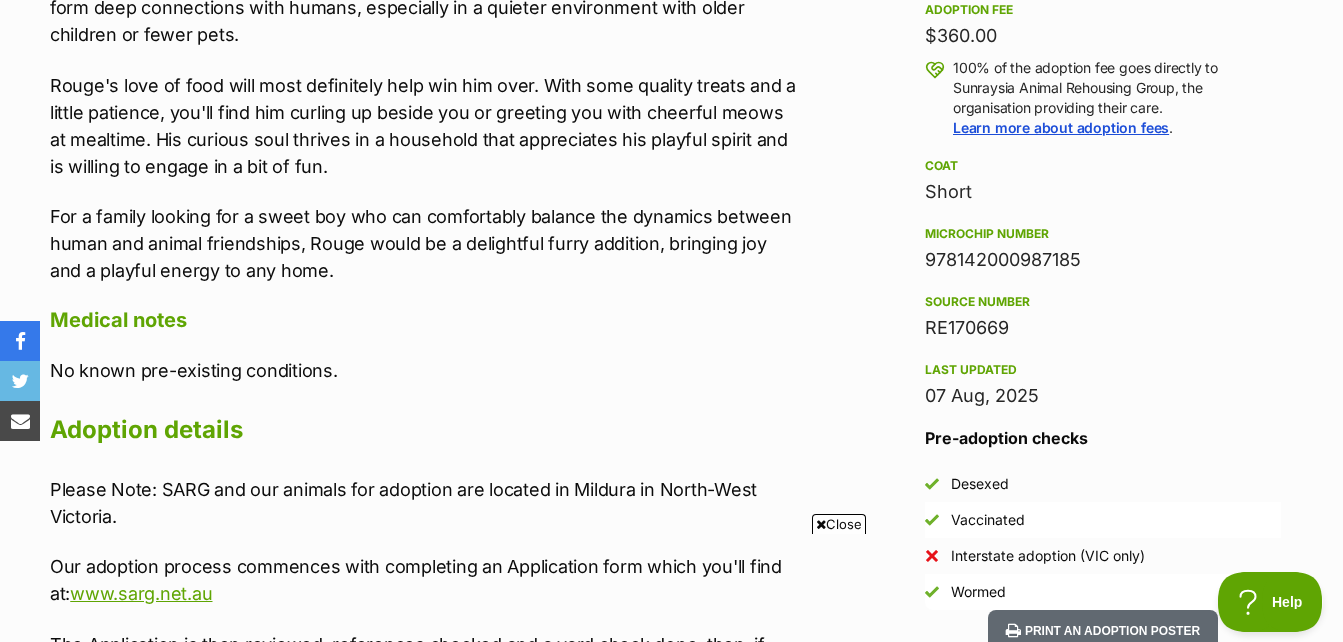 click on "About Rouge
Meet Rouge, a charming feline with a heart full of sweetness and a love for both food and playtime. Rouge has a gentle and endearing nature, making him an absolute joy to be around. Although he may be a bit shy when meeting new people, it doesn't take him long to warm up and reveal his playful personality. Once comfortable, he's always ready for some fun!
Rouge enjoys the company of other cats, and shares a special camaraderie with them, which is why he would flourish in a home where he can have a cat companion. However, he also gets along well with dogs, showing his adaptability in diverse social settings. Despite his natural inclination to bond with fellow animals, he also has the potential to form deep connections with humans, especially in a quieter environment with older children or fewer pets.
Medical notes
No known pre-existing conditions.
Adoption details
Please Note: SARG and our animals for adoption are located in Mildura in North-West Victoria." at bounding box center [425, 250] 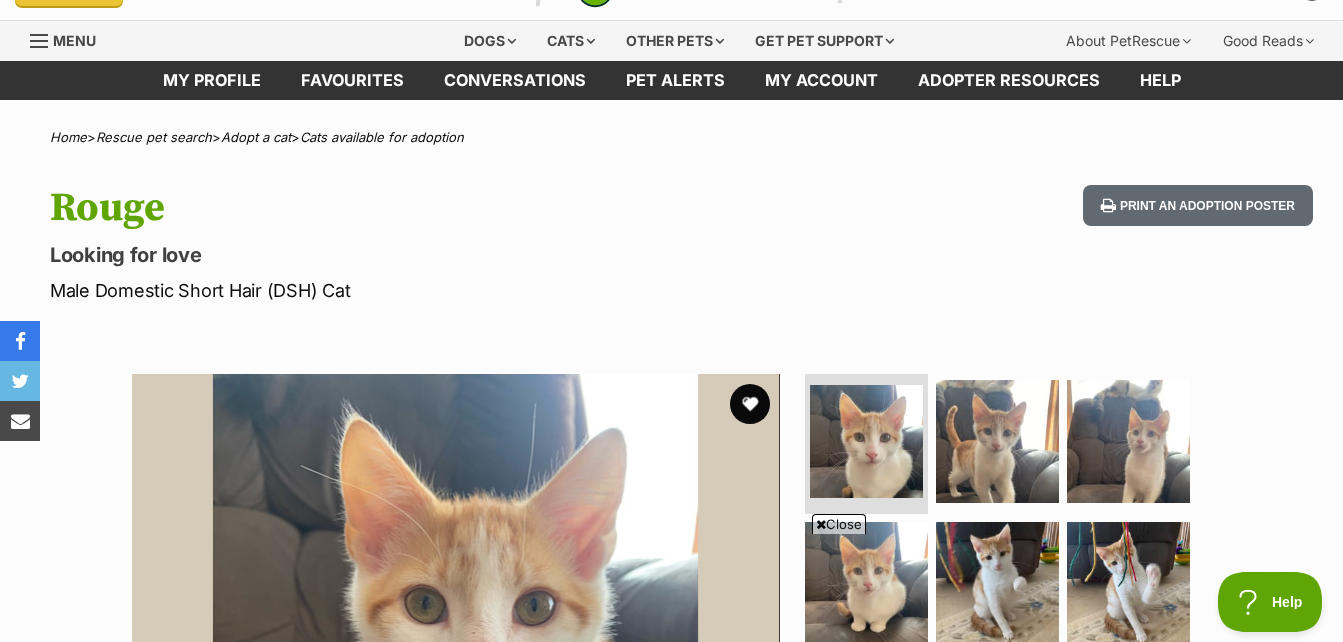 scroll, scrollTop: 0, scrollLeft: 0, axis: both 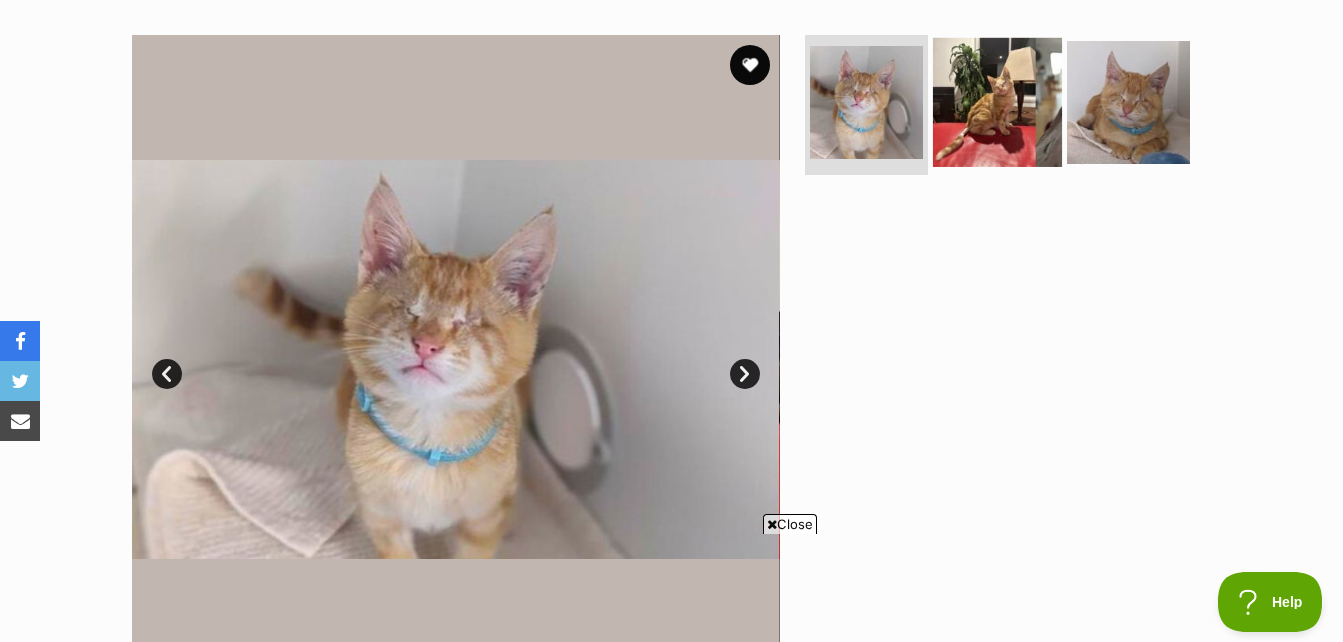 click at bounding box center [997, 102] 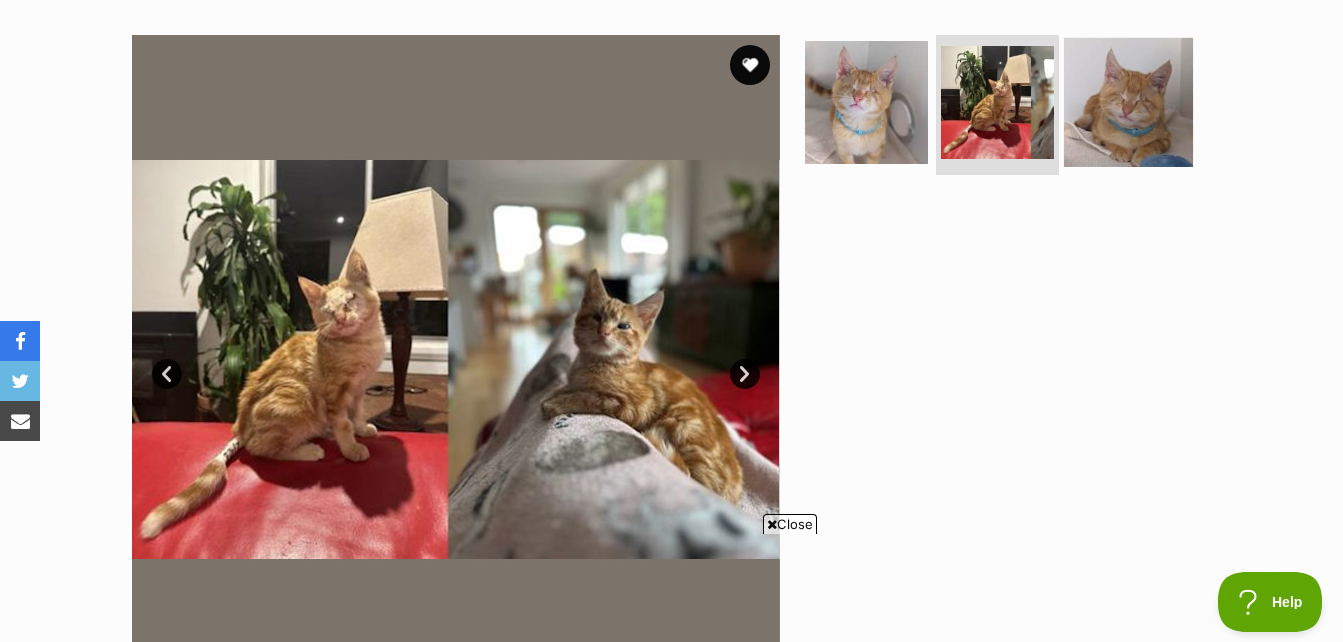 click at bounding box center [1128, 102] 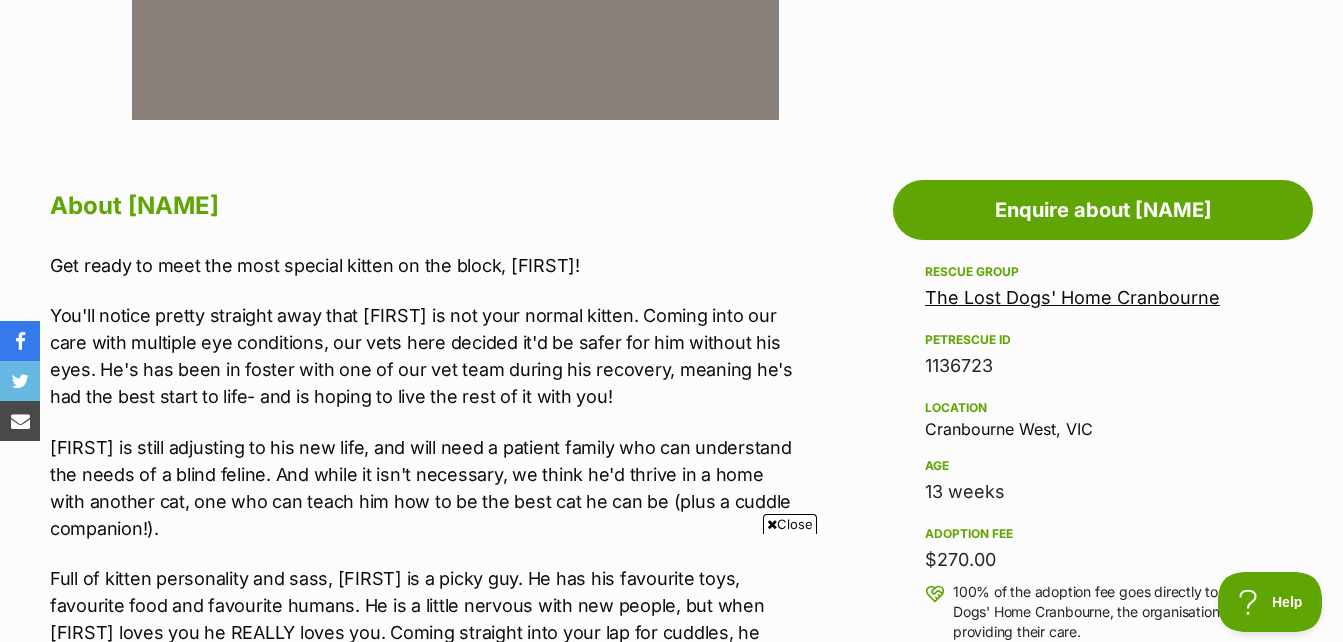 scroll, scrollTop: 947, scrollLeft: 0, axis: vertical 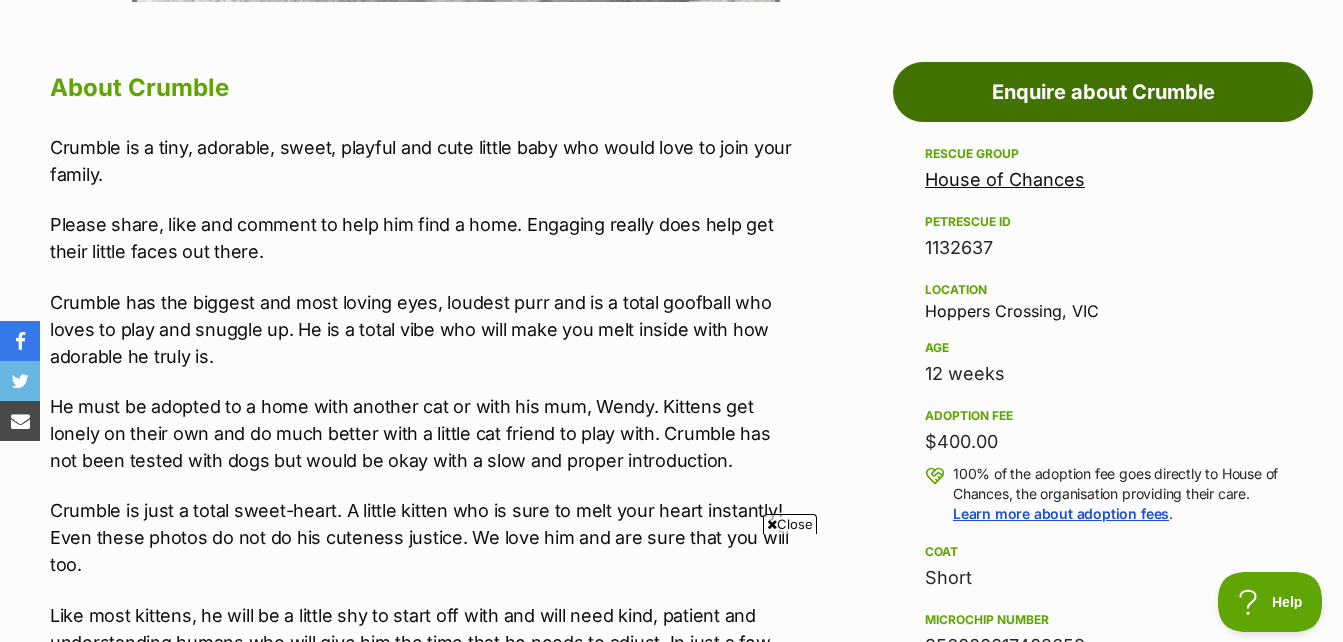 click on "Enquire about Crumble" at bounding box center [1103, 92] 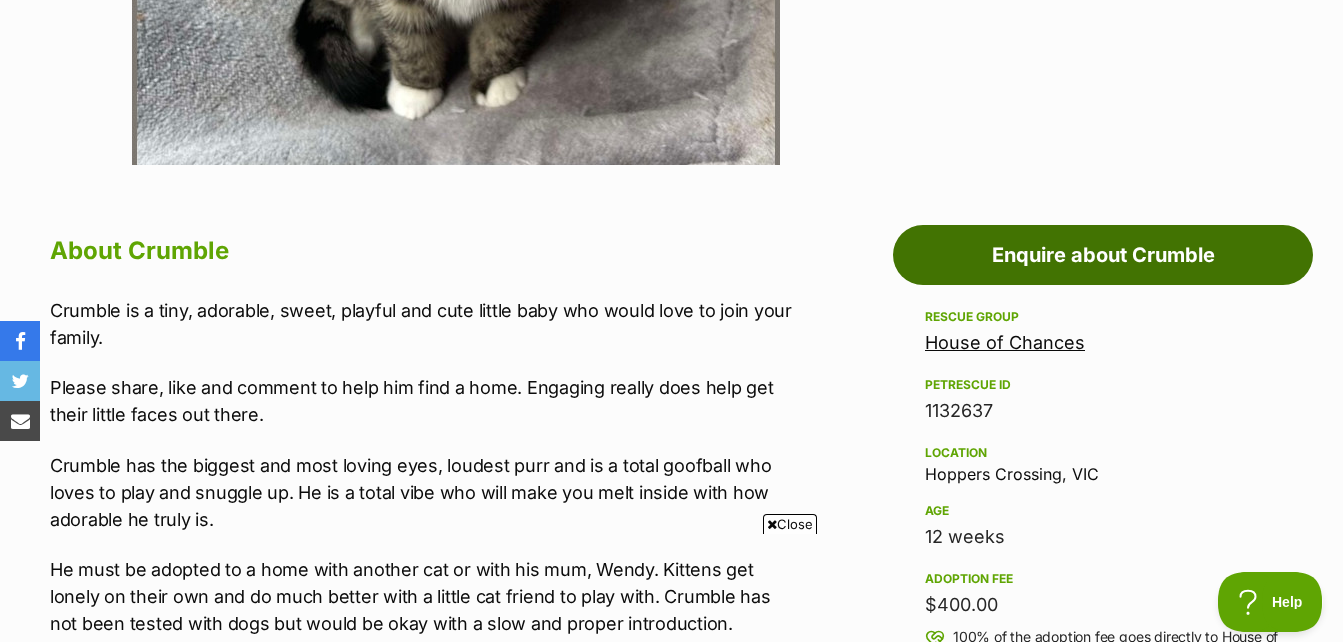 scroll, scrollTop: 833, scrollLeft: 0, axis: vertical 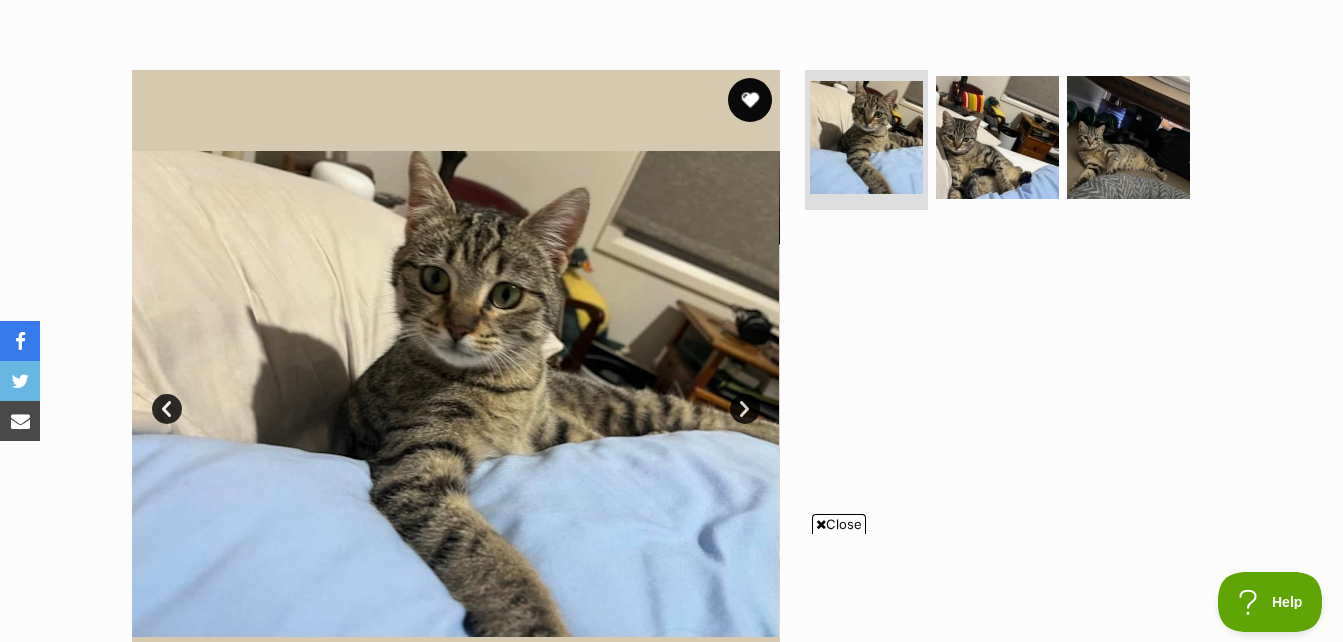 click at bounding box center [750, 100] 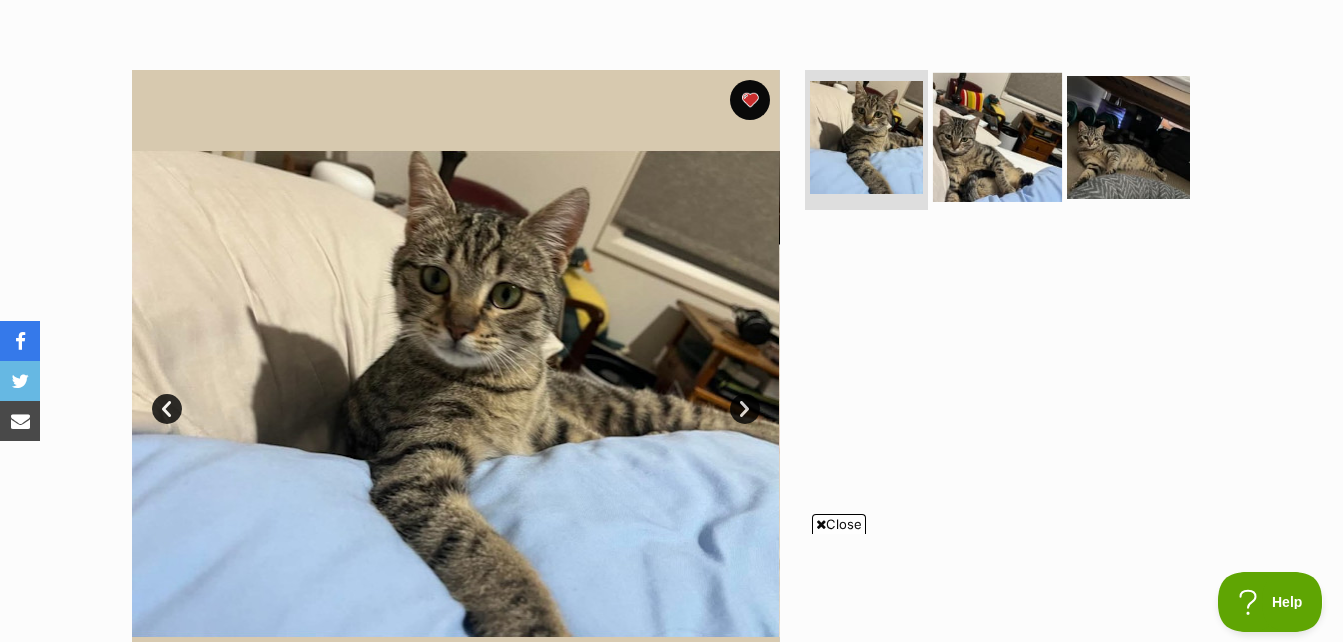 click at bounding box center (997, 137) 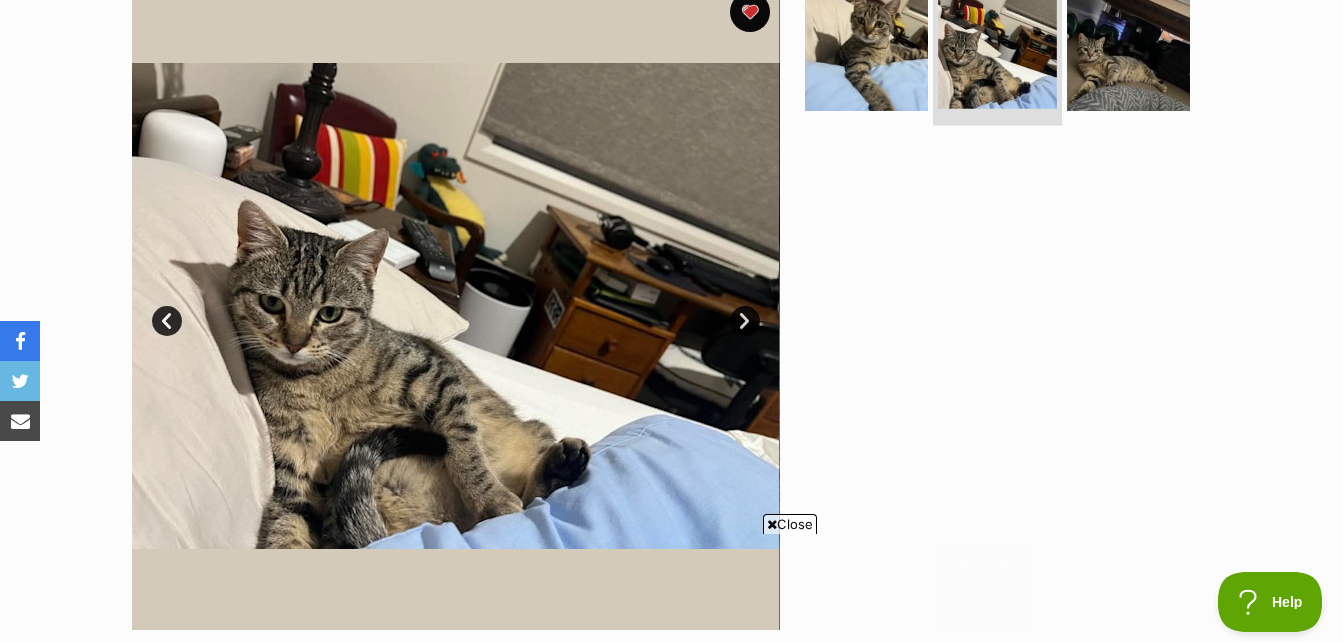 scroll, scrollTop: 386, scrollLeft: 0, axis: vertical 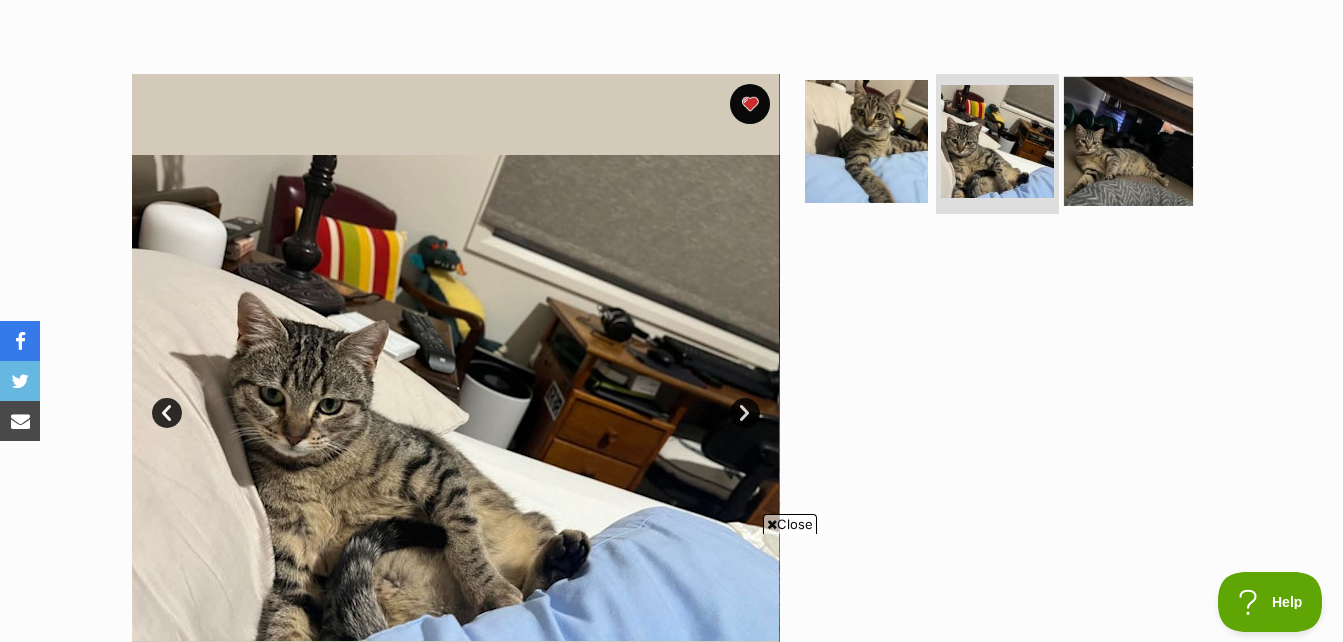 click at bounding box center [1128, 141] 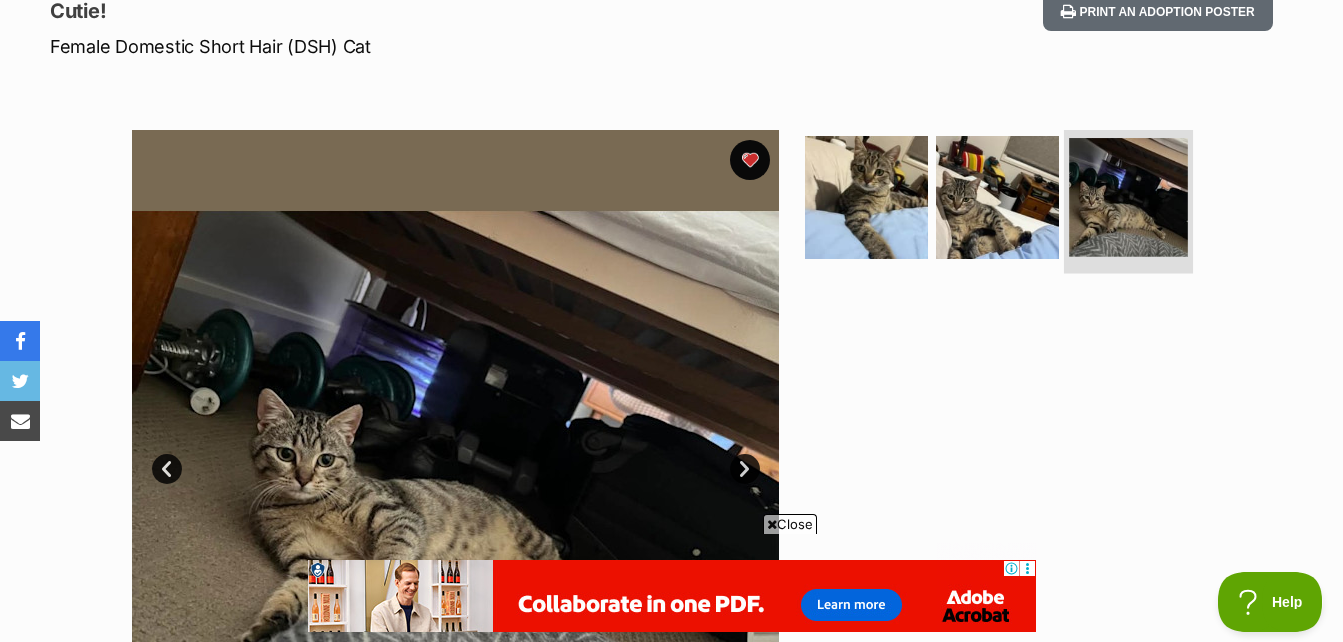 scroll, scrollTop: 288, scrollLeft: 0, axis: vertical 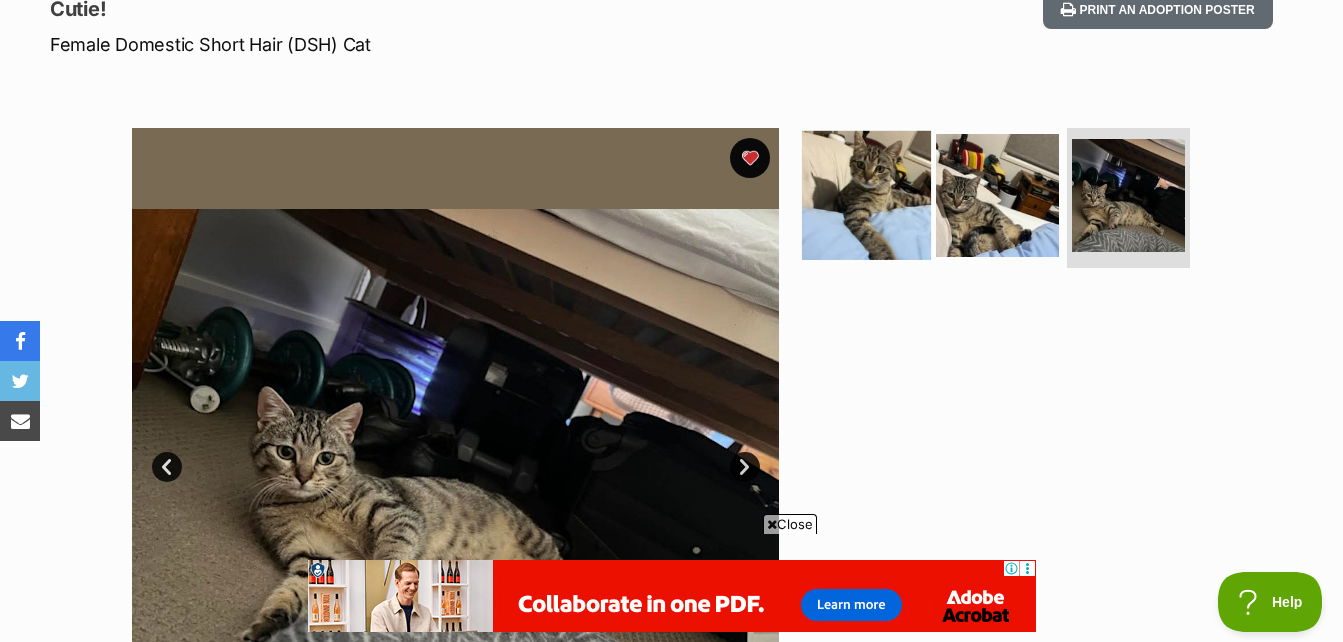 click at bounding box center (866, 195) 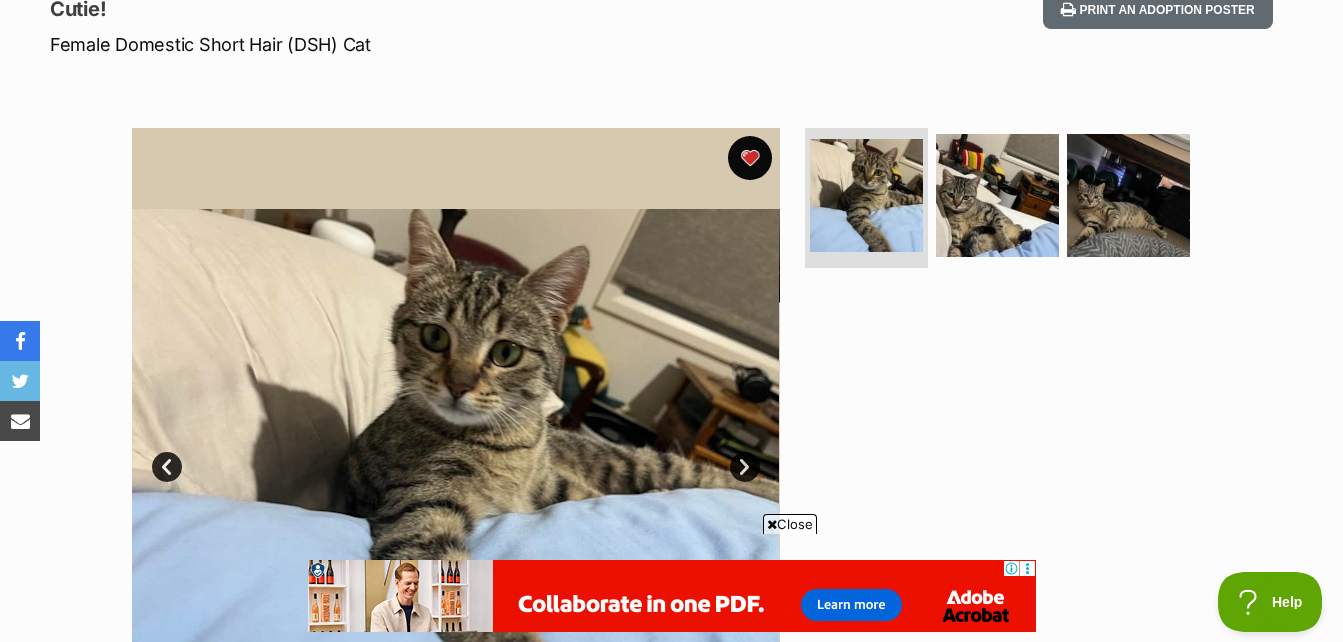 click at bounding box center [750, 158] 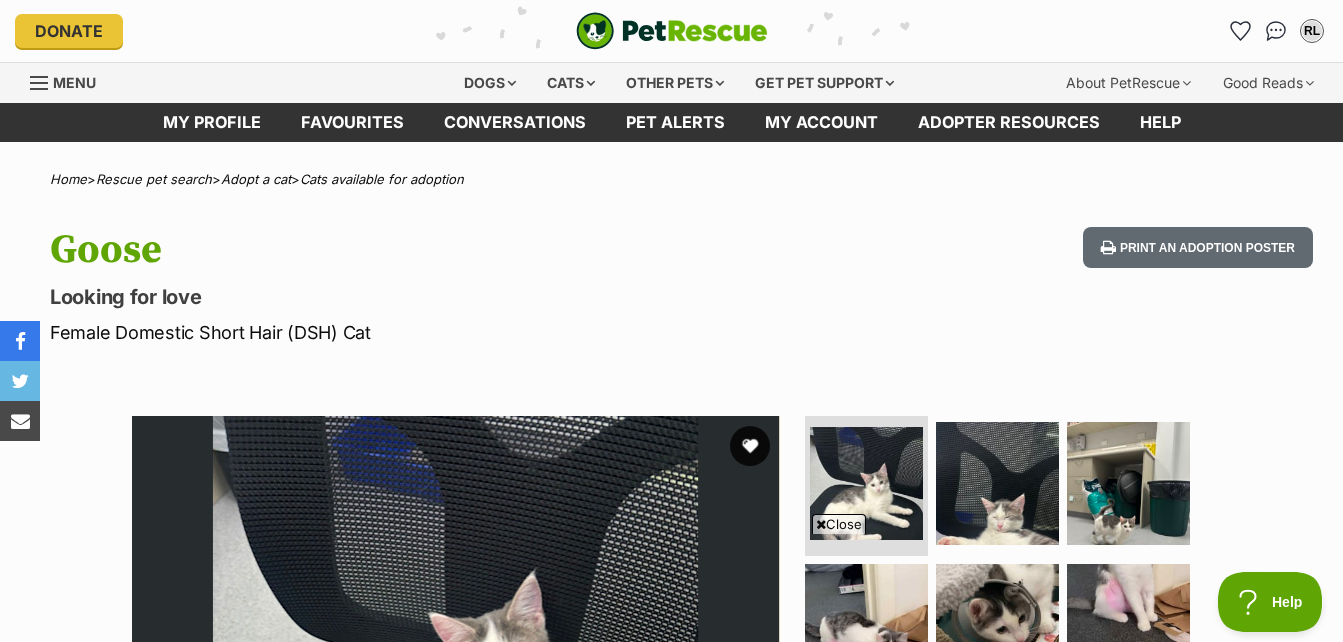 scroll, scrollTop: 176, scrollLeft: 0, axis: vertical 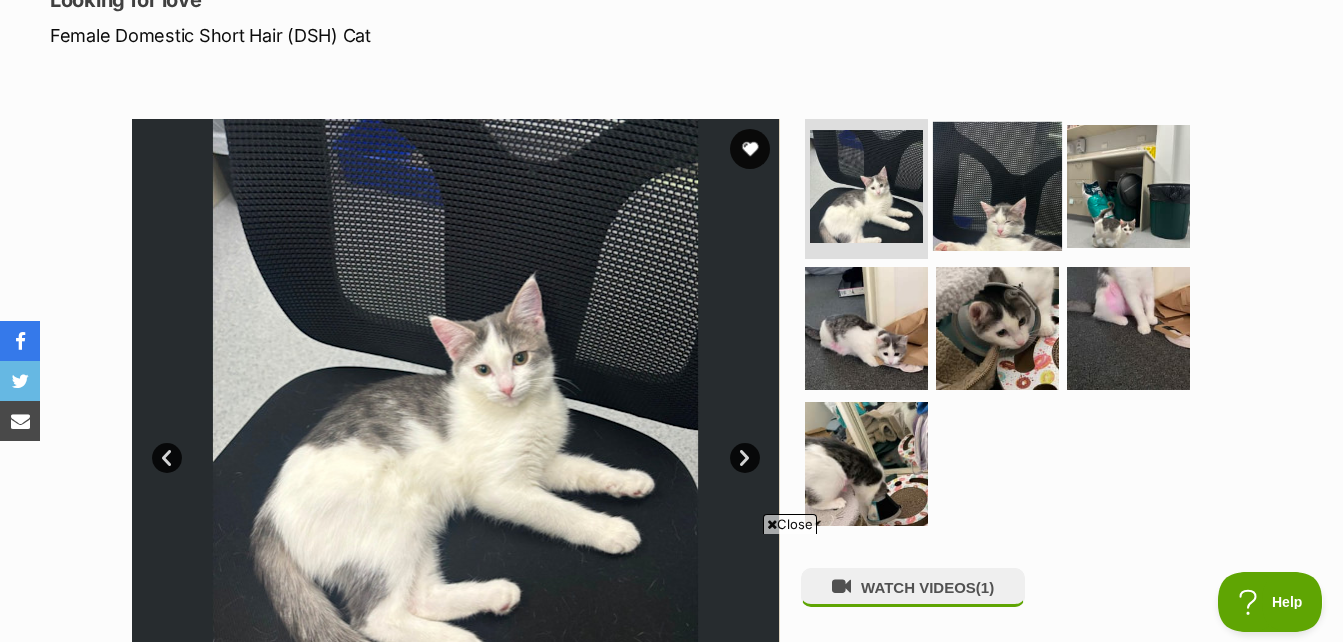 click at bounding box center [997, 186] 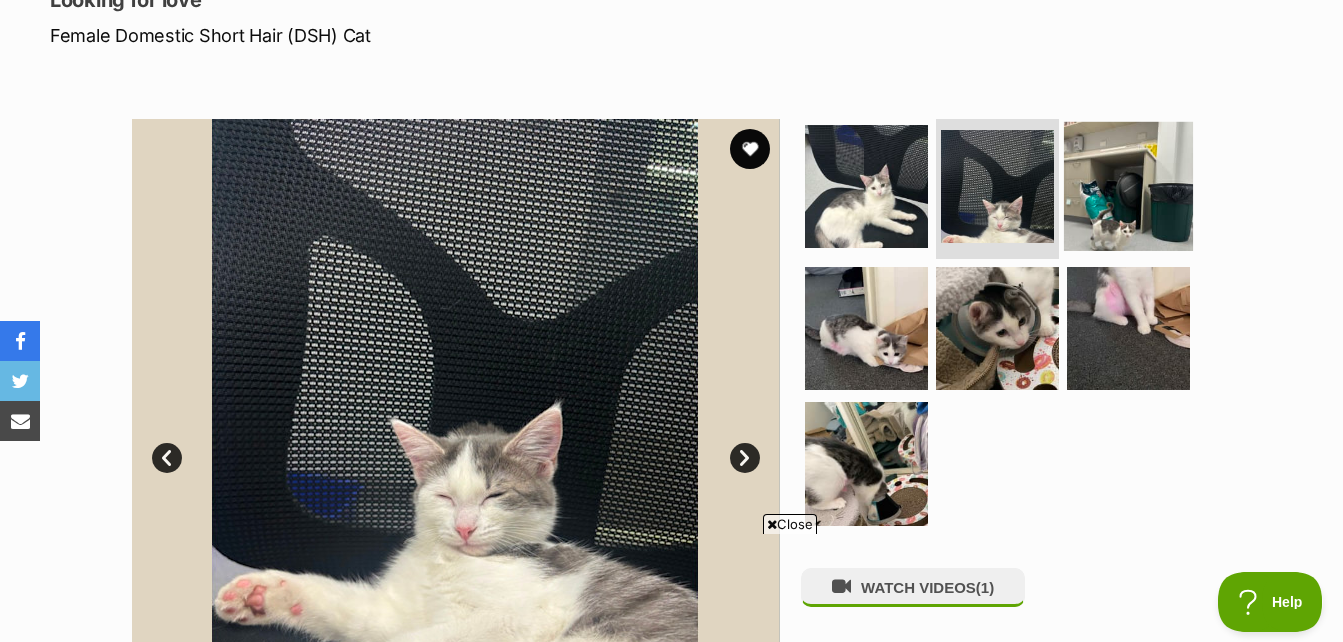 click at bounding box center (1128, 186) 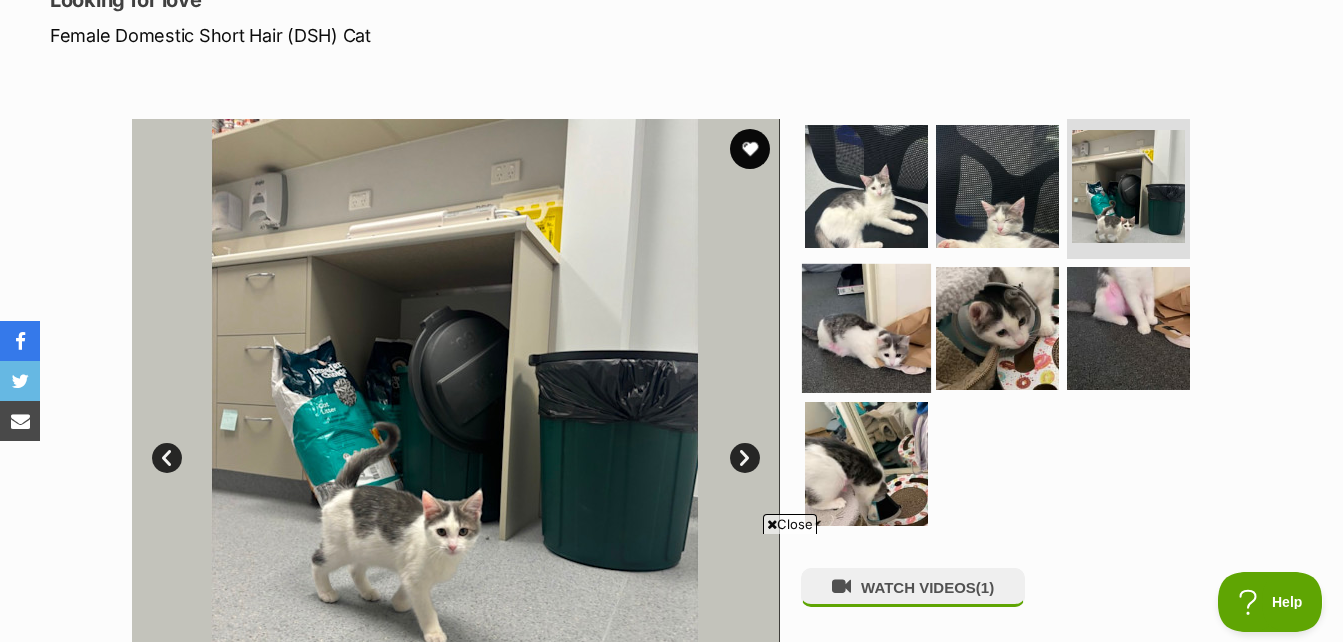 click at bounding box center [866, 327] 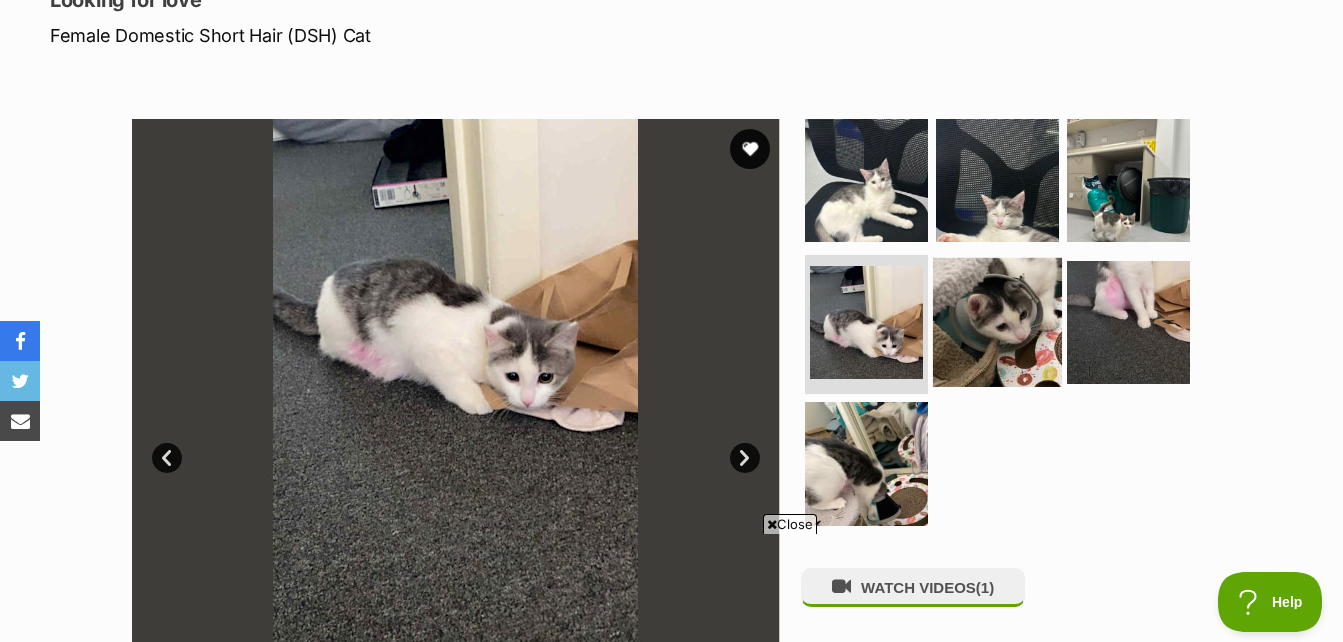 click at bounding box center (997, 321) 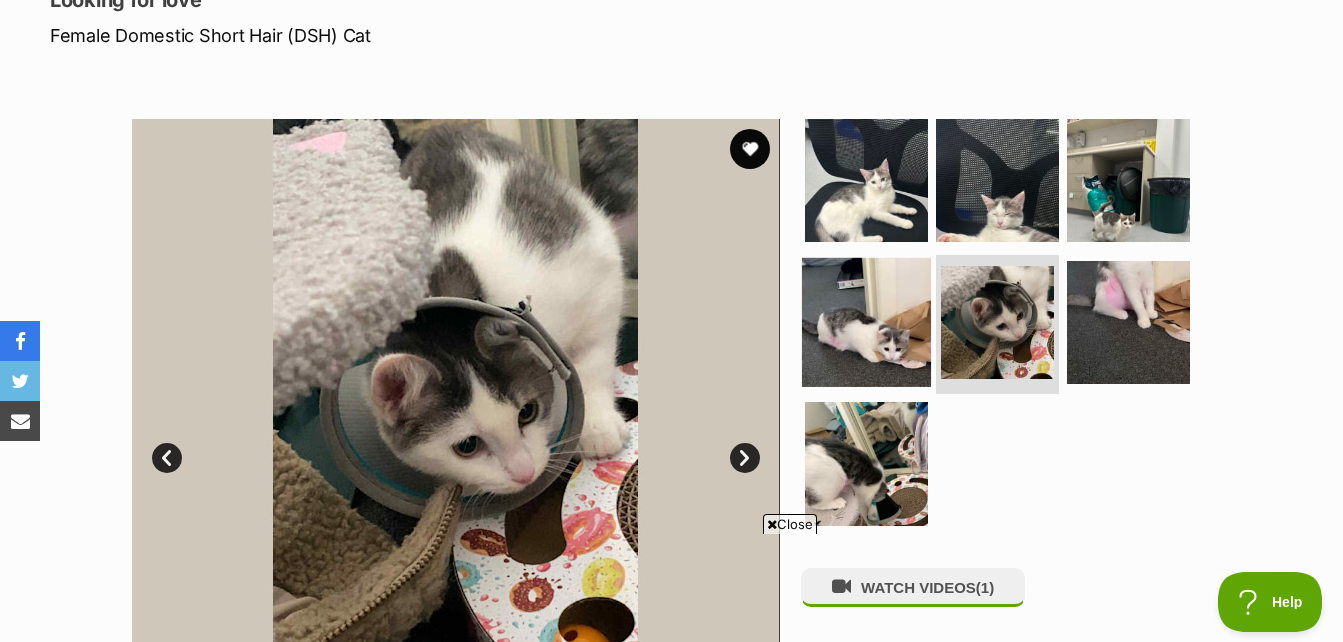 click at bounding box center [866, 321] 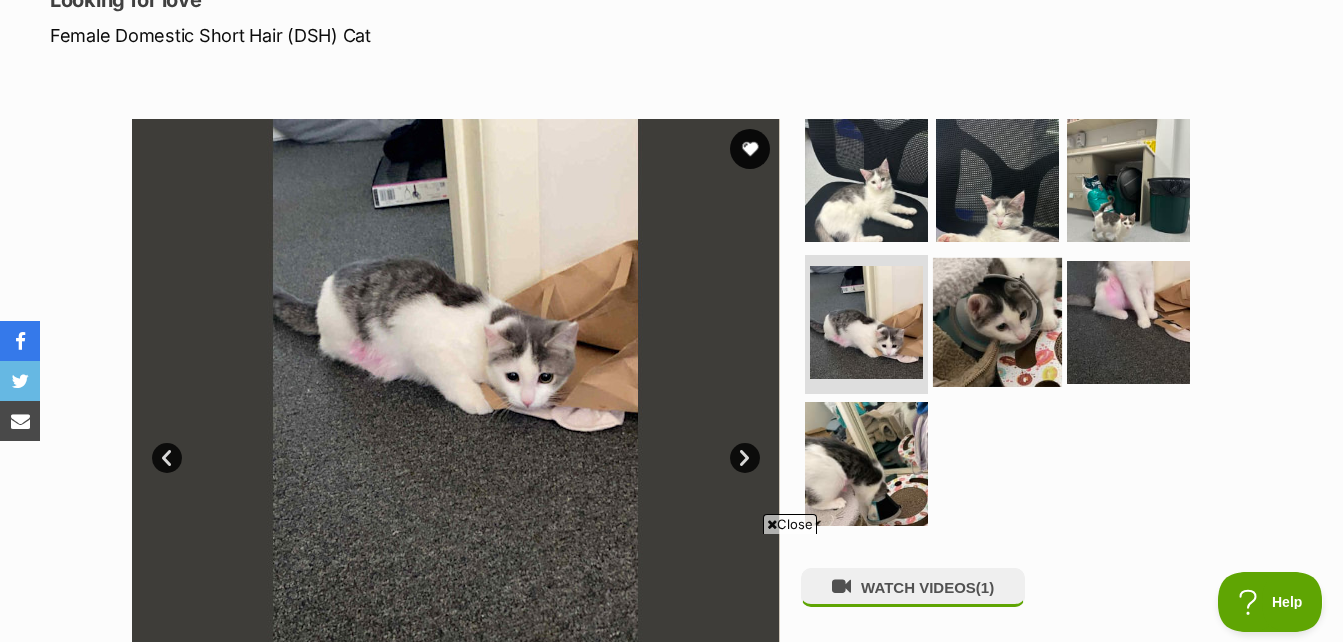 click at bounding box center (997, 321) 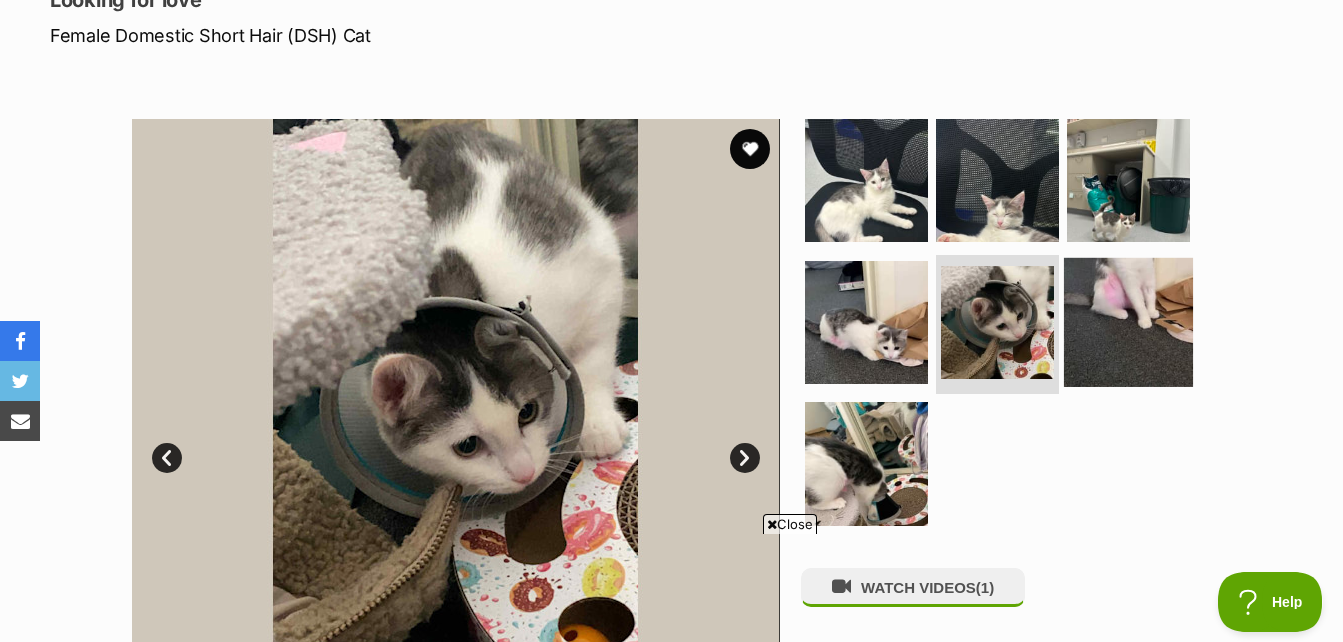 click at bounding box center [1128, 321] 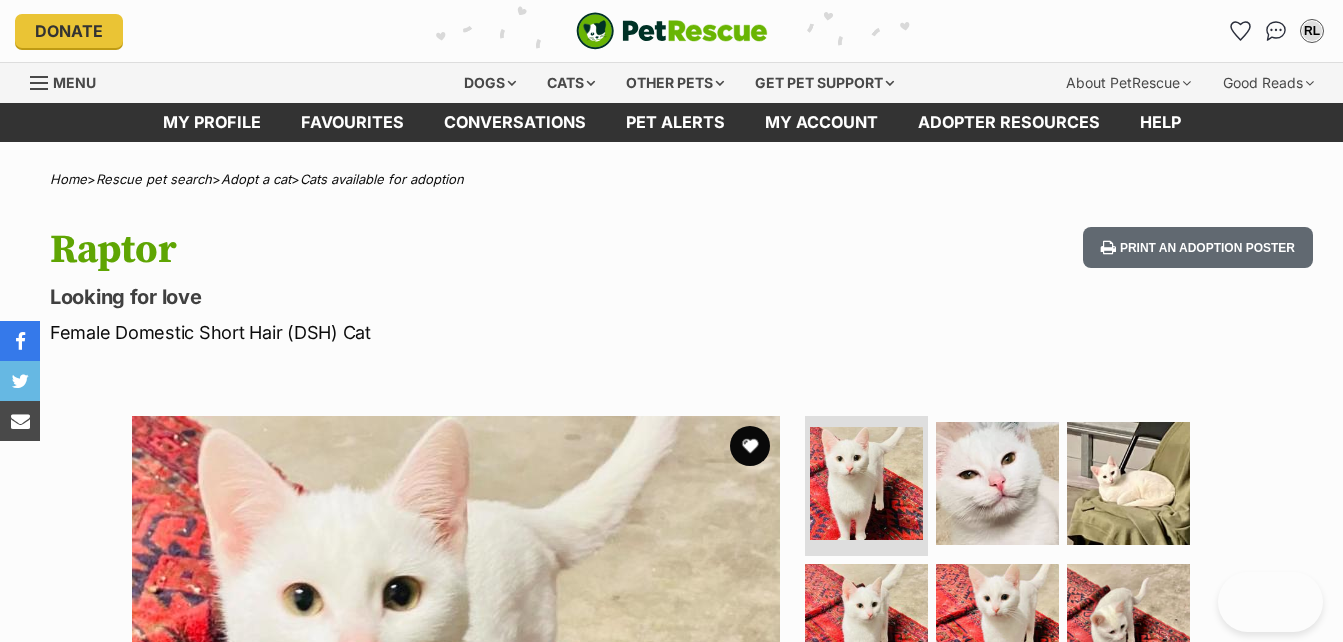 scroll, scrollTop: 0, scrollLeft: 0, axis: both 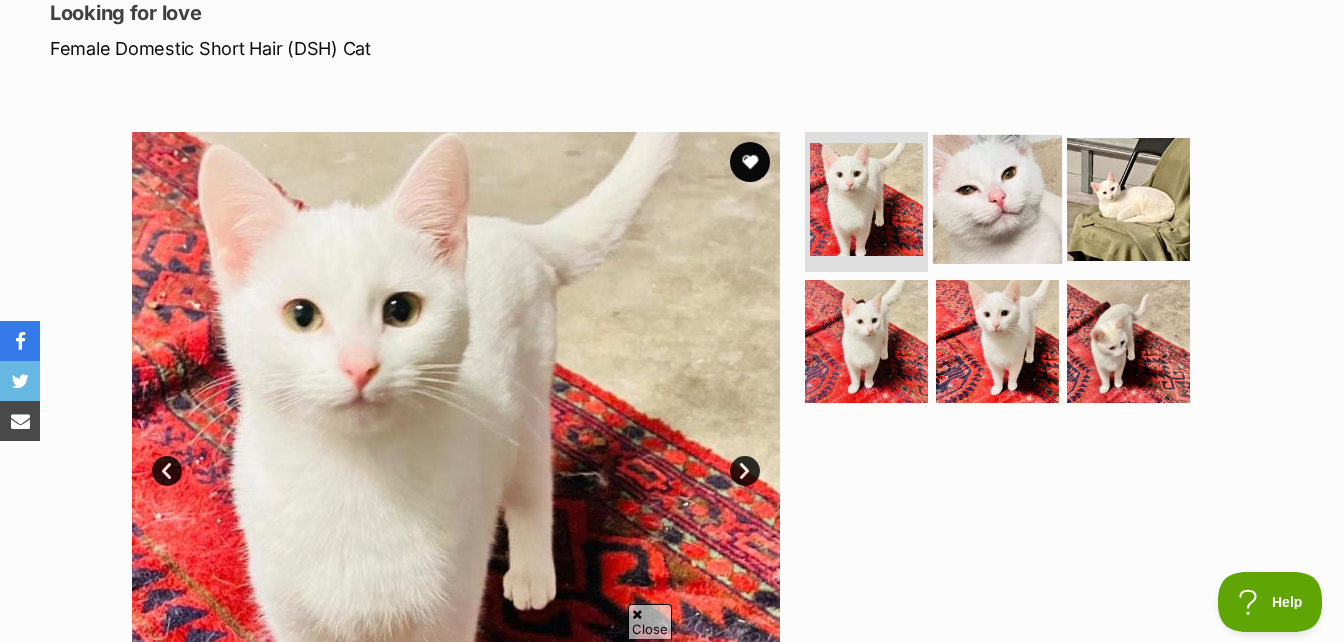 click at bounding box center (997, 199) 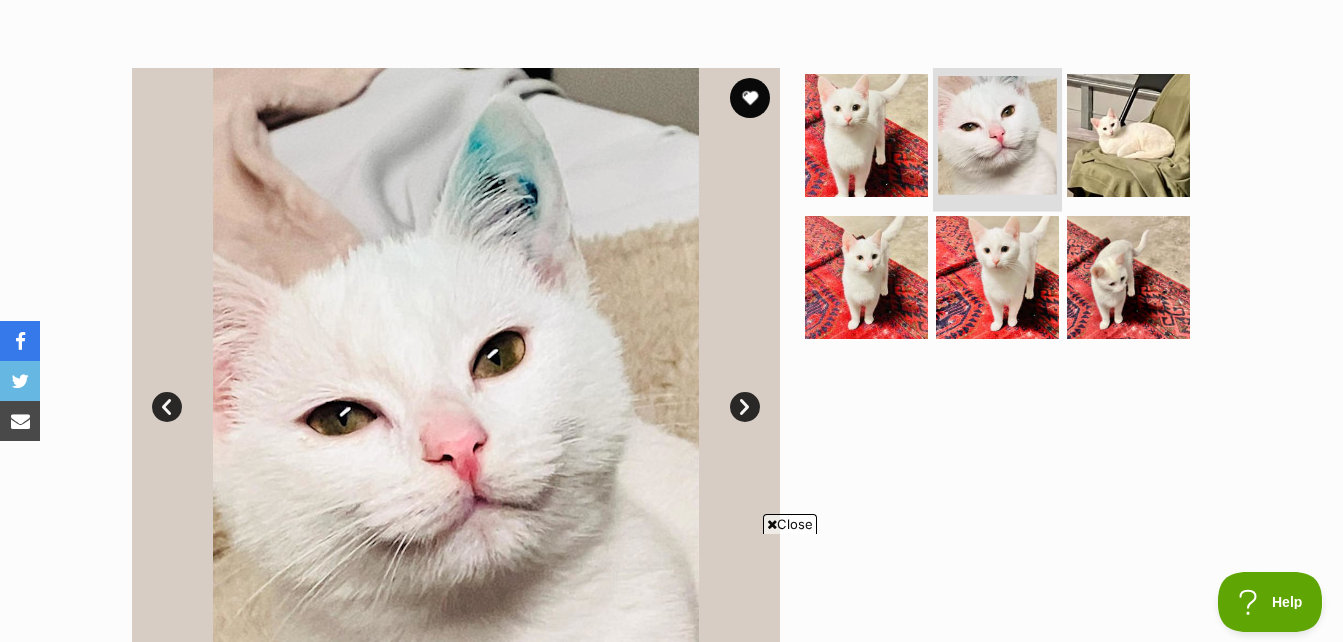 scroll, scrollTop: 321, scrollLeft: 0, axis: vertical 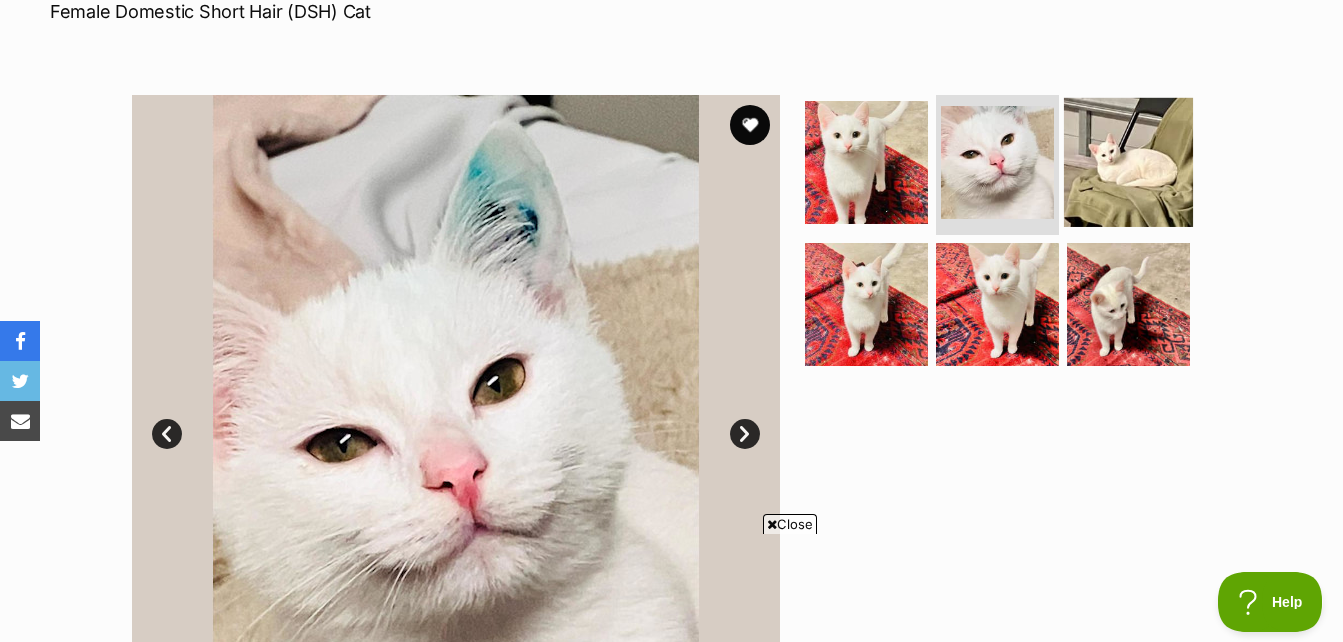 click at bounding box center [1128, 162] 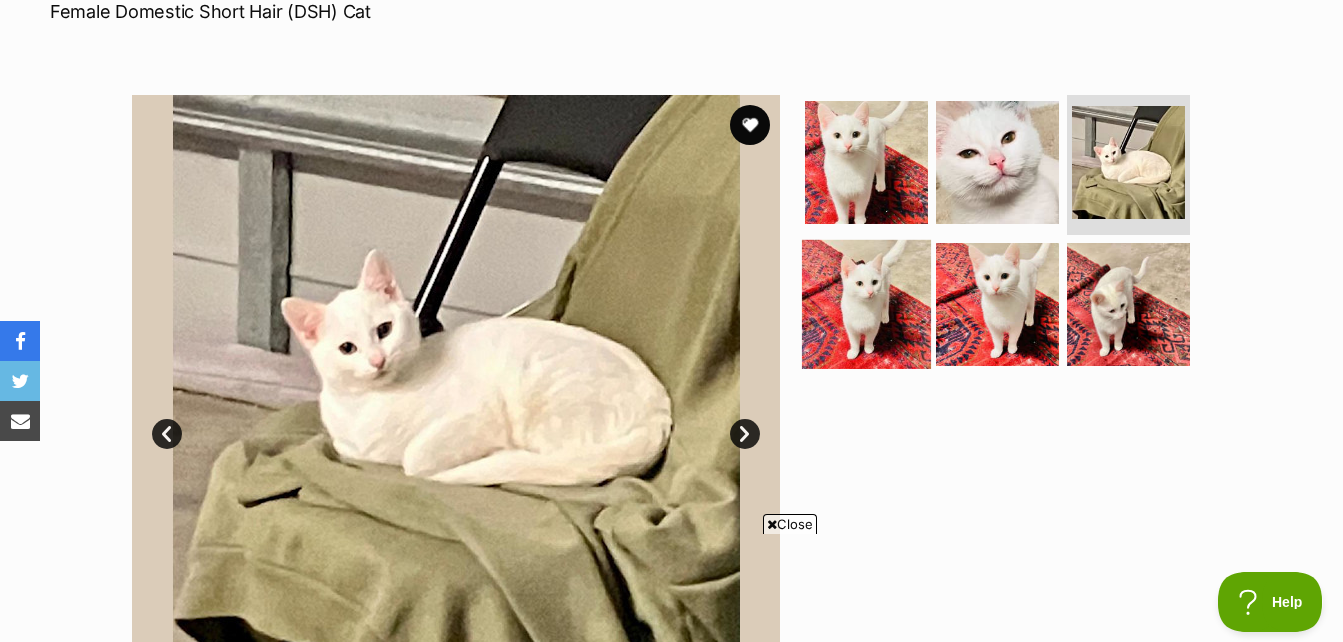 click at bounding box center (866, 303) 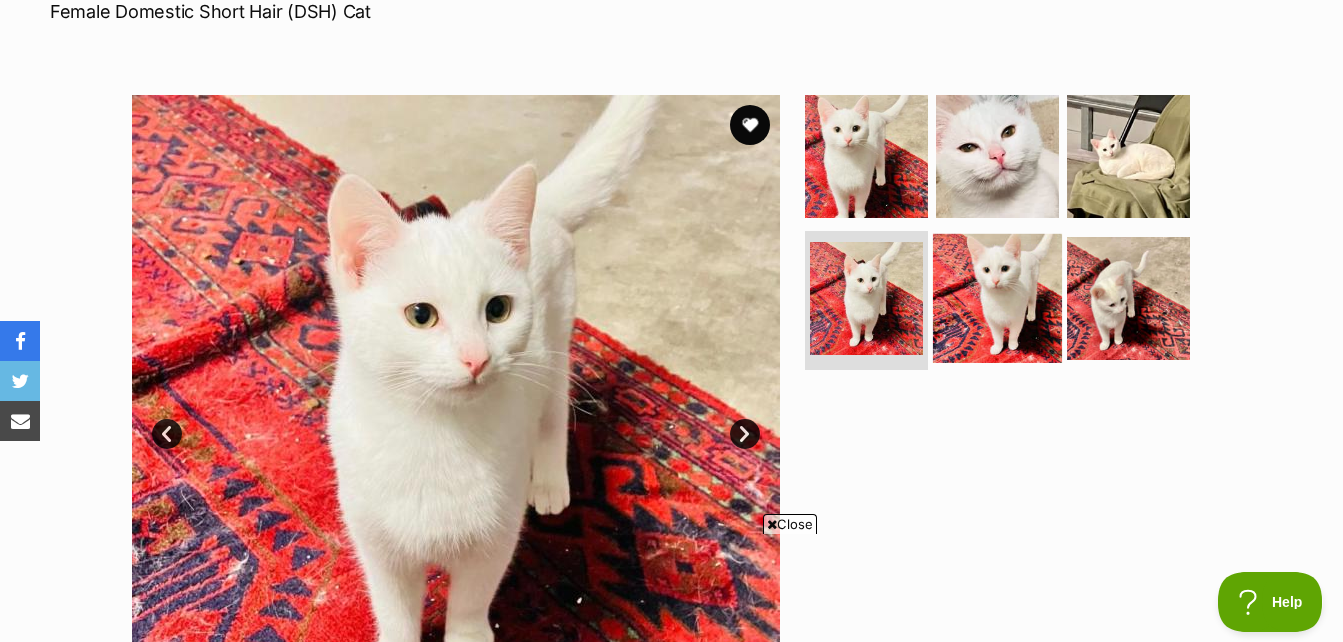 click at bounding box center [997, 297] 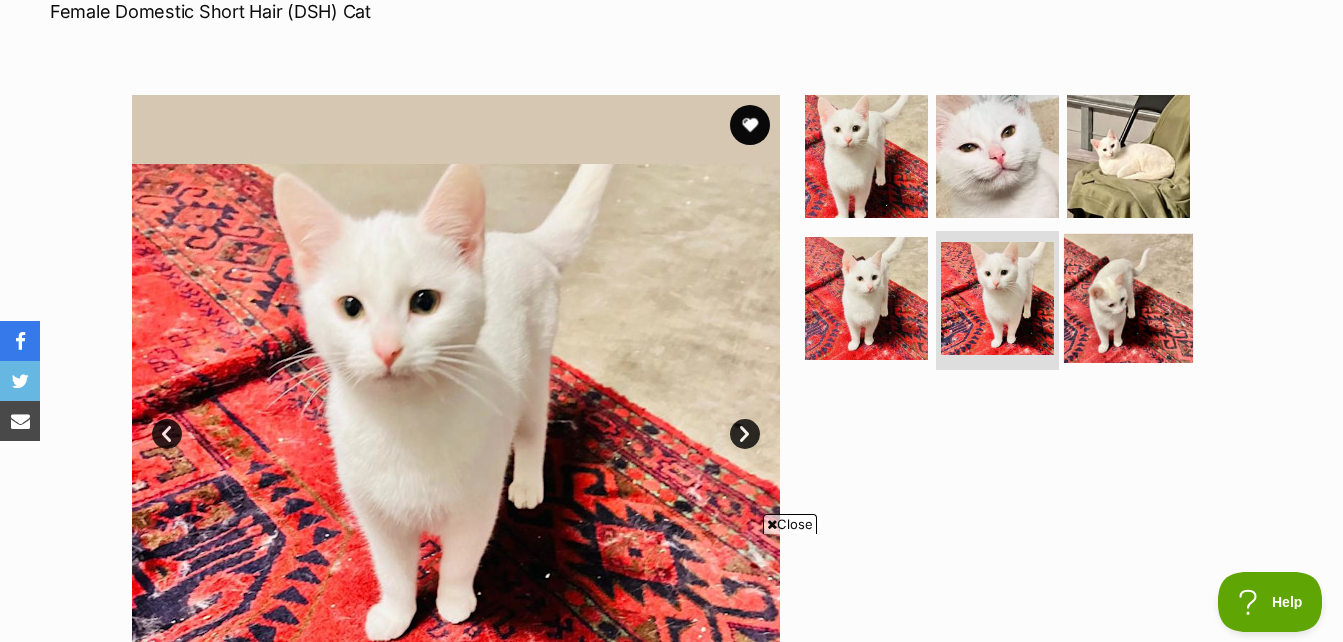 click at bounding box center (1128, 297) 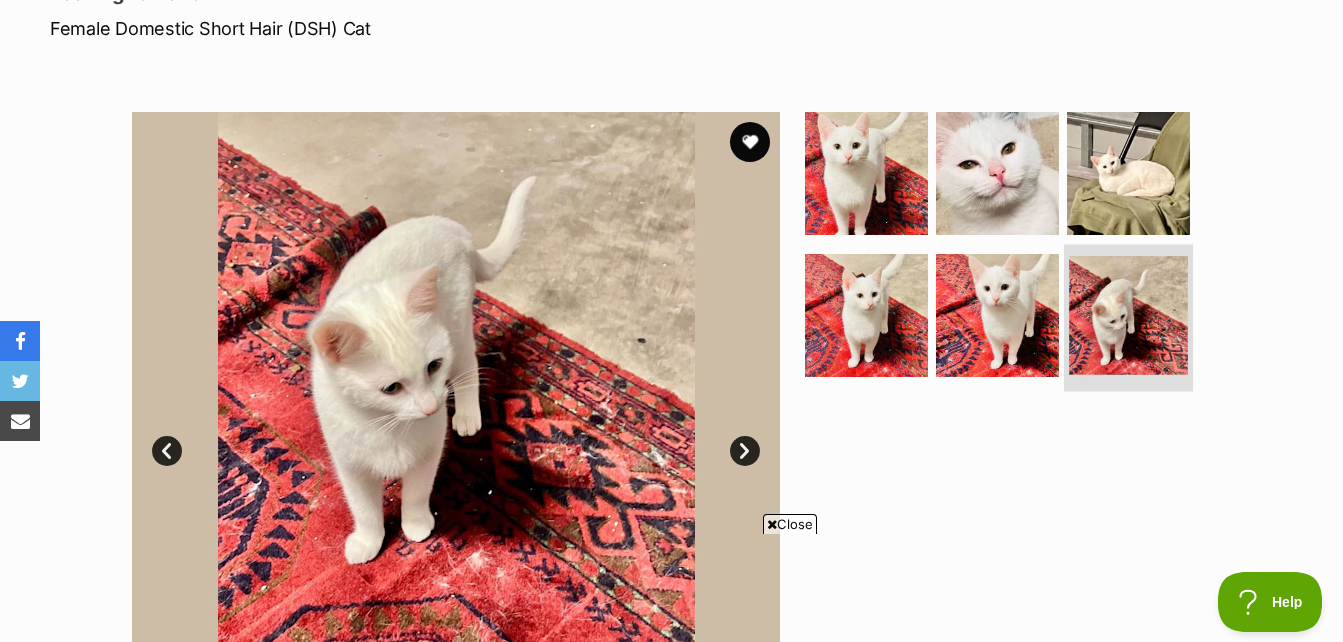 scroll, scrollTop: 289, scrollLeft: 0, axis: vertical 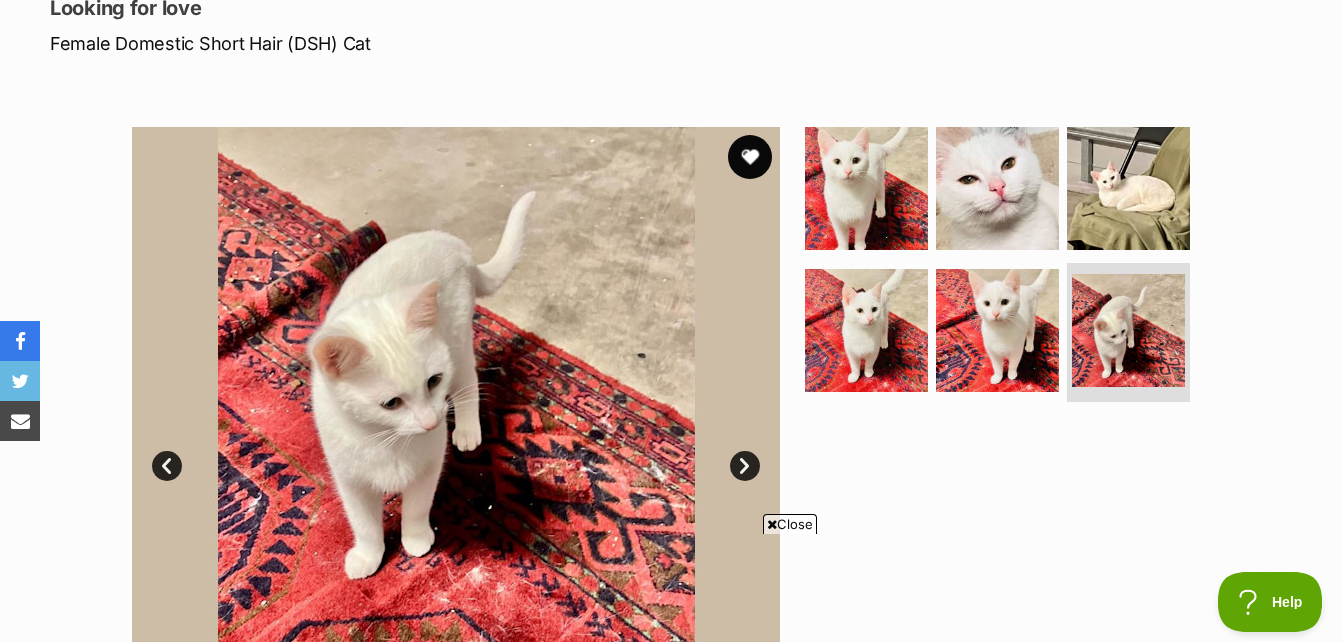 click at bounding box center (750, 157) 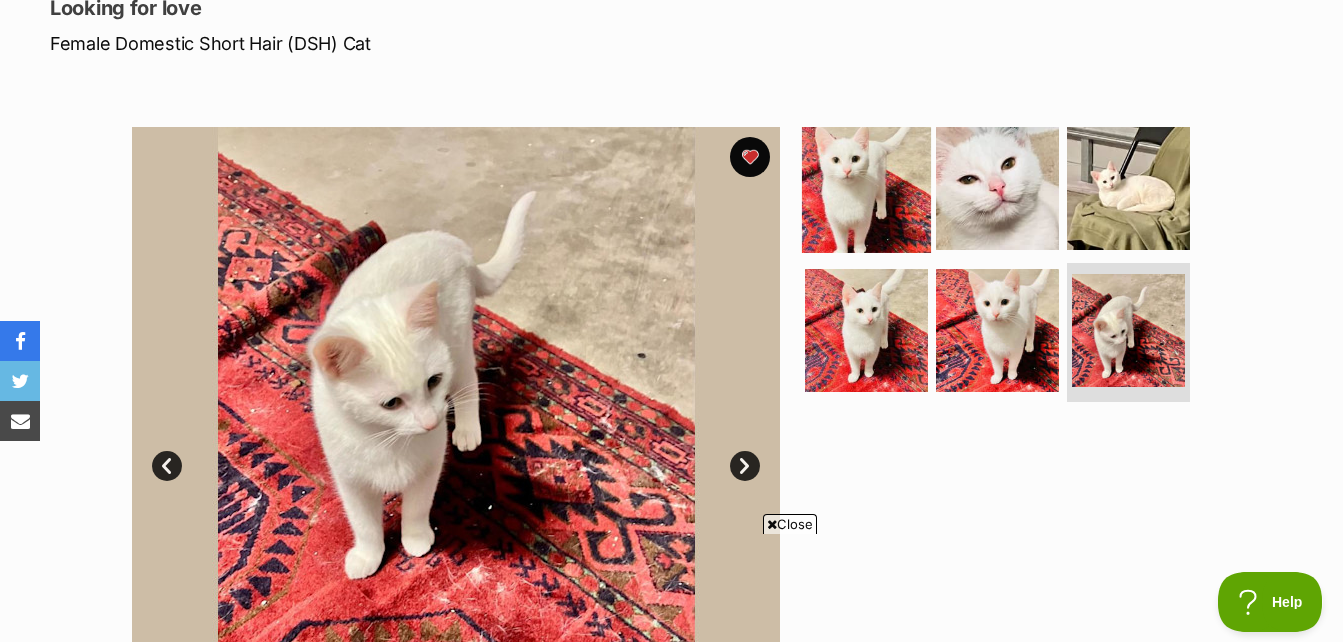 click at bounding box center (866, 188) 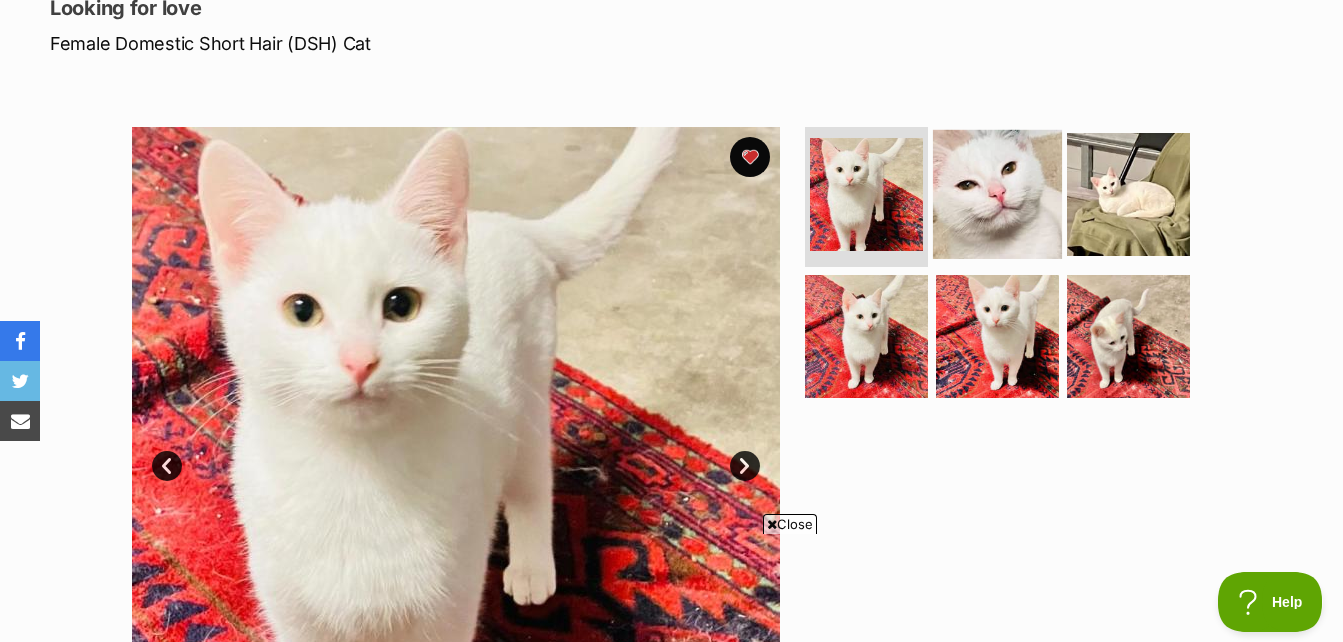 click at bounding box center (997, 194) 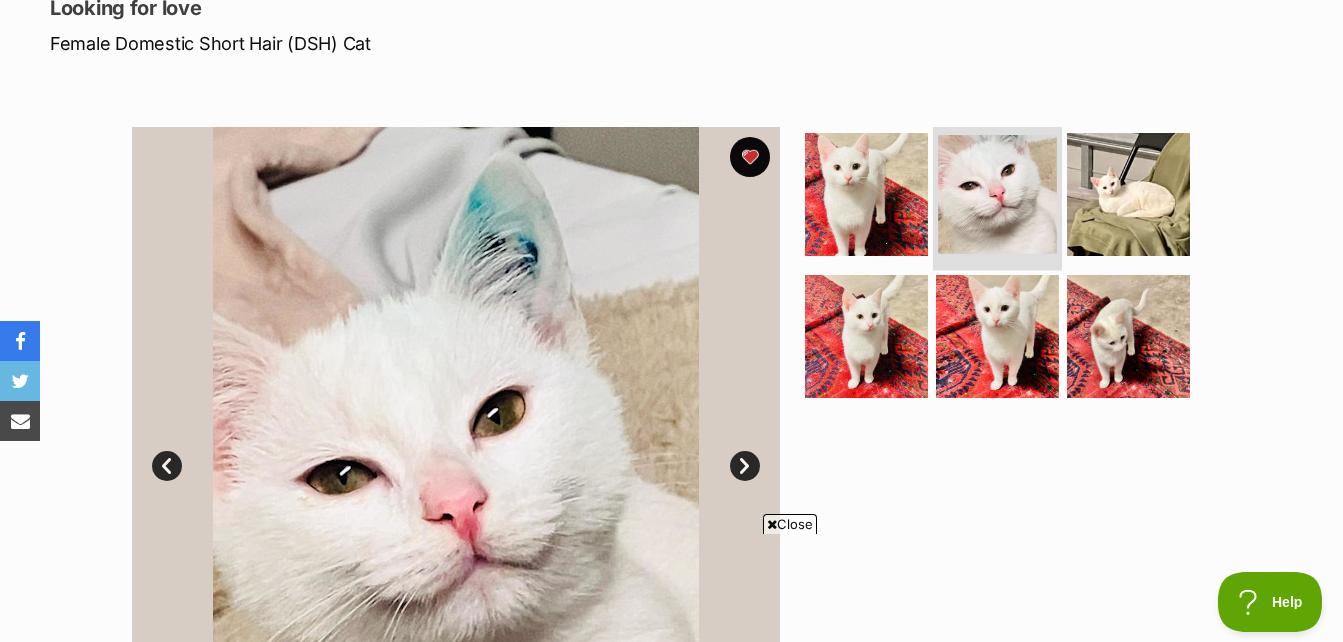 scroll, scrollTop: 0, scrollLeft: 0, axis: both 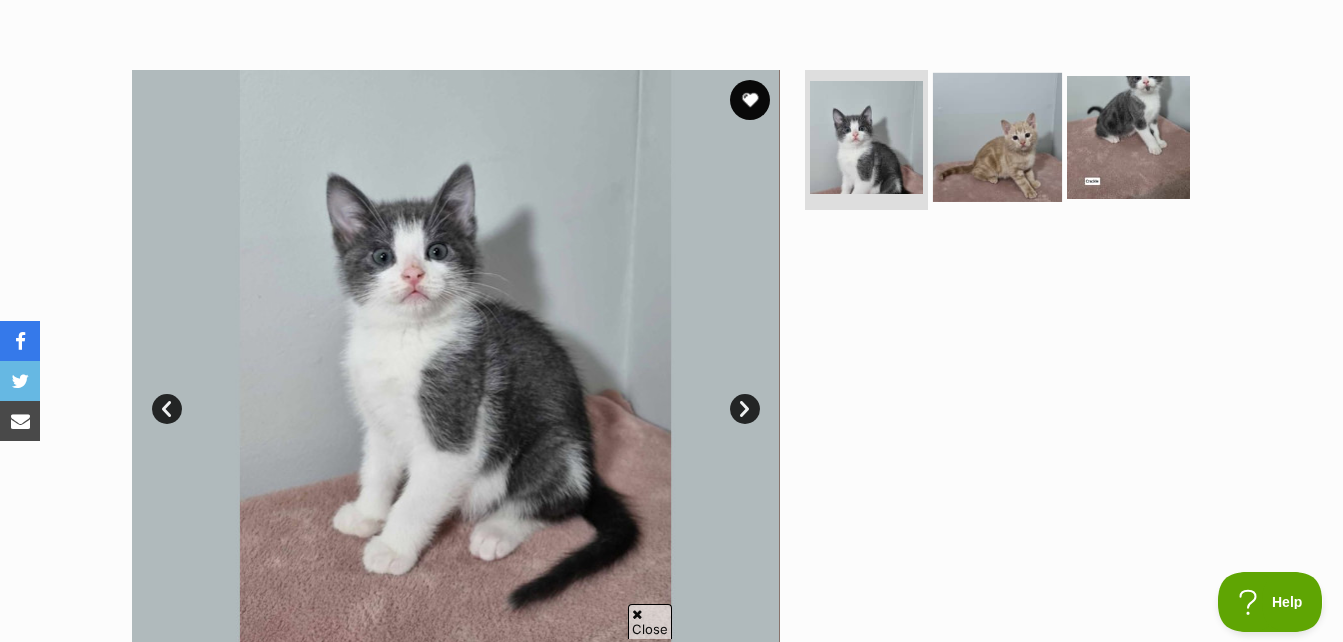 click at bounding box center (997, 137) 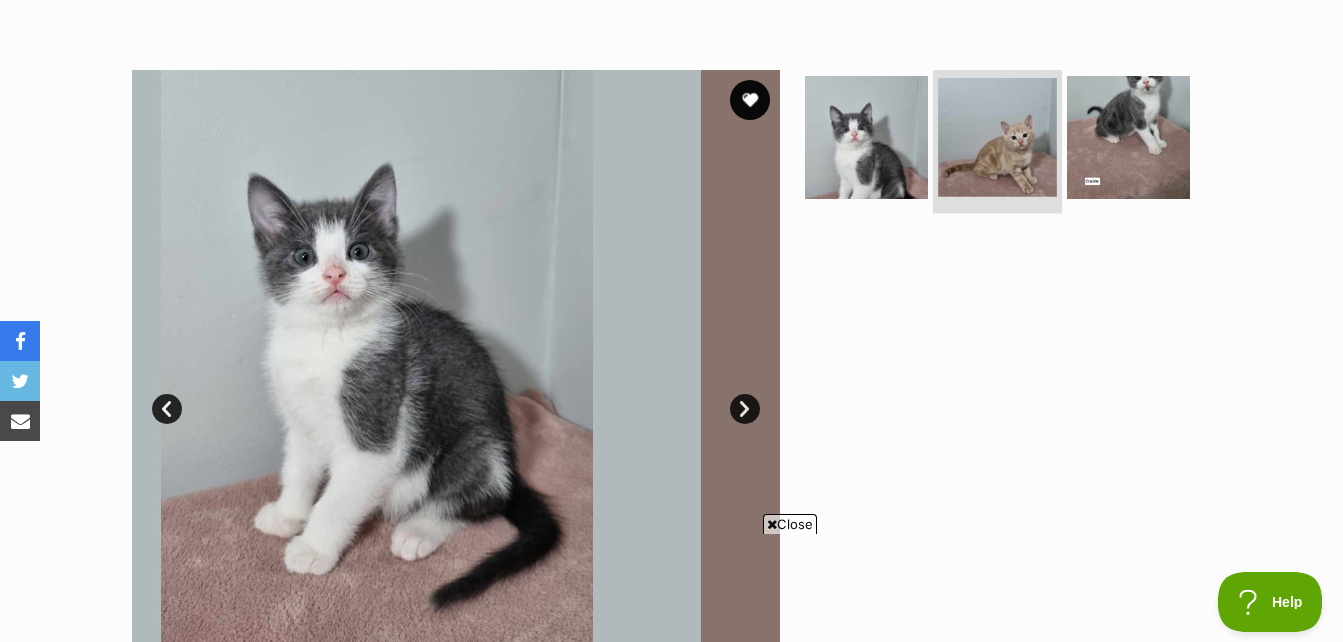 scroll, scrollTop: 0, scrollLeft: 0, axis: both 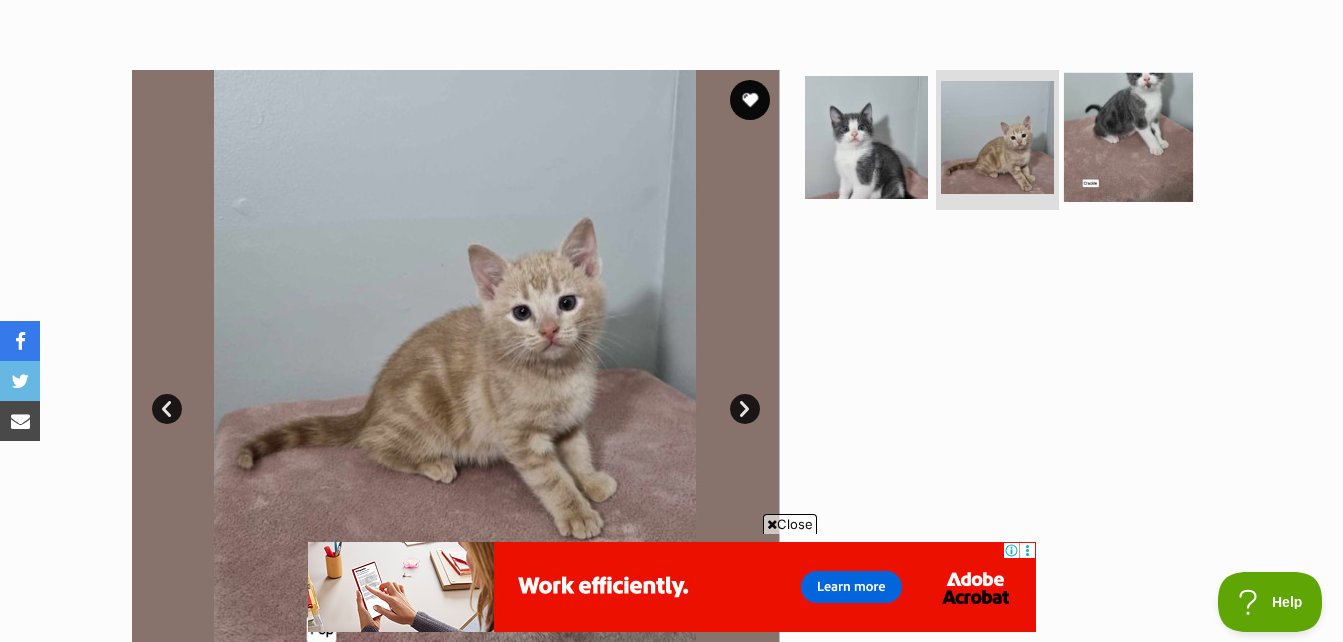 click at bounding box center [1128, 137] 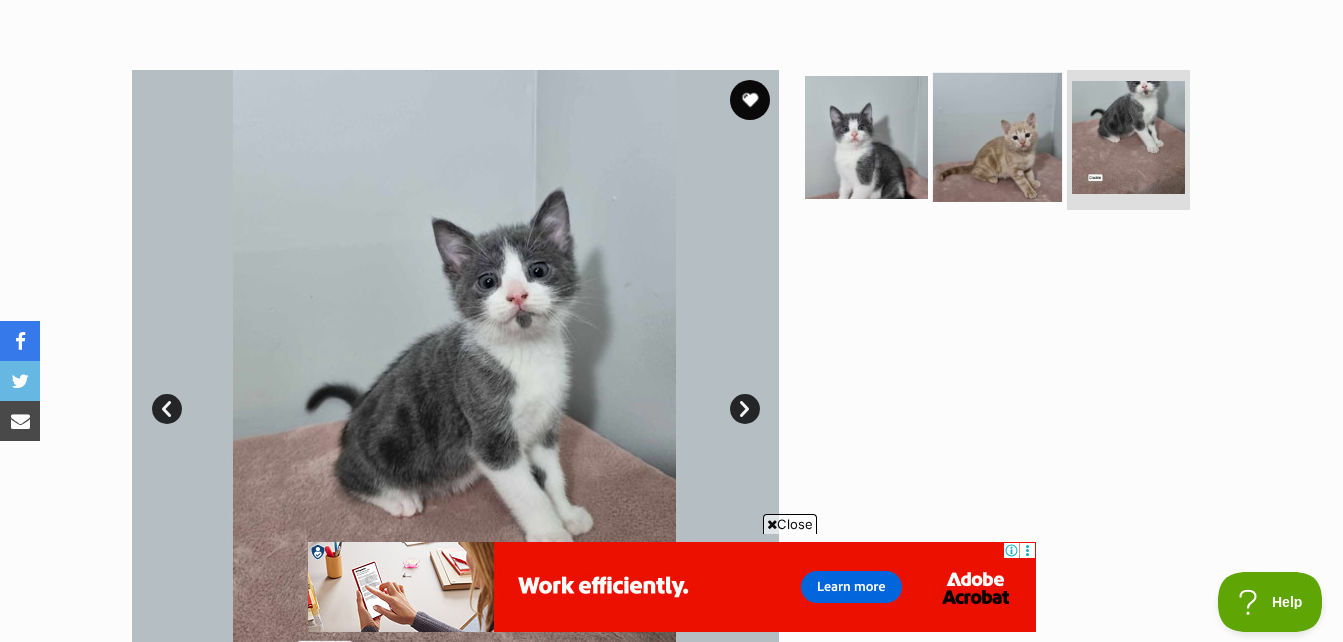 click at bounding box center [997, 137] 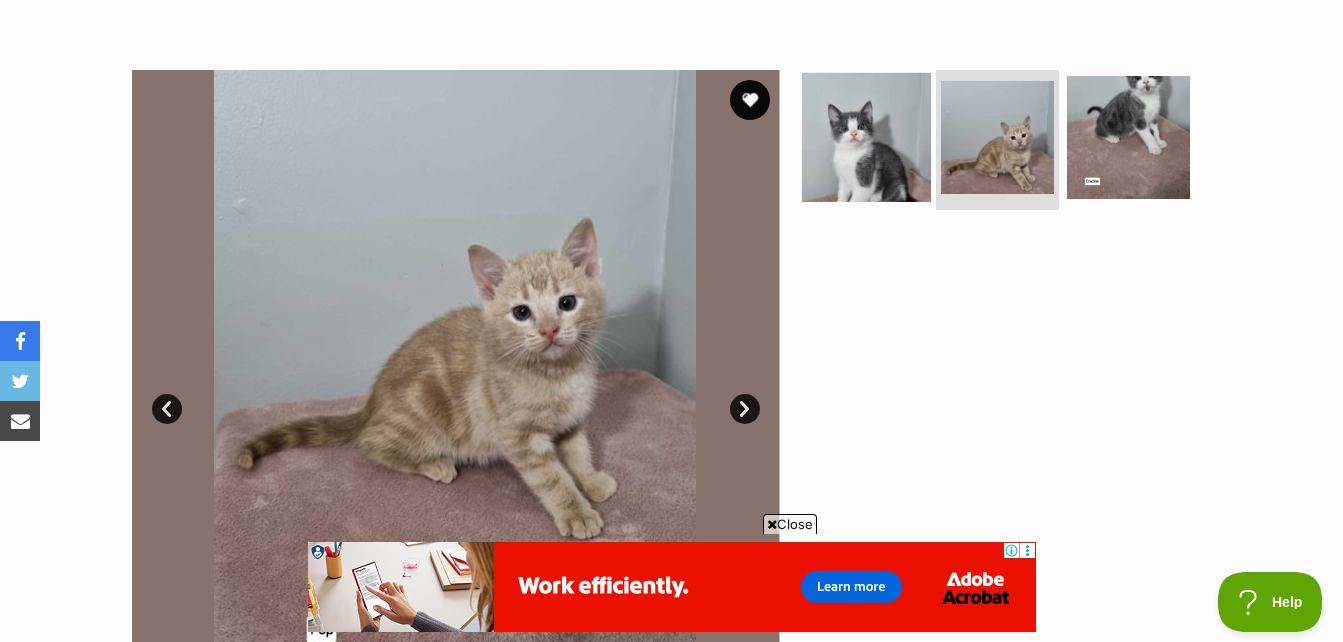 click at bounding box center (866, 137) 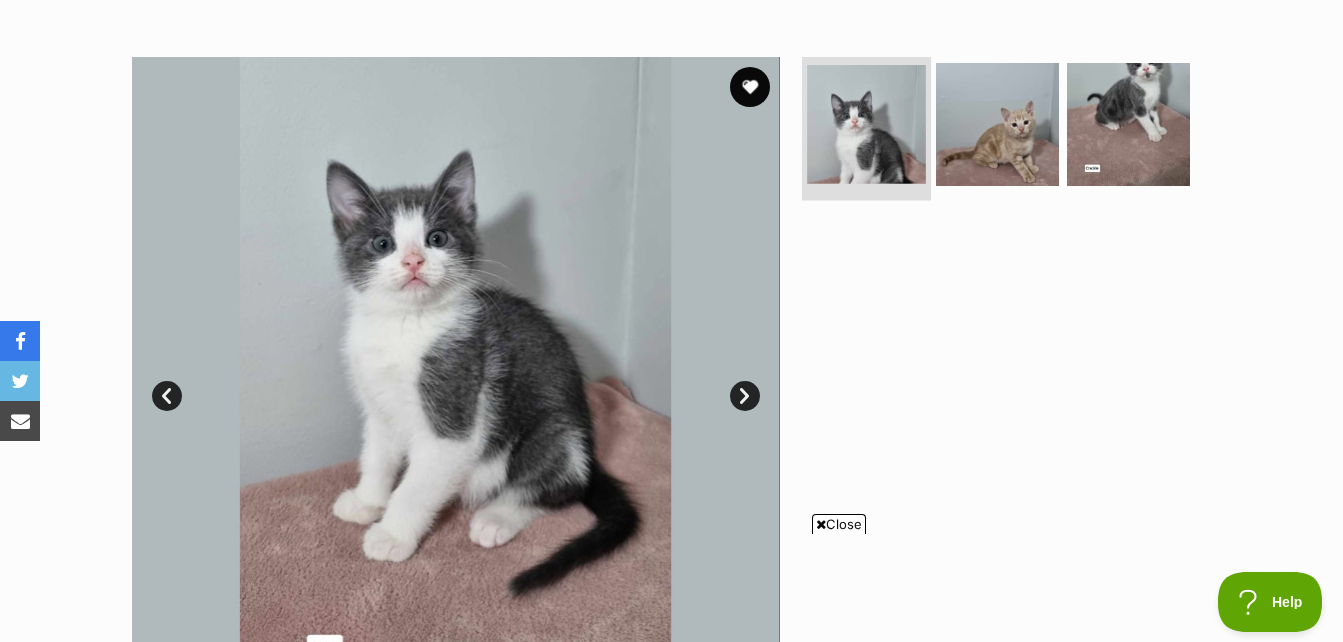scroll, scrollTop: 358, scrollLeft: 0, axis: vertical 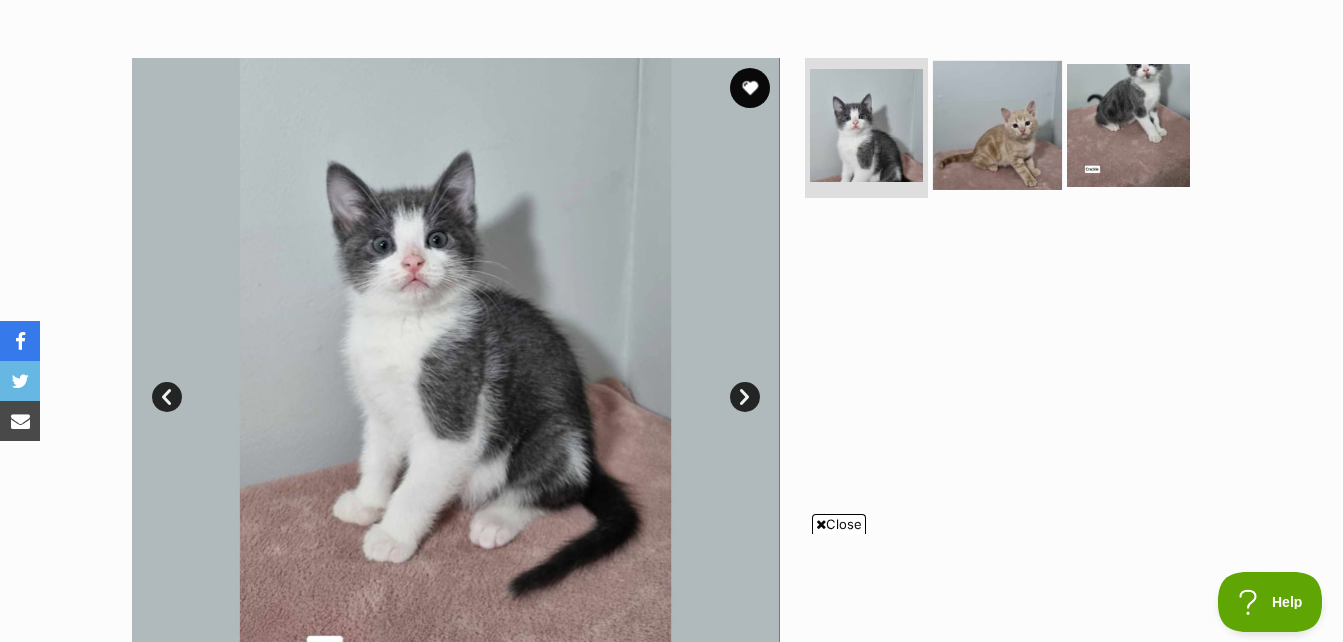 click at bounding box center [997, 125] 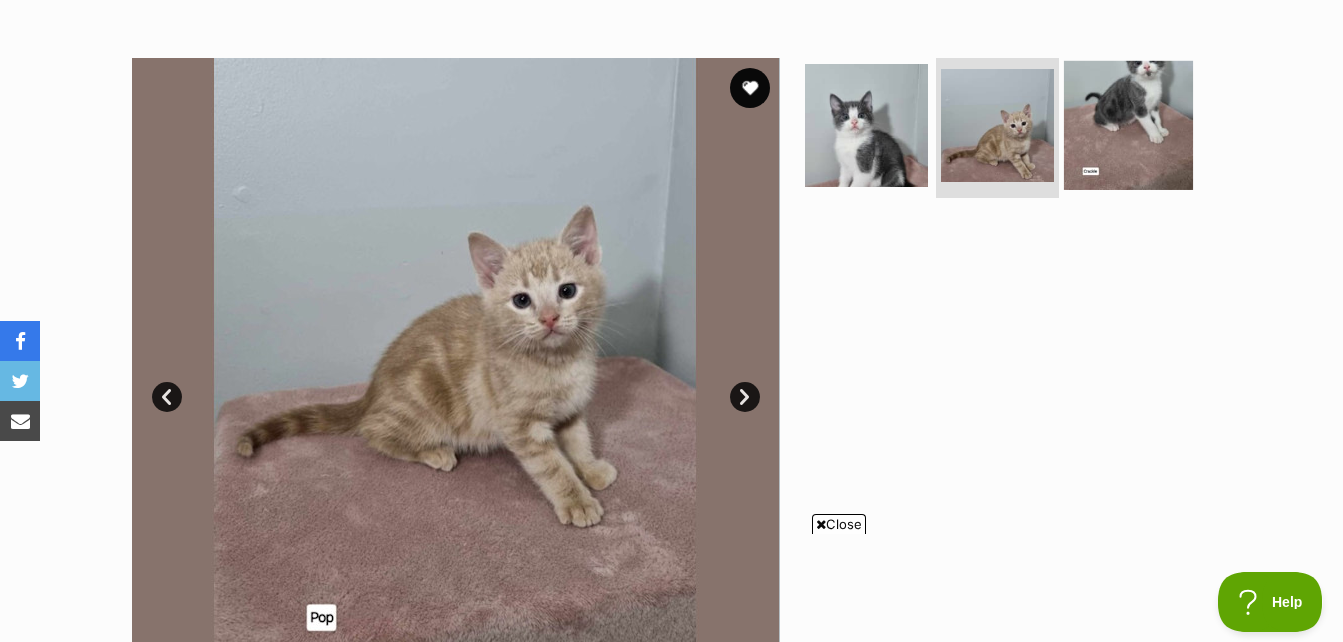 click at bounding box center [1128, 125] 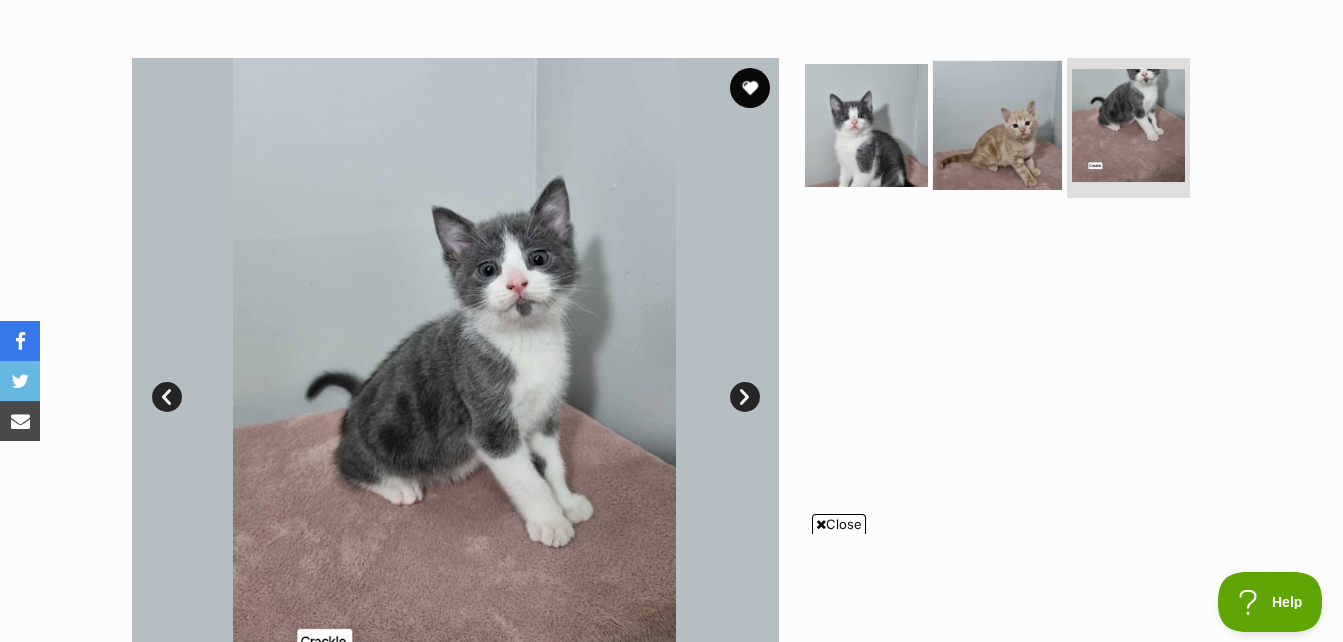 click at bounding box center (997, 125) 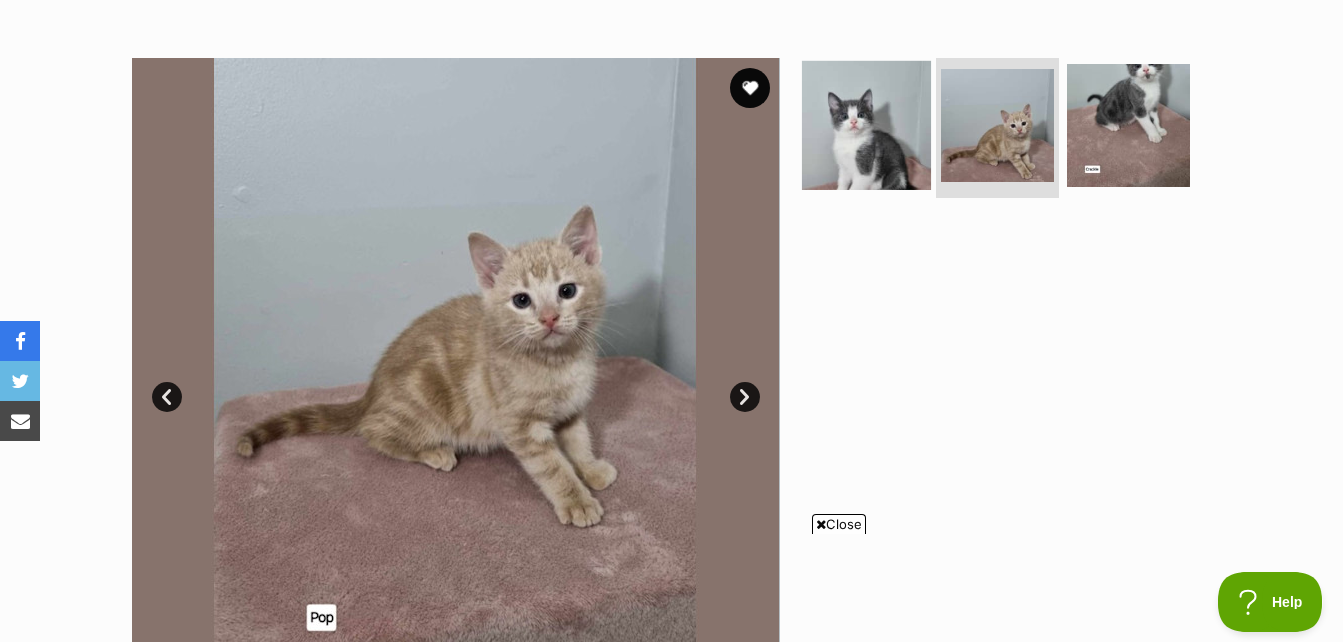 click at bounding box center [866, 125] 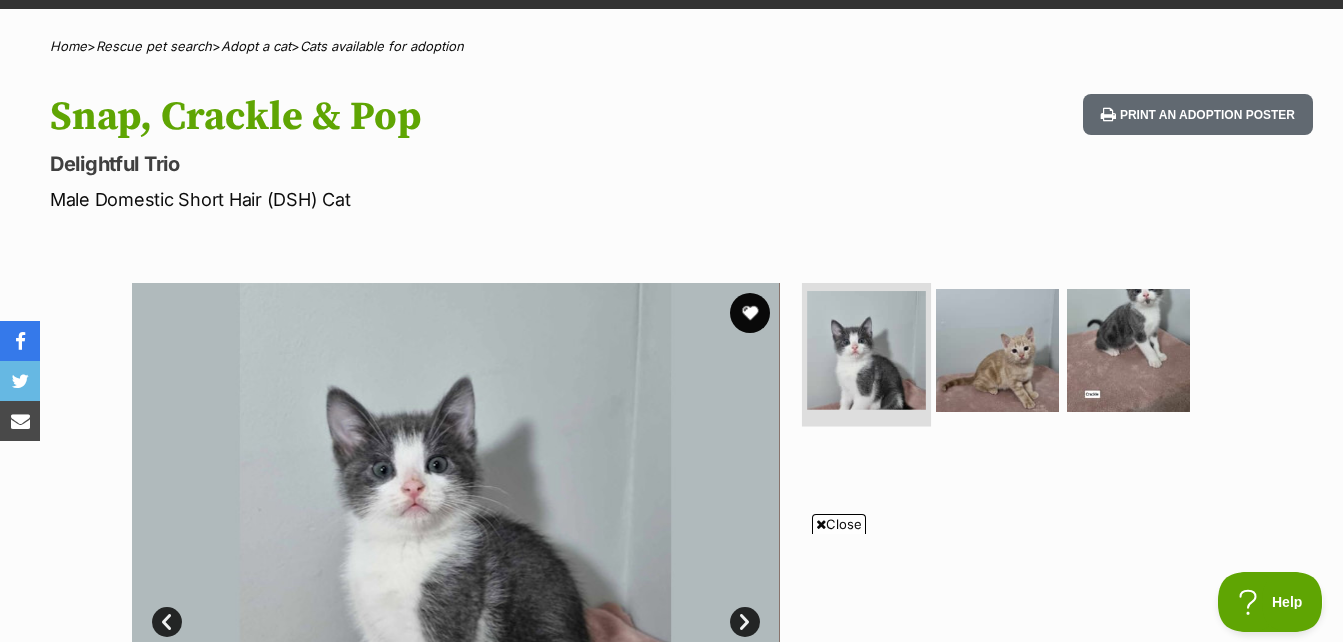 scroll, scrollTop: 134, scrollLeft: 0, axis: vertical 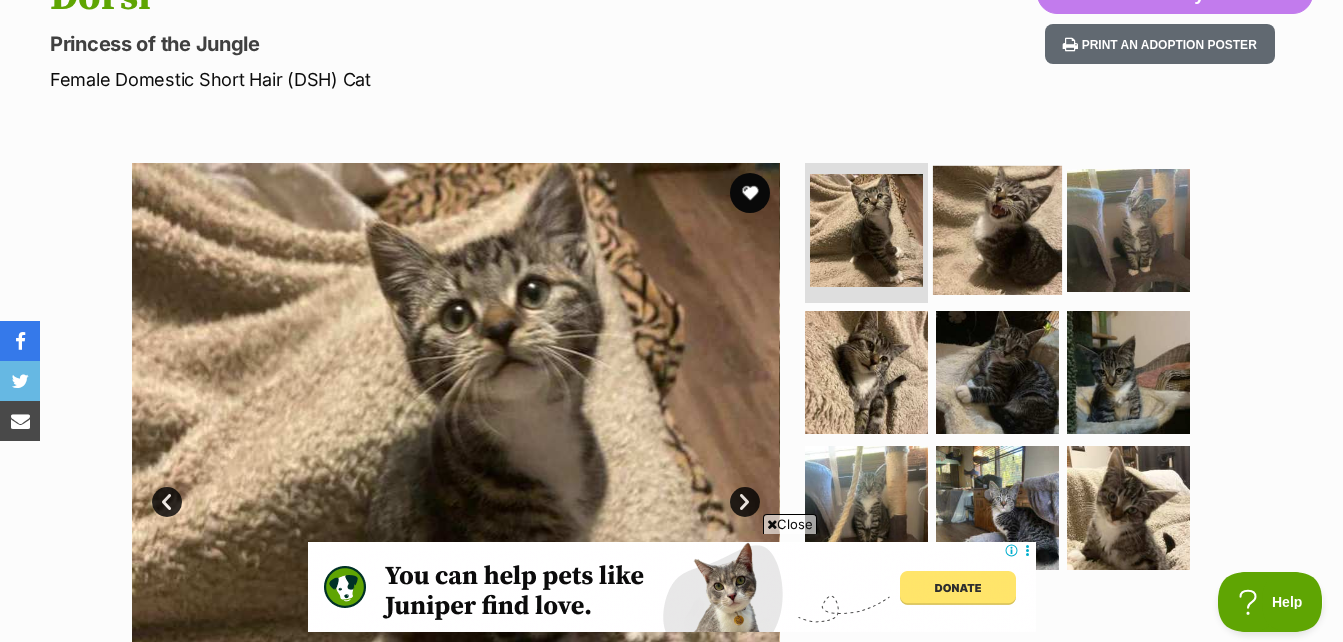 click at bounding box center (997, 230) 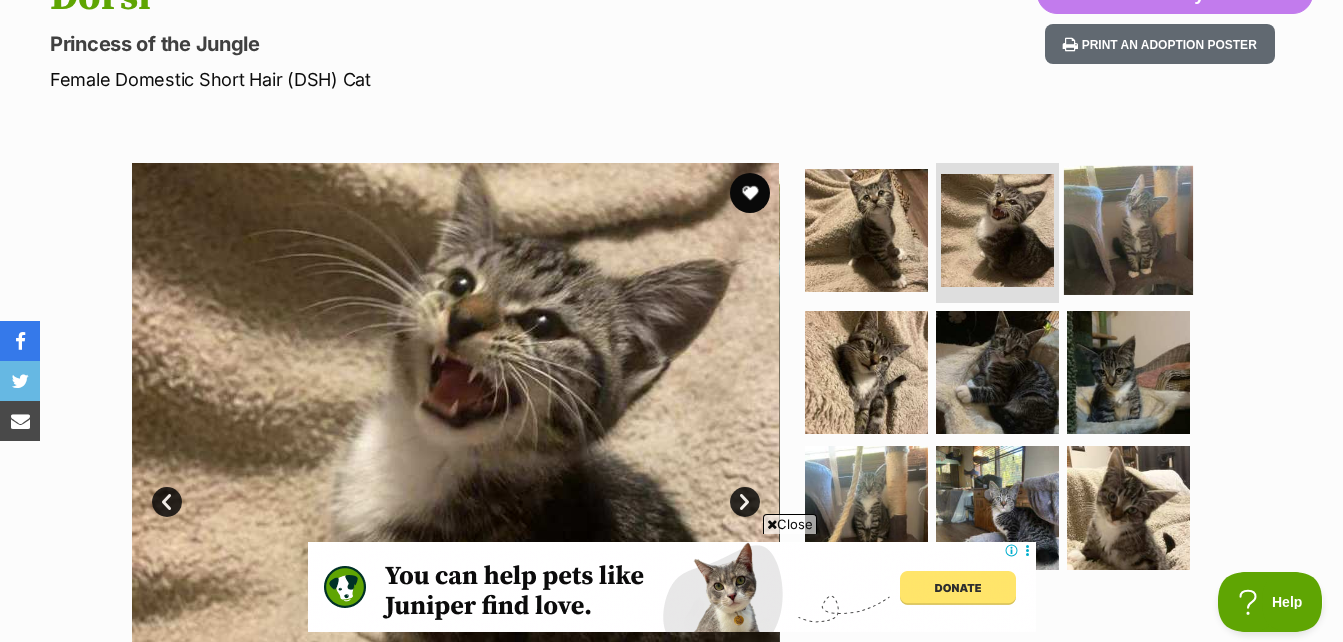 click at bounding box center [1128, 230] 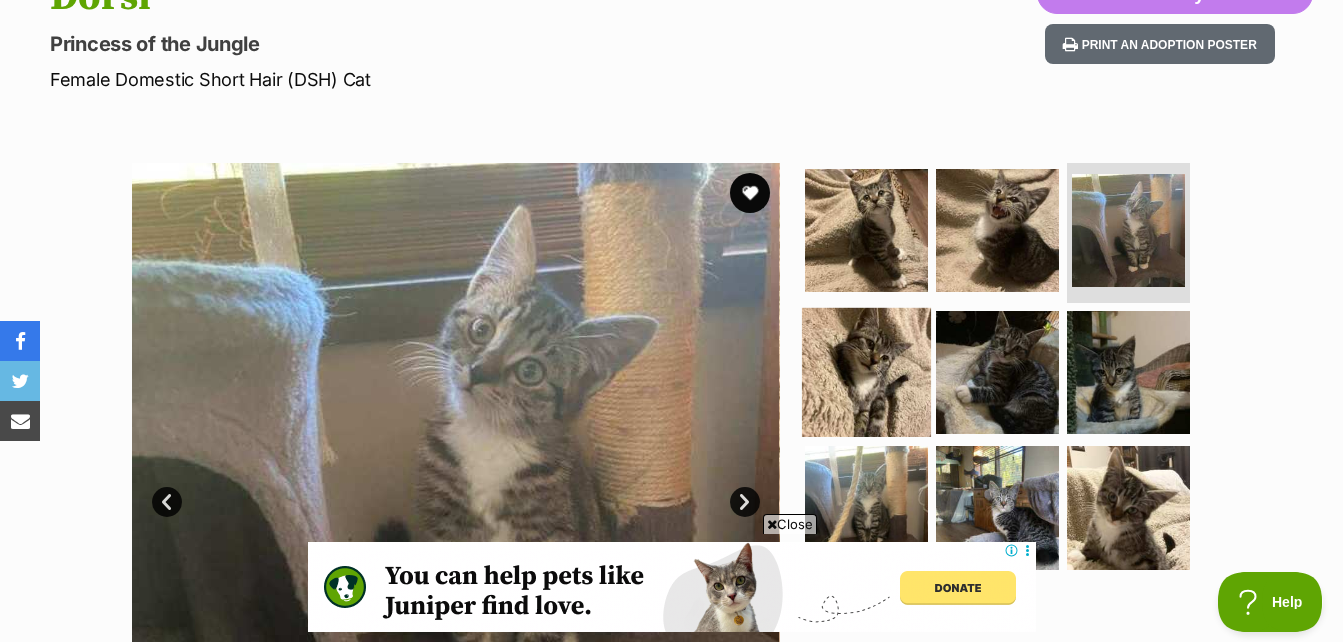 click at bounding box center [866, 371] 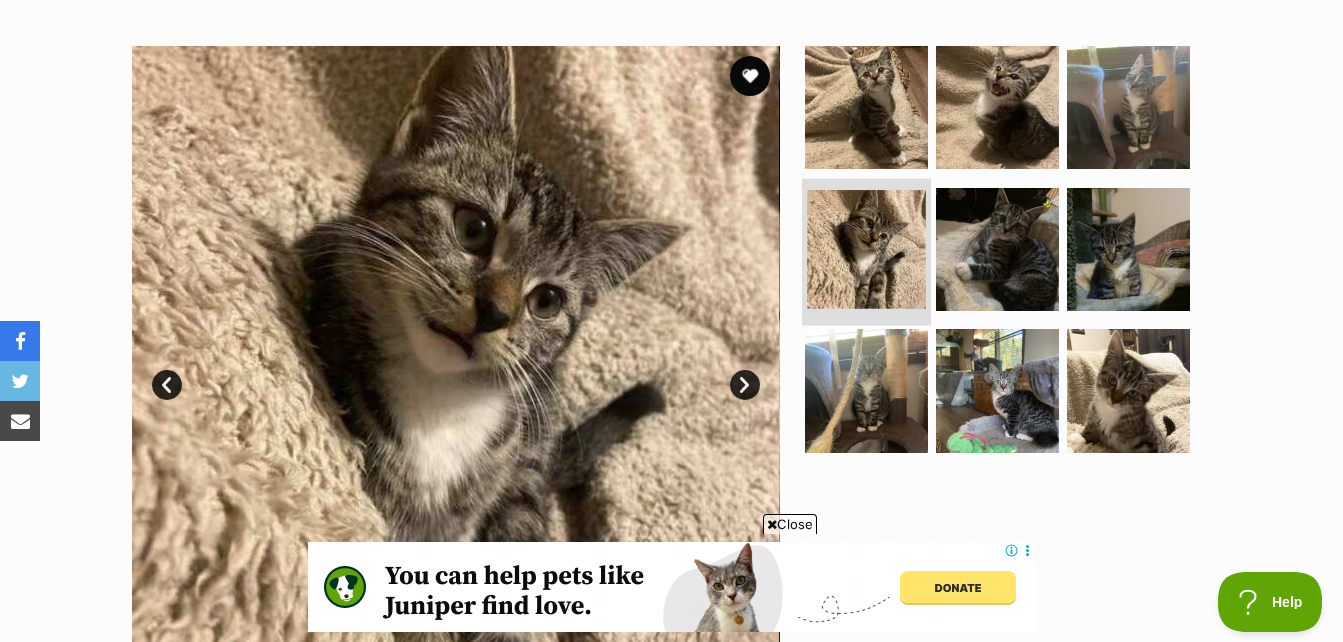 scroll, scrollTop: 365, scrollLeft: 0, axis: vertical 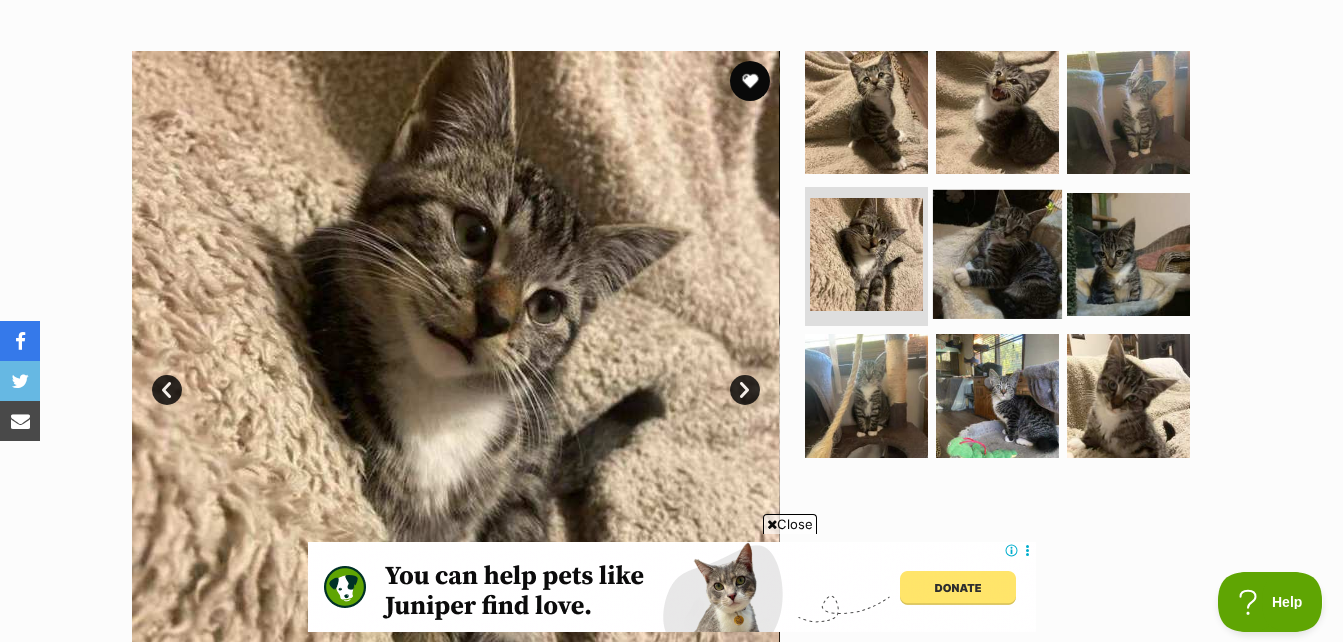 click at bounding box center (997, 253) 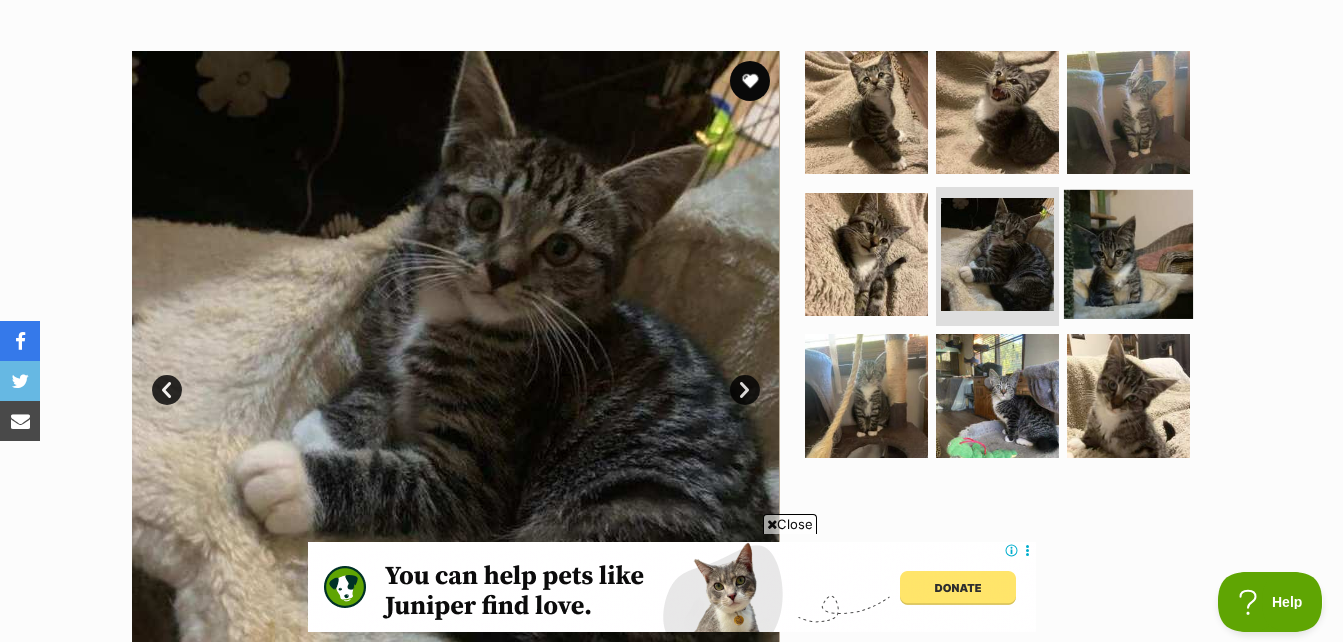 click at bounding box center [1128, 253] 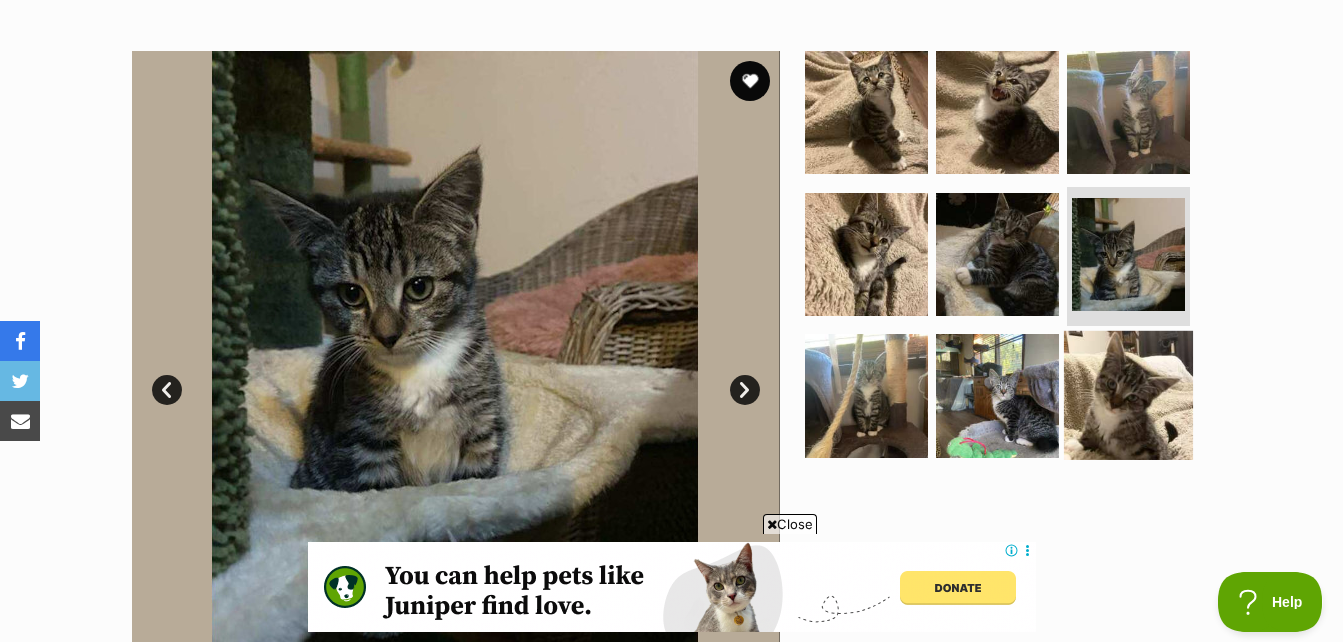 click at bounding box center [1128, 395] 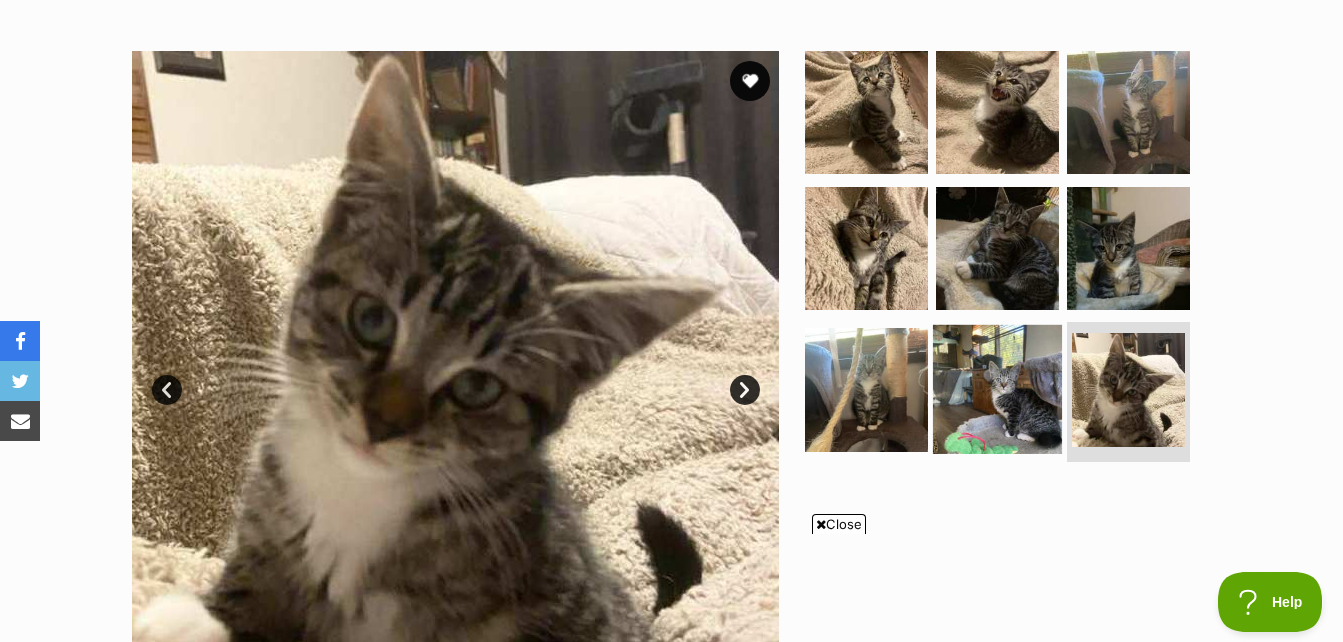 click at bounding box center (997, 389) 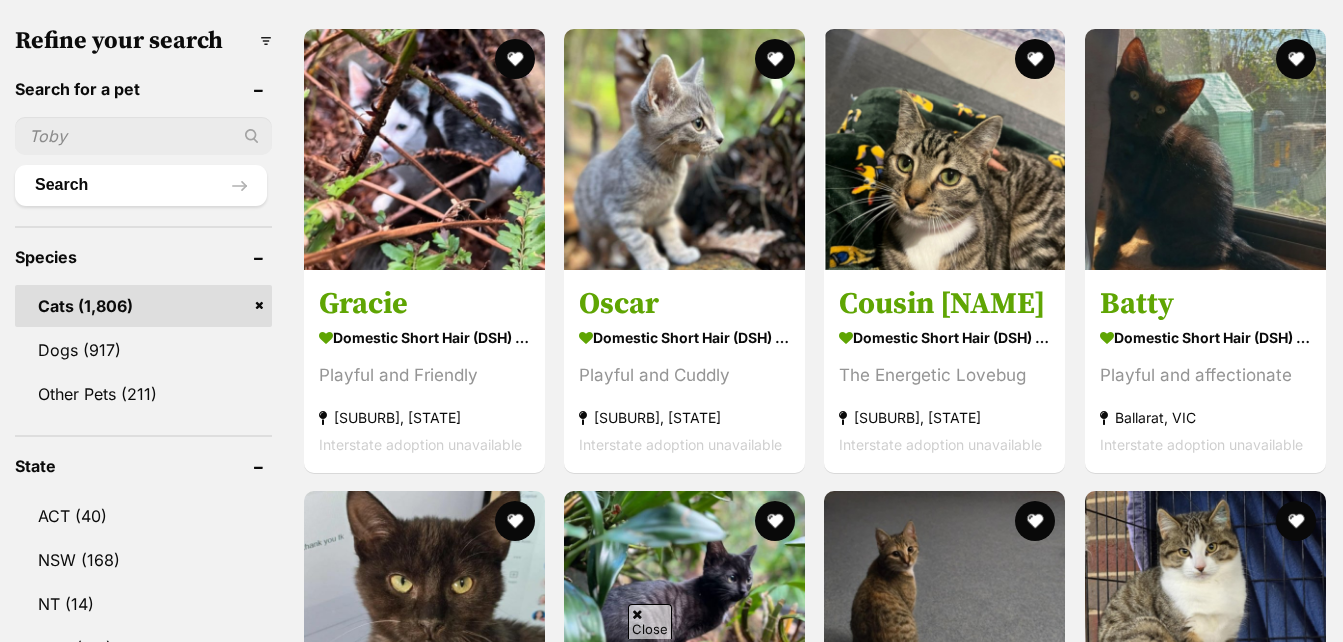 scroll, scrollTop: 644, scrollLeft: 0, axis: vertical 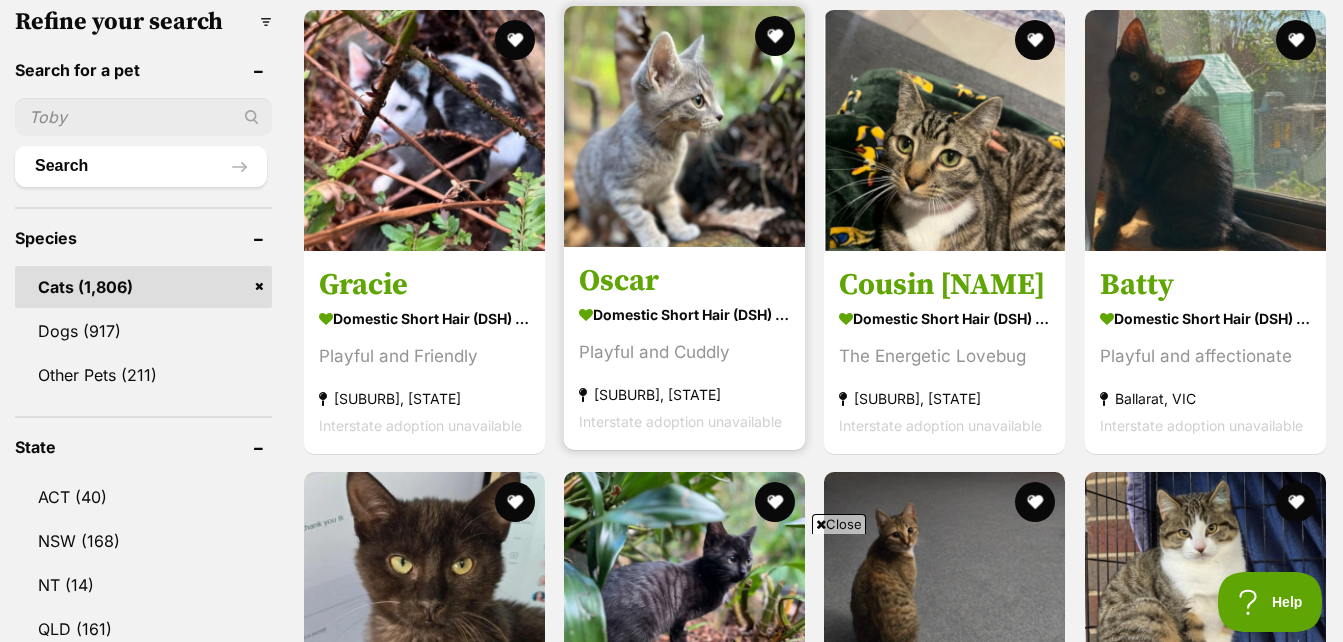 drag, startPoint x: 774, startPoint y: 39, endPoint x: 746, endPoint y: 116, distance: 81.9329 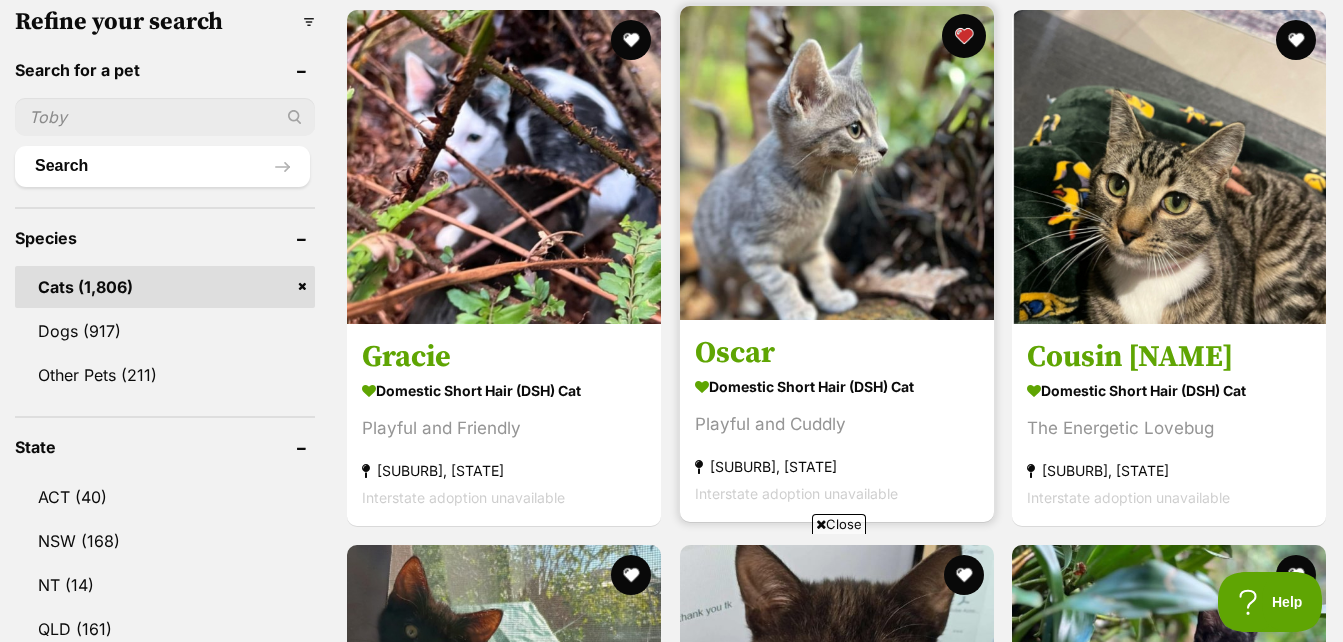 scroll, scrollTop: 0, scrollLeft: 0, axis: both 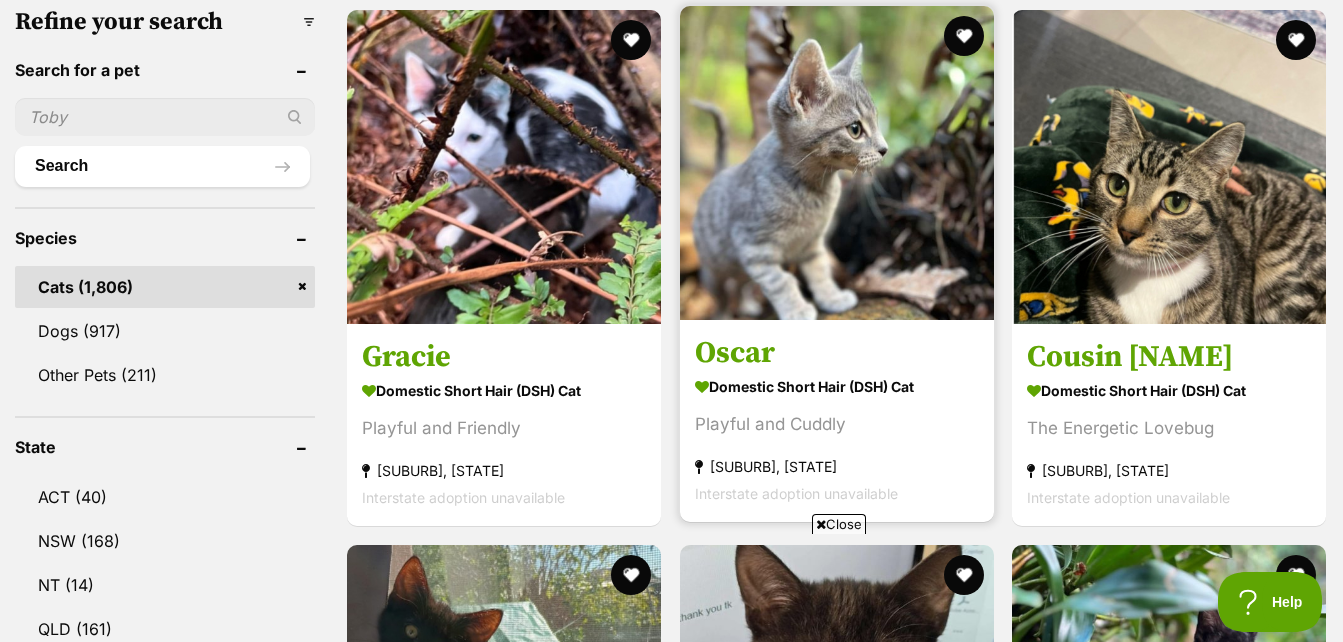 click at bounding box center (837, 163) 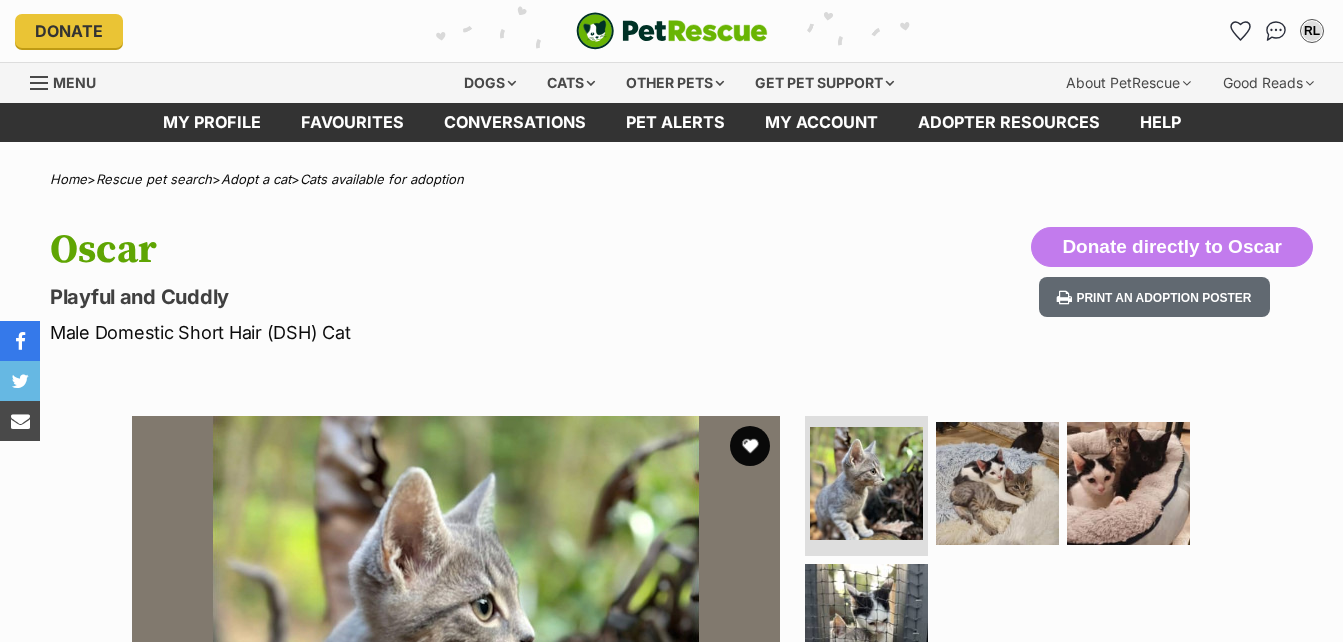 scroll, scrollTop: 111, scrollLeft: 0, axis: vertical 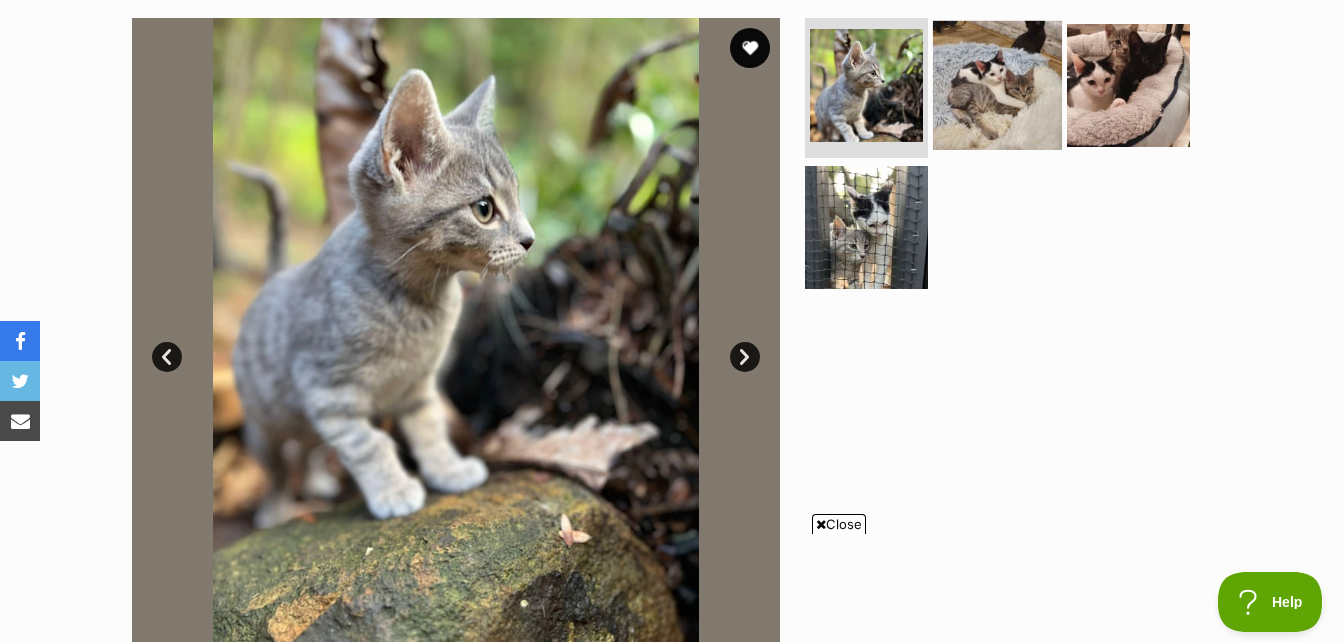 click at bounding box center [997, 85] 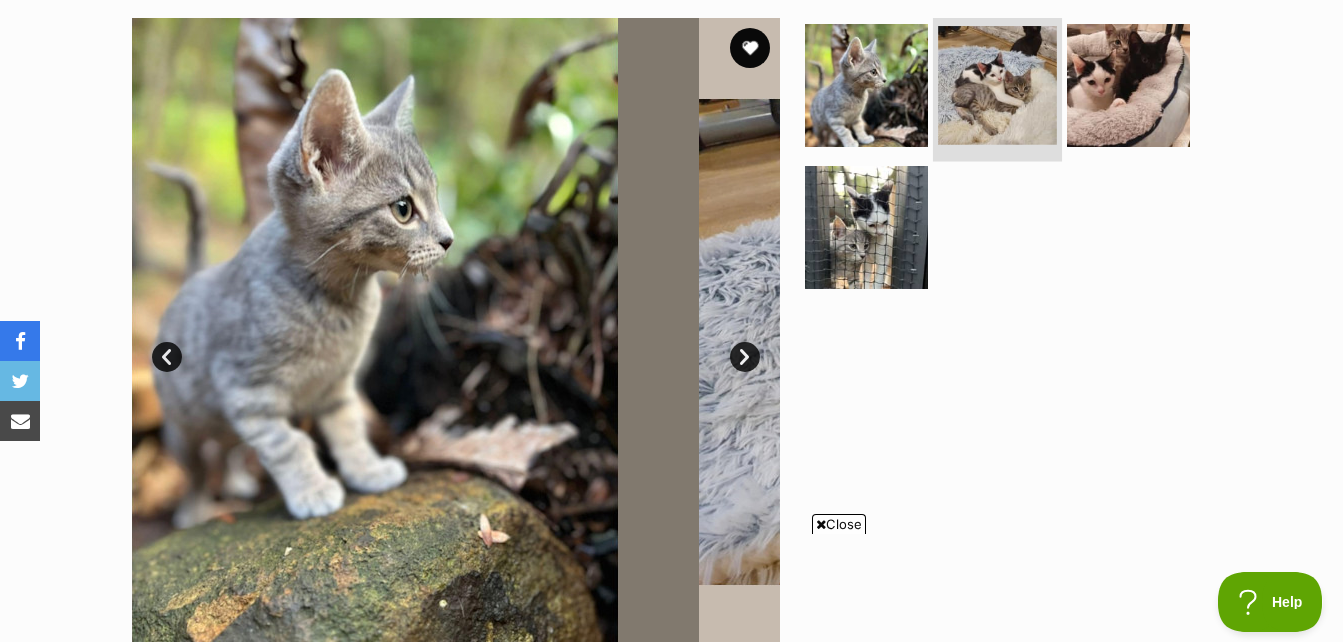 scroll, scrollTop: 0, scrollLeft: 0, axis: both 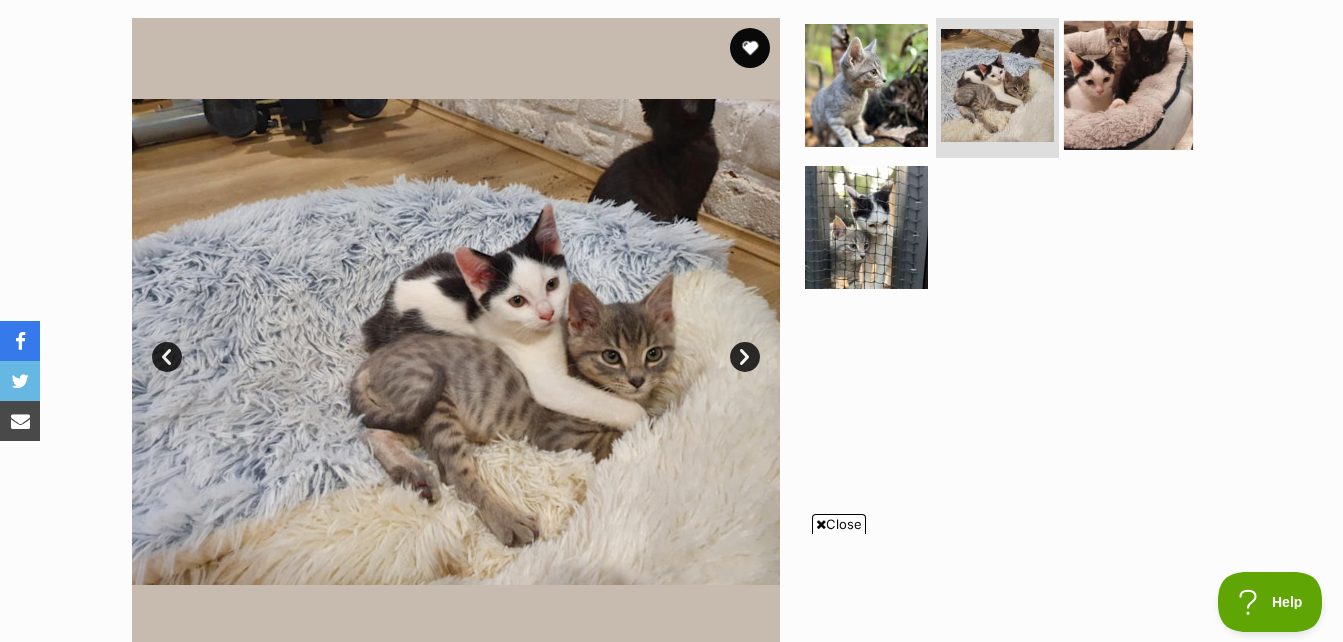 click at bounding box center (1128, 85) 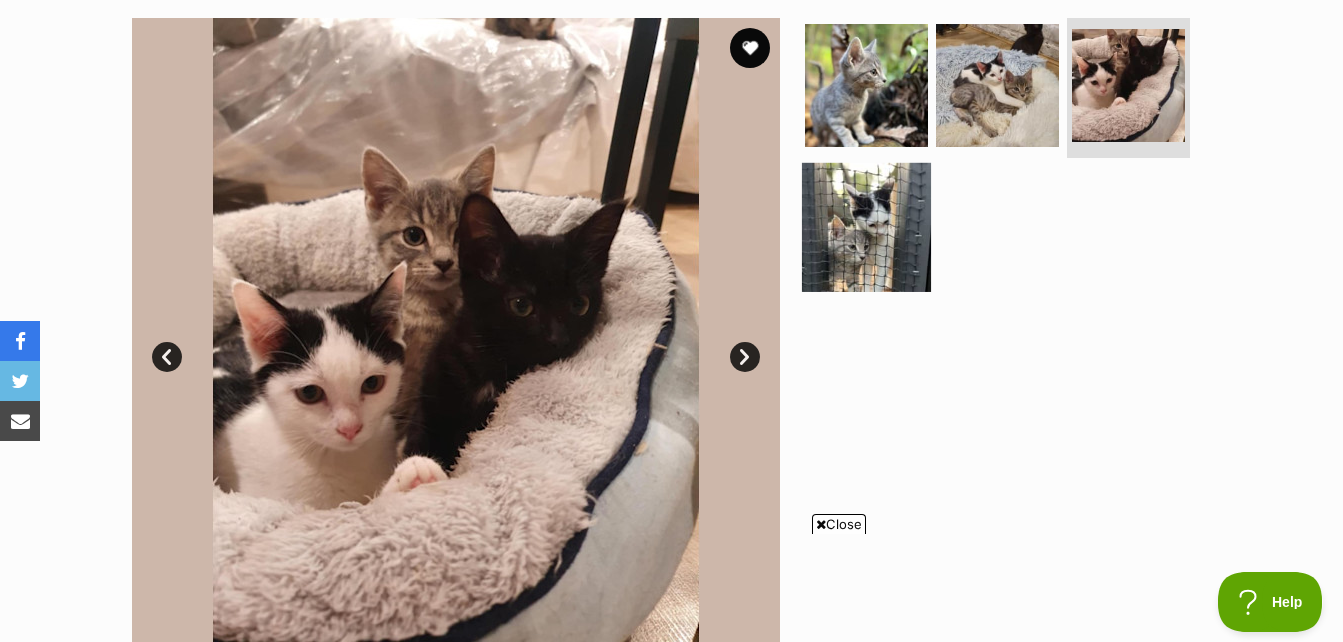 click at bounding box center [866, 226] 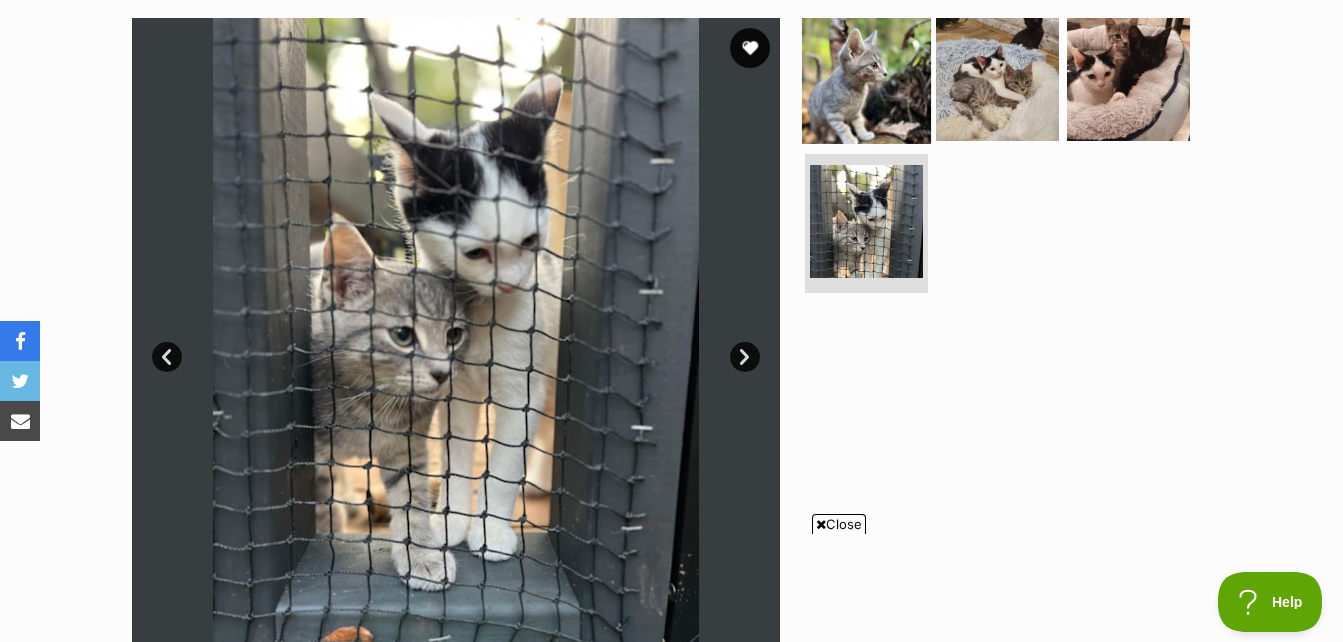 click at bounding box center [866, 79] 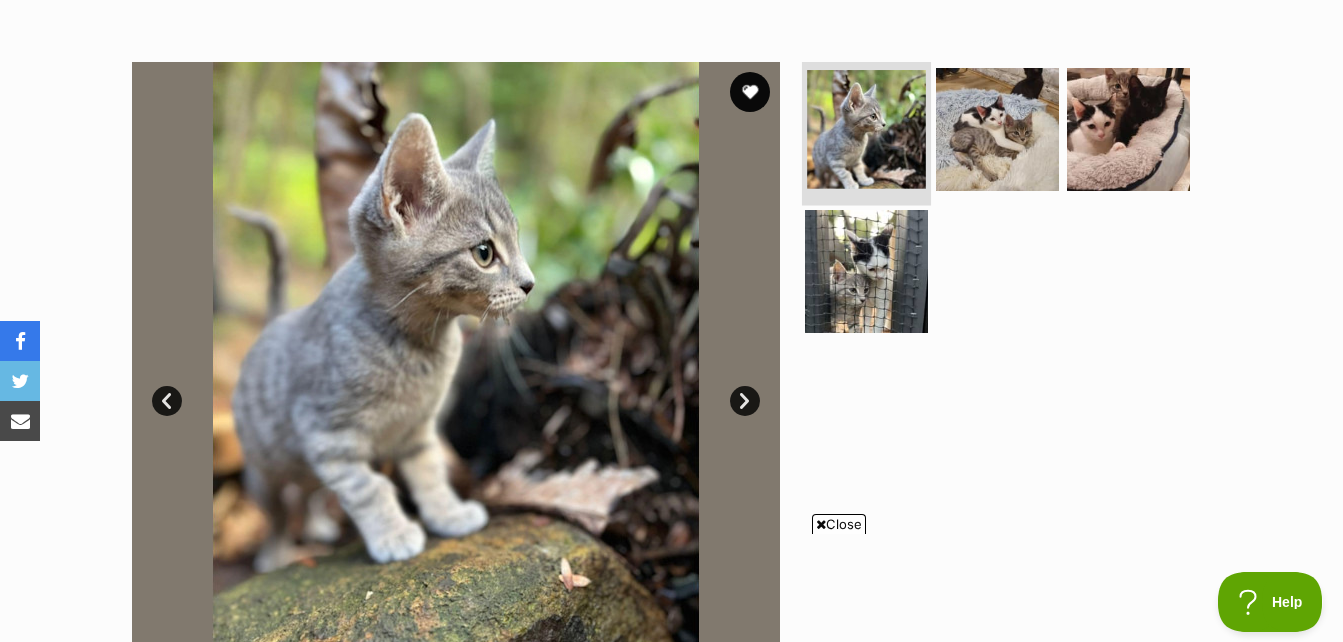 scroll, scrollTop: 349, scrollLeft: 0, axis: vertical 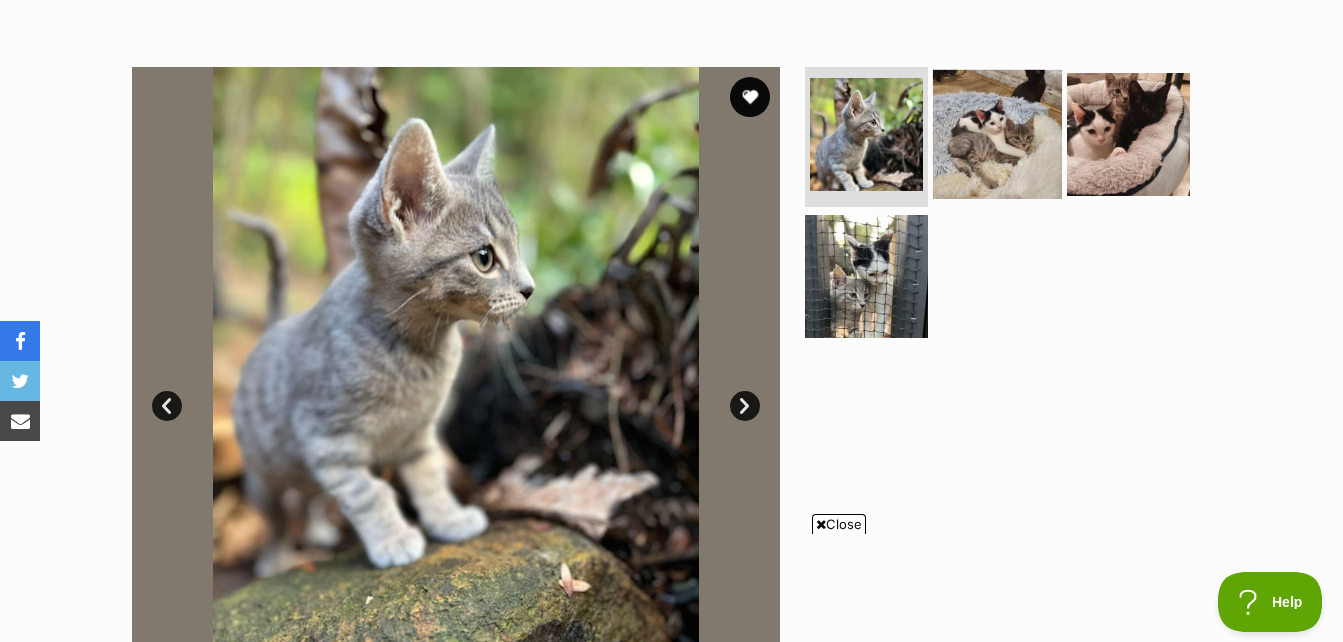 click at bounding box center [997, 134] 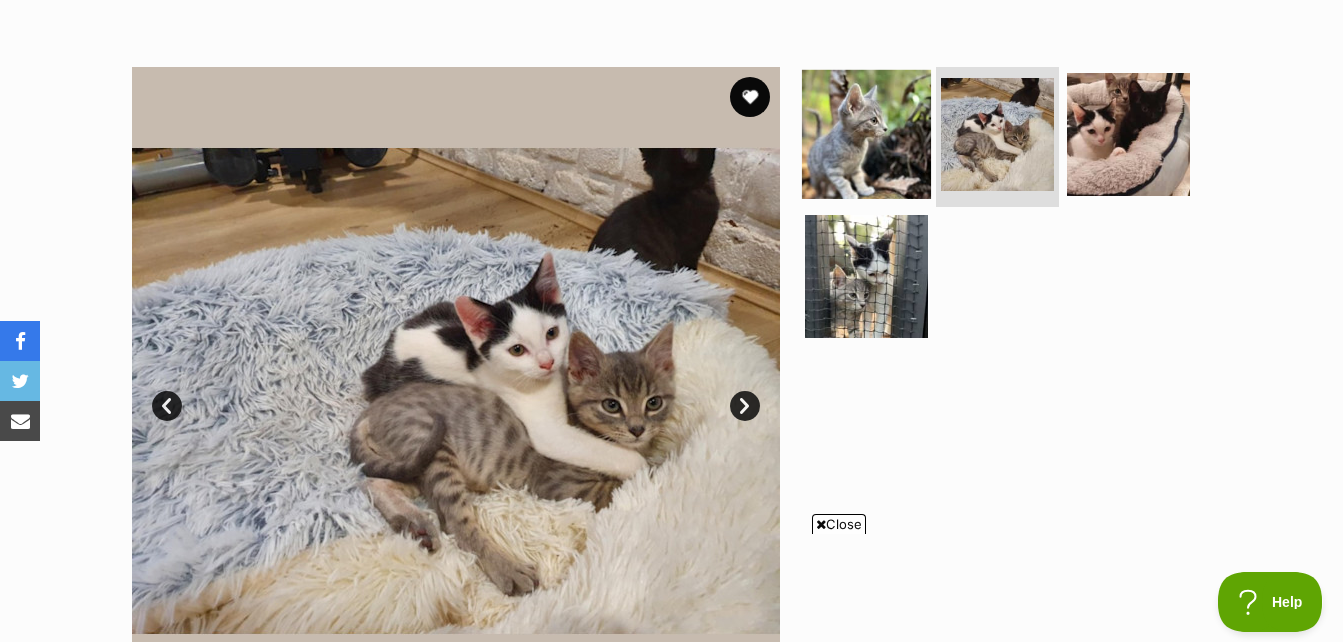 click at bounding box center (866, 134) 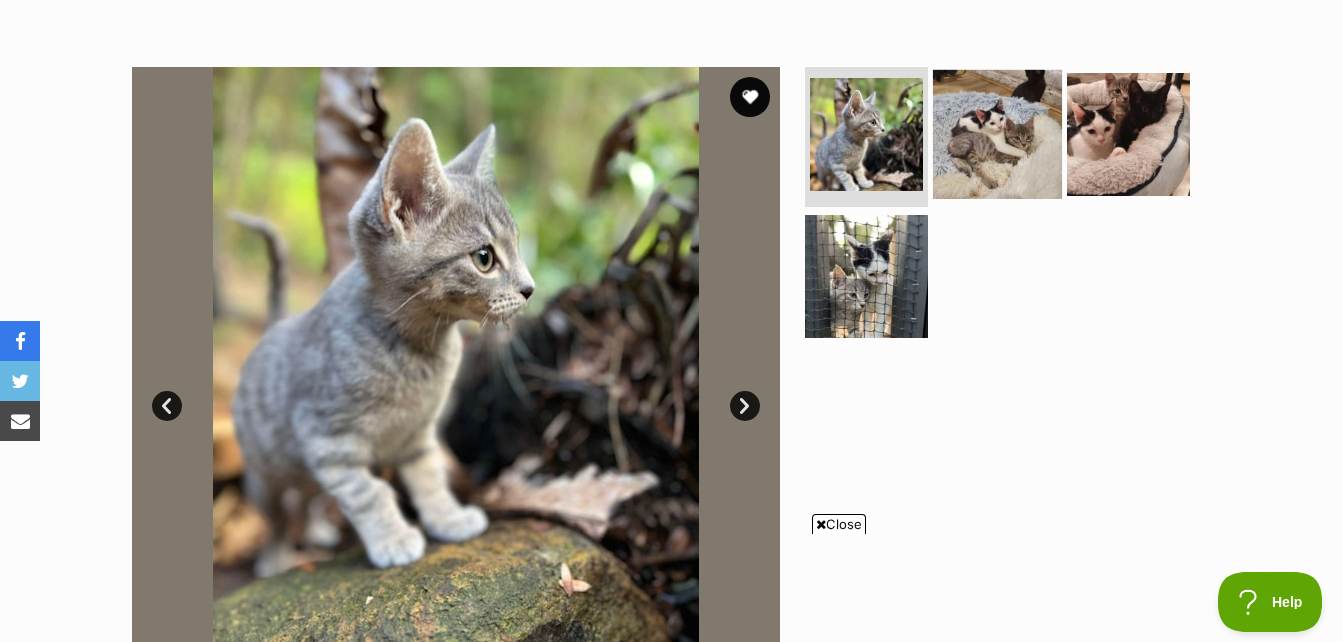 click at bounding box center (997, 134) 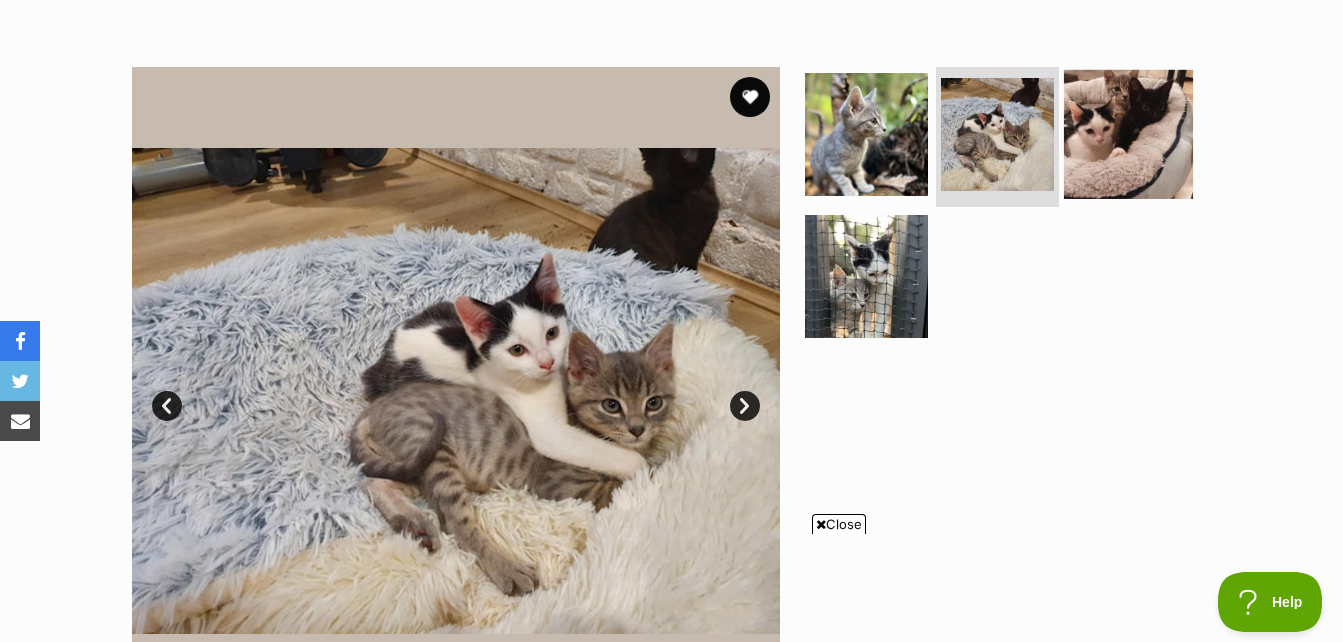 click at bounding box center (1128, 134) 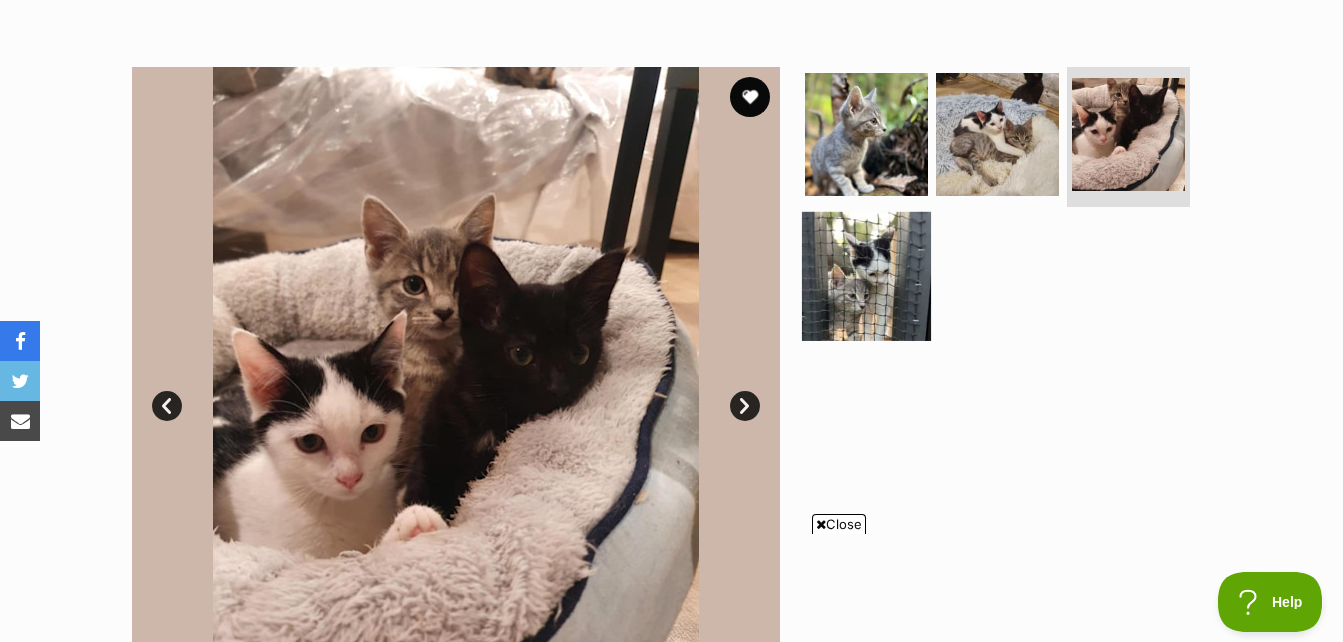 click at bounding box center [866, 275] 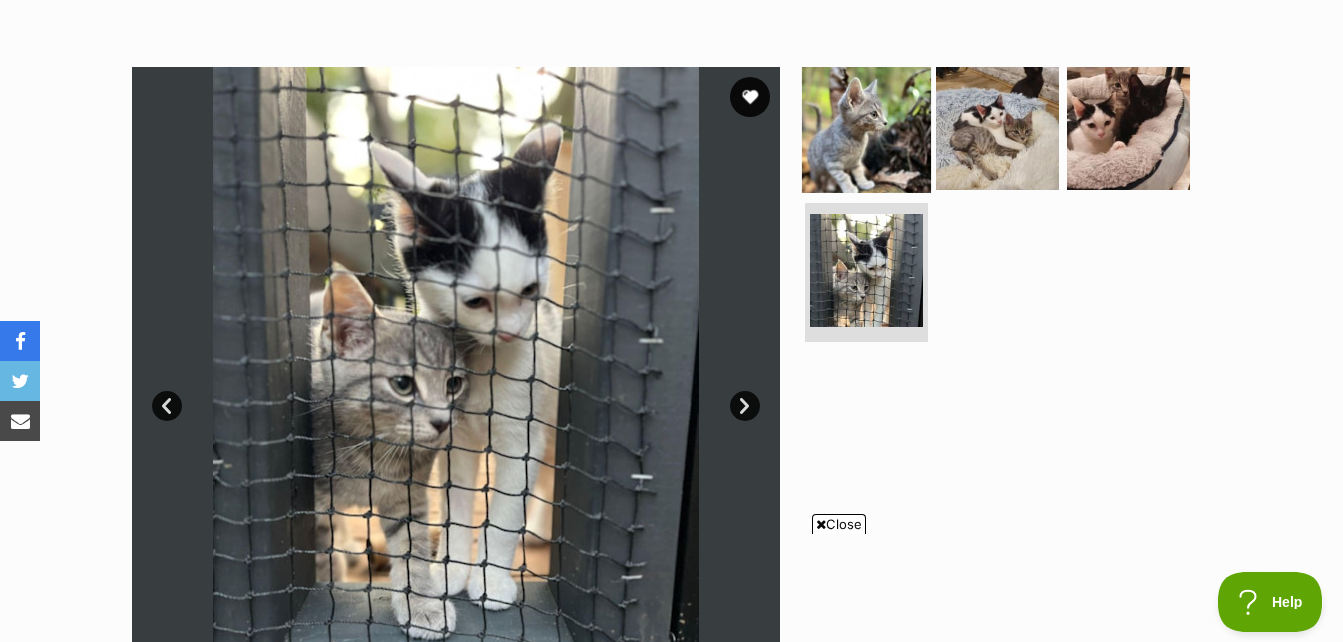 click at bounding box center [866, 128] 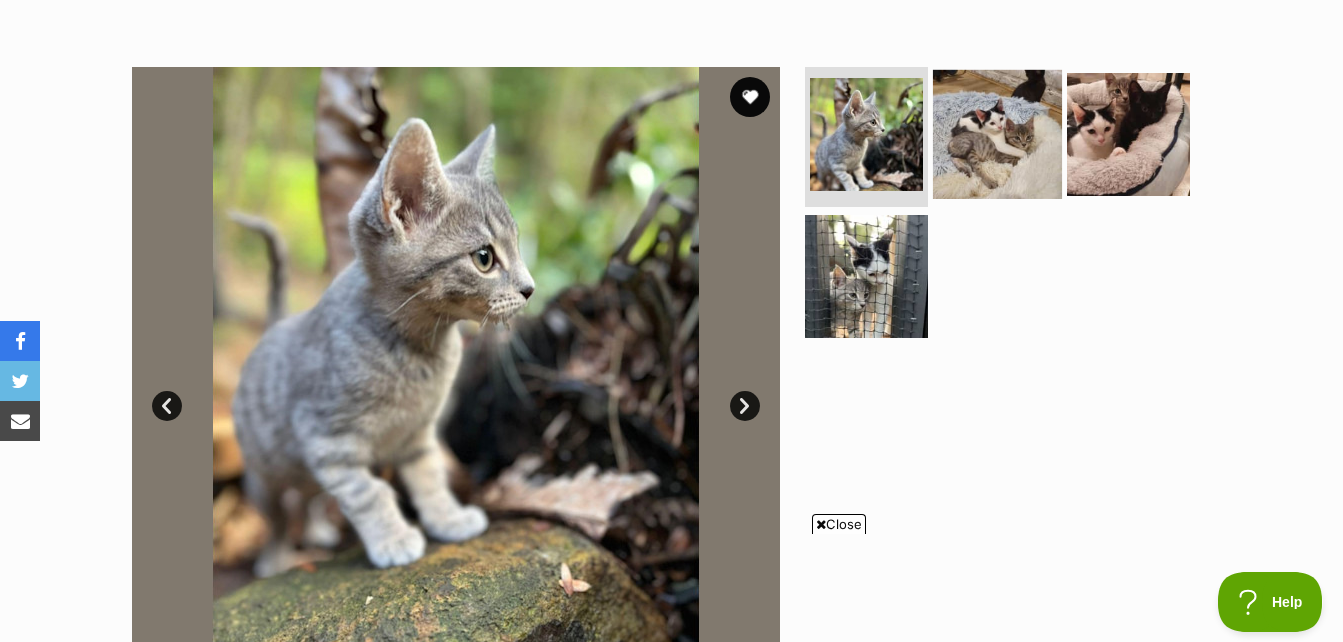 click at bounding box center [997, 134] 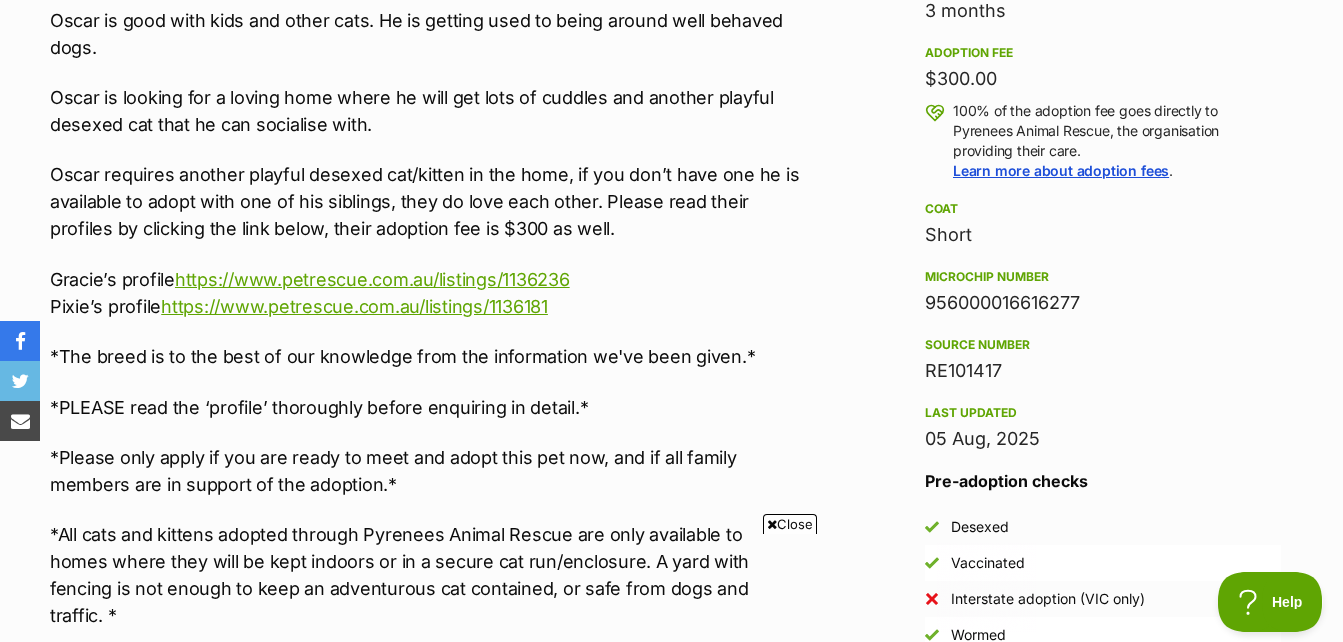 scroll, scrollTop: 0, scrollLeft: 0, axis: both 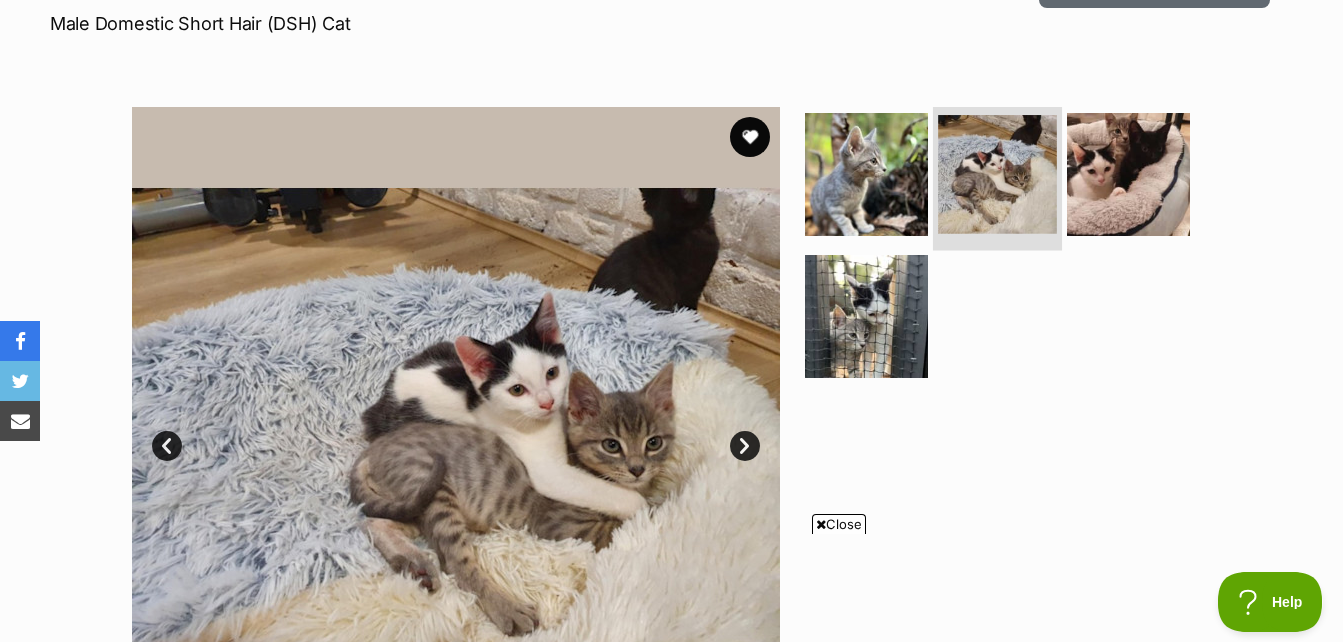 click at bounding box center (997, 174) 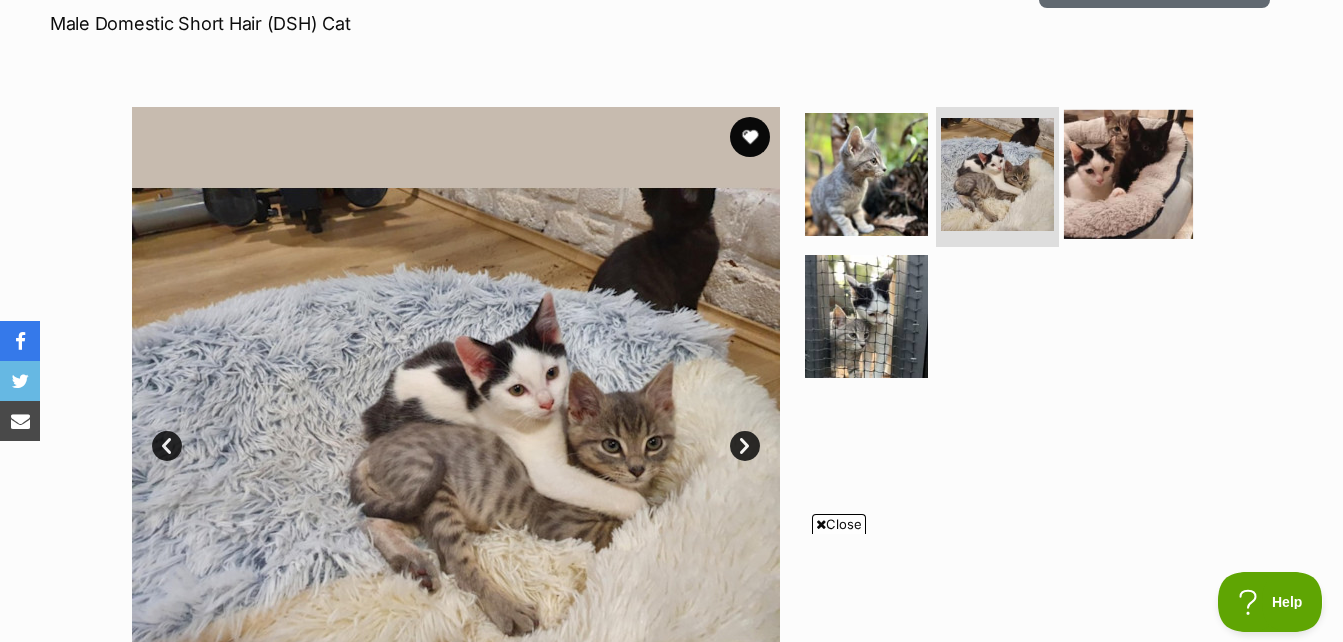 click at bounding box center (1128, 174) 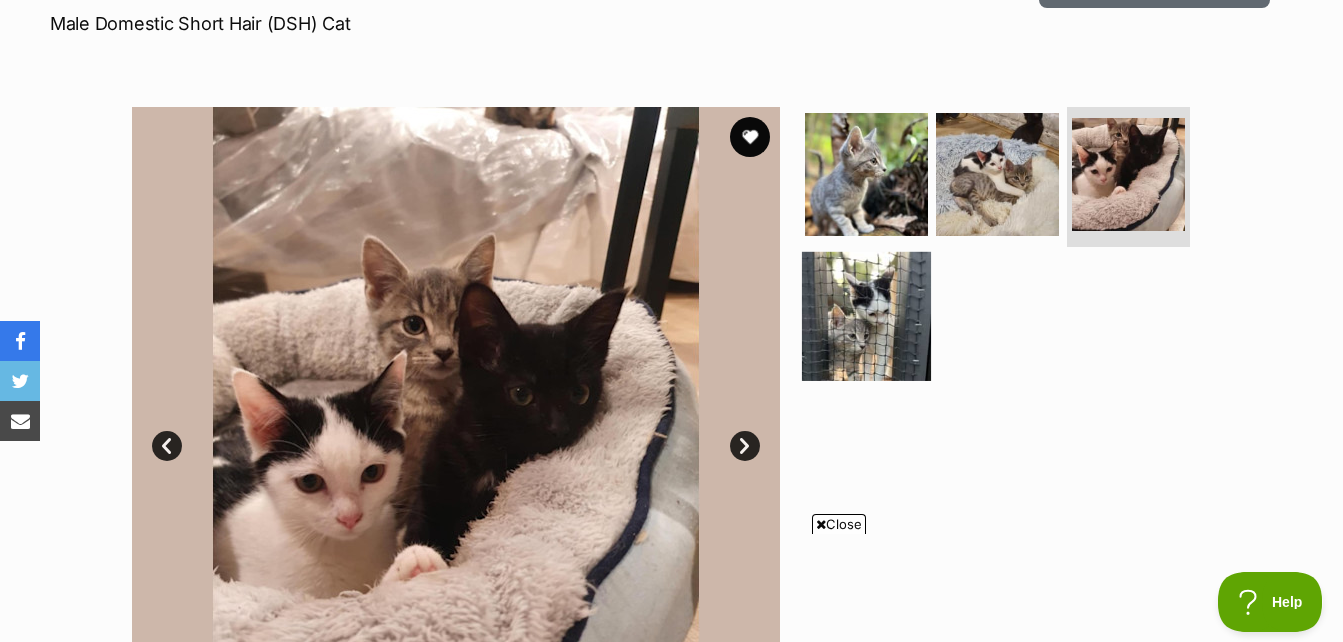 click at bounding box center [866, 315] 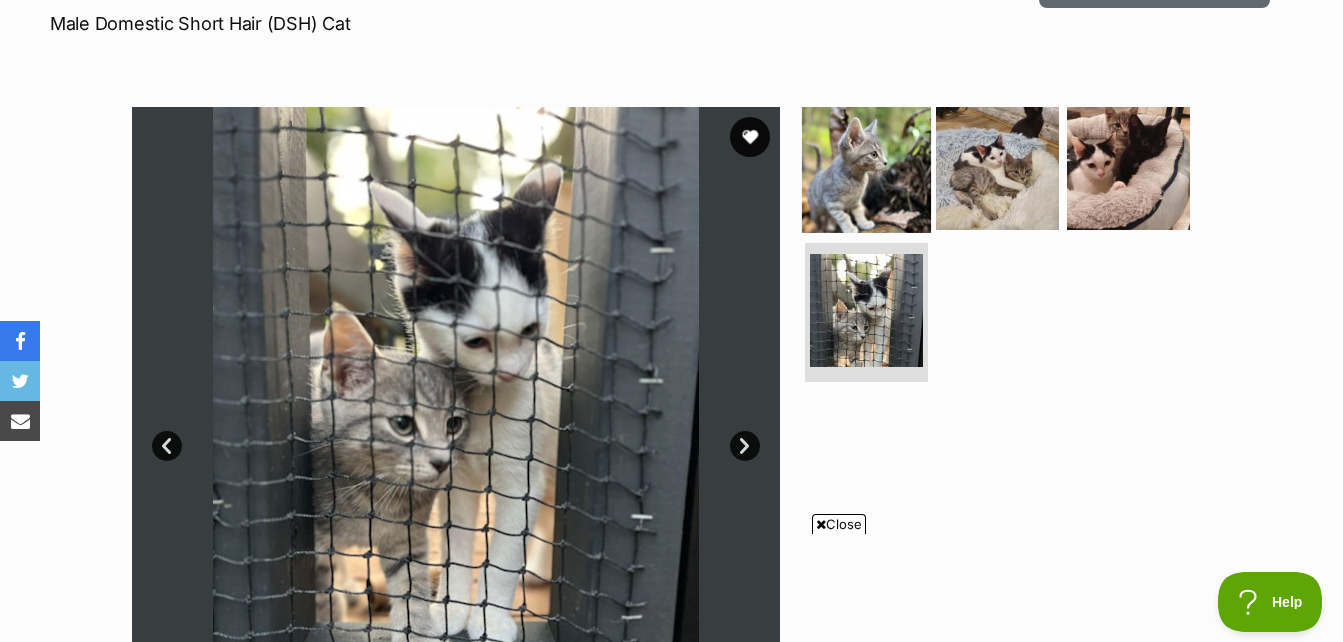 click at bounding box center [866, 168] 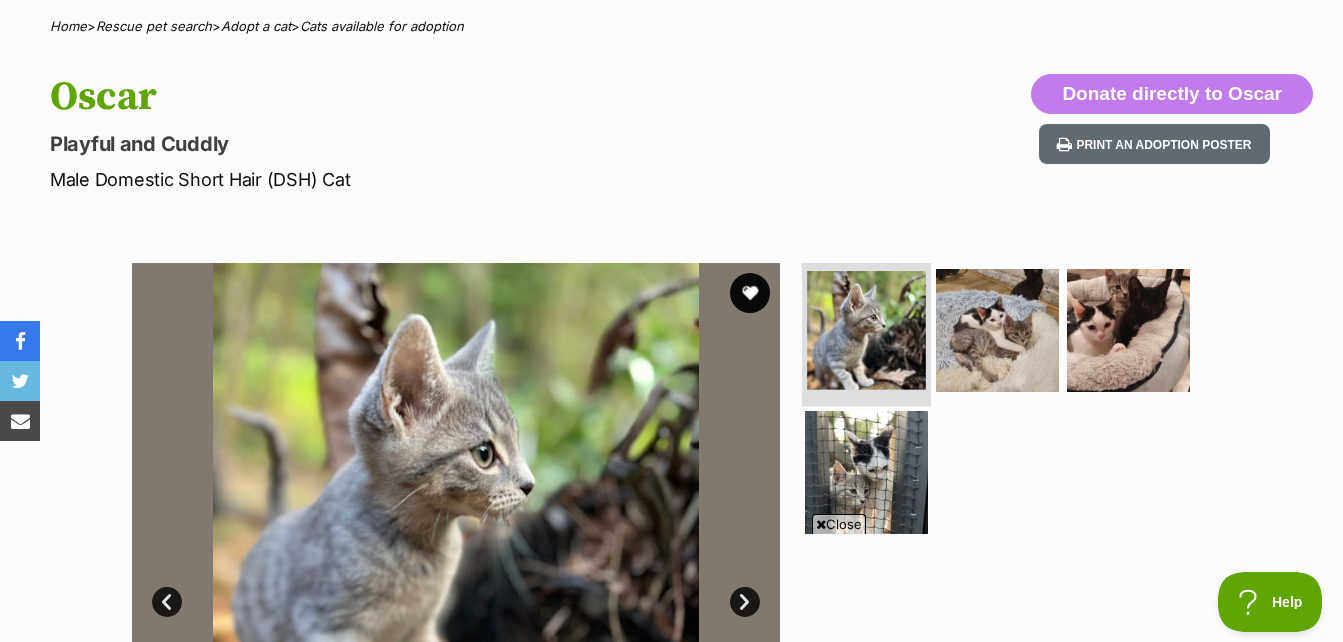 scroll, scrollTop: 150, scrollLeft: 0, axis: vertical 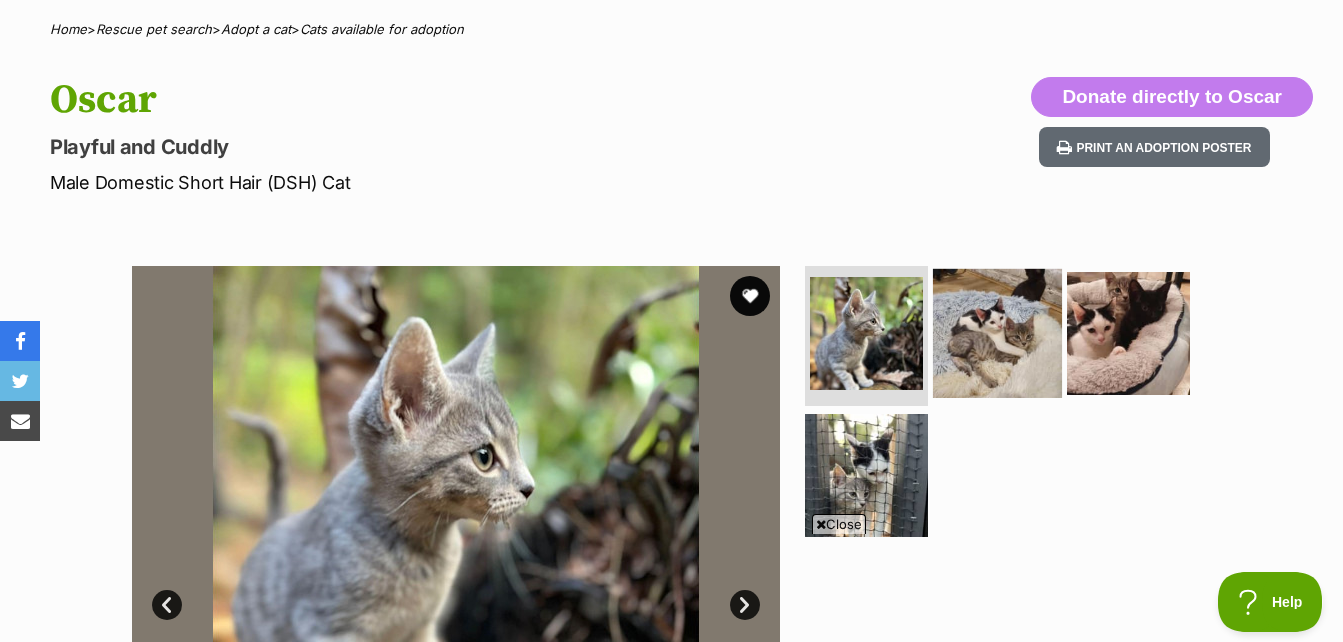 click at bounding box center [997, 333] 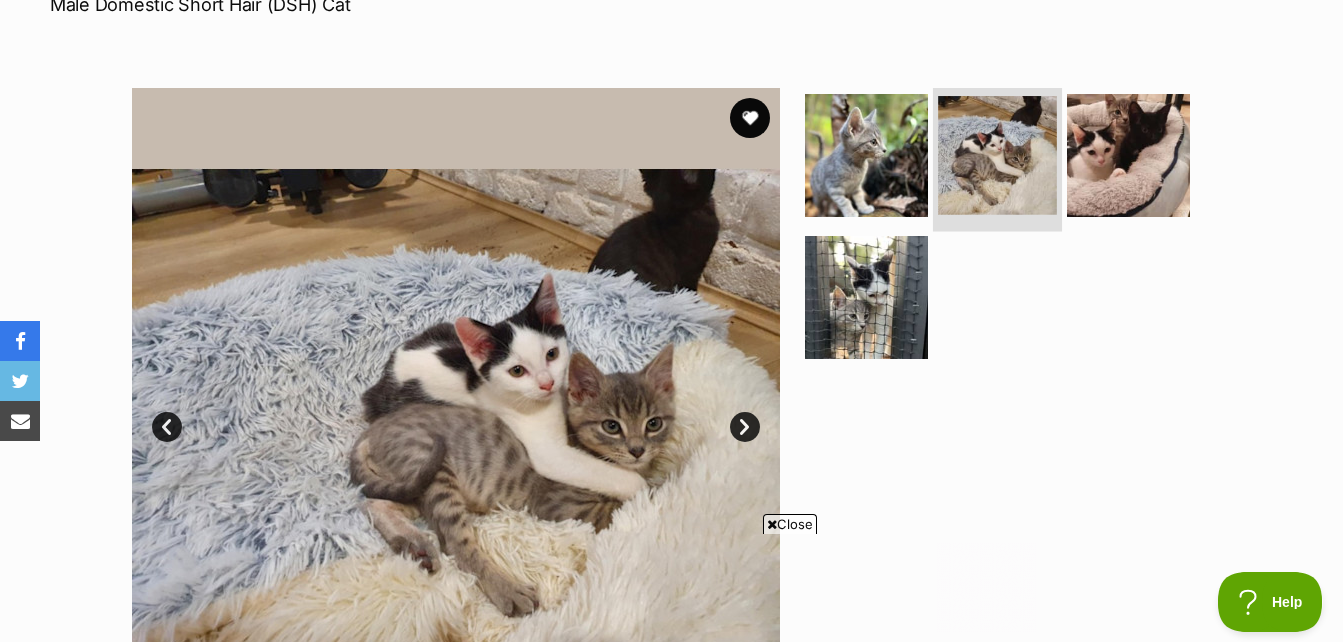 scroll, scrollTop: 0, scrollLeft: 0, axis: both 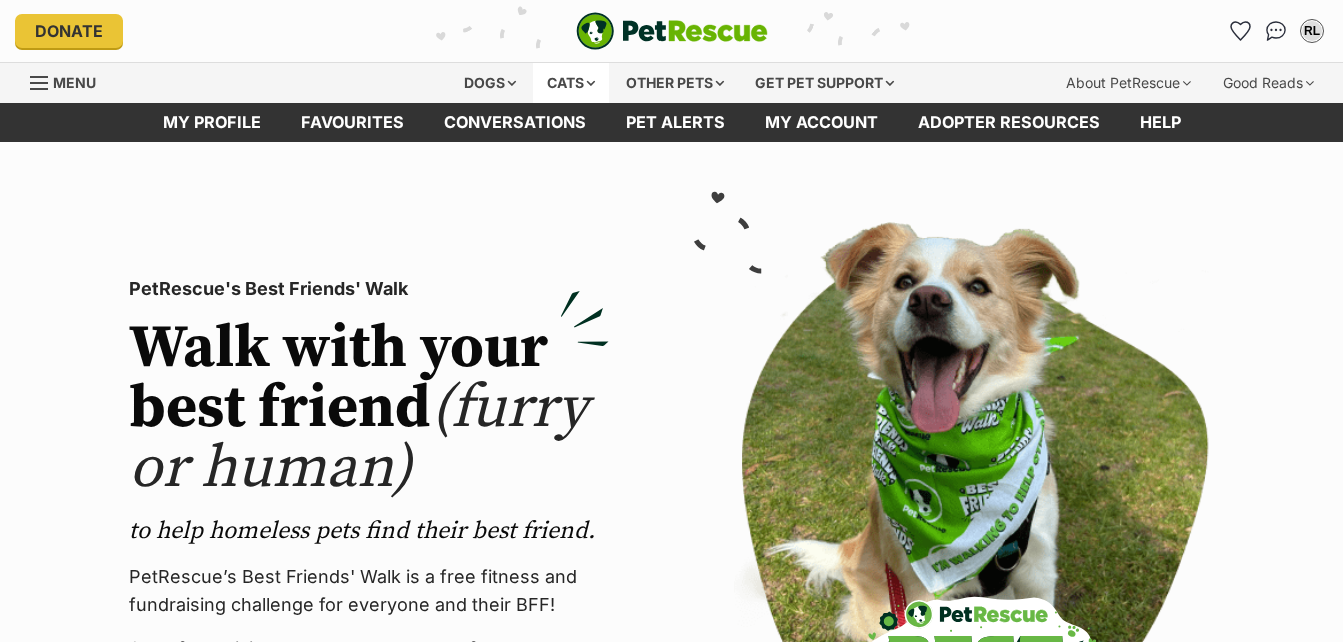 click on "Cats" at bounding box center [571, 83] 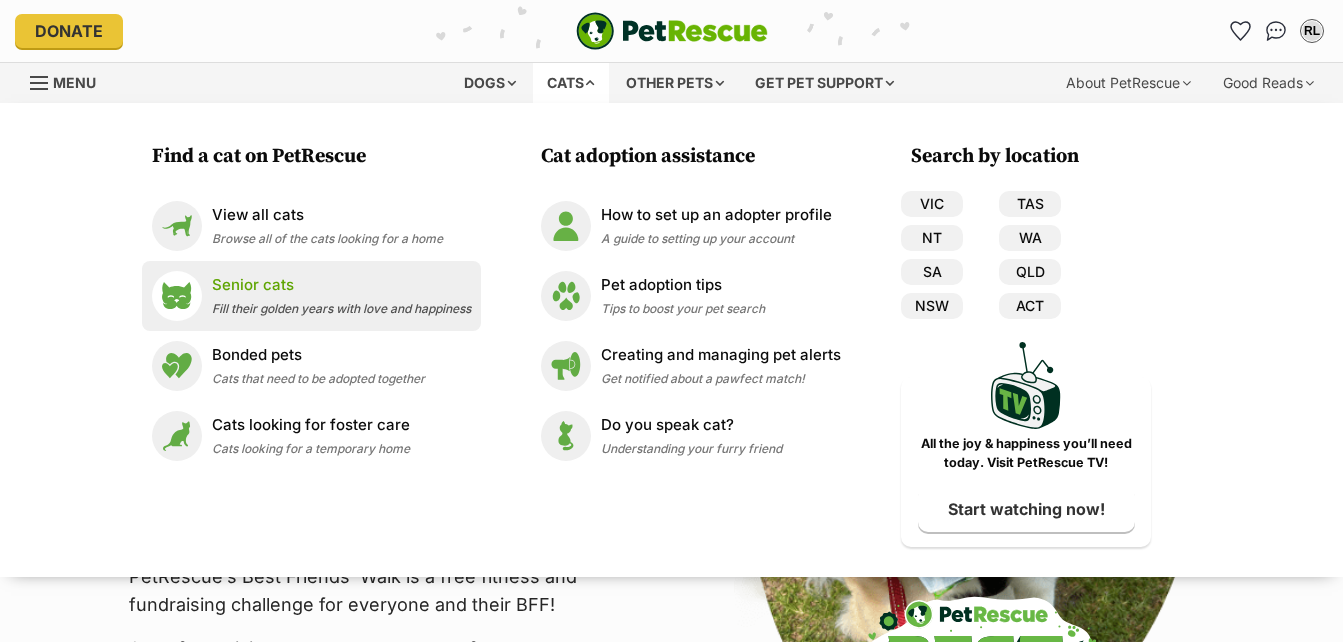 scroll, scrollTop: 0, scrollLeft: 0, axis: both 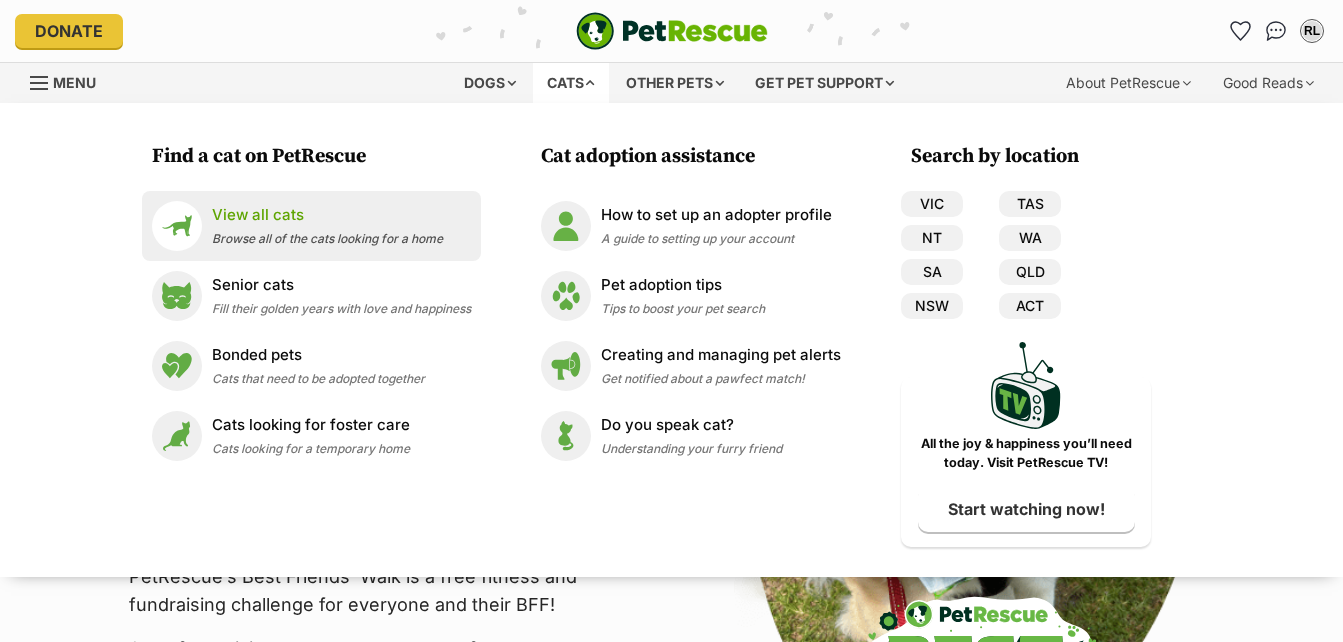 click on "View all cats
Browse all of the cats looking for a home" at bounding box center [327, 225] 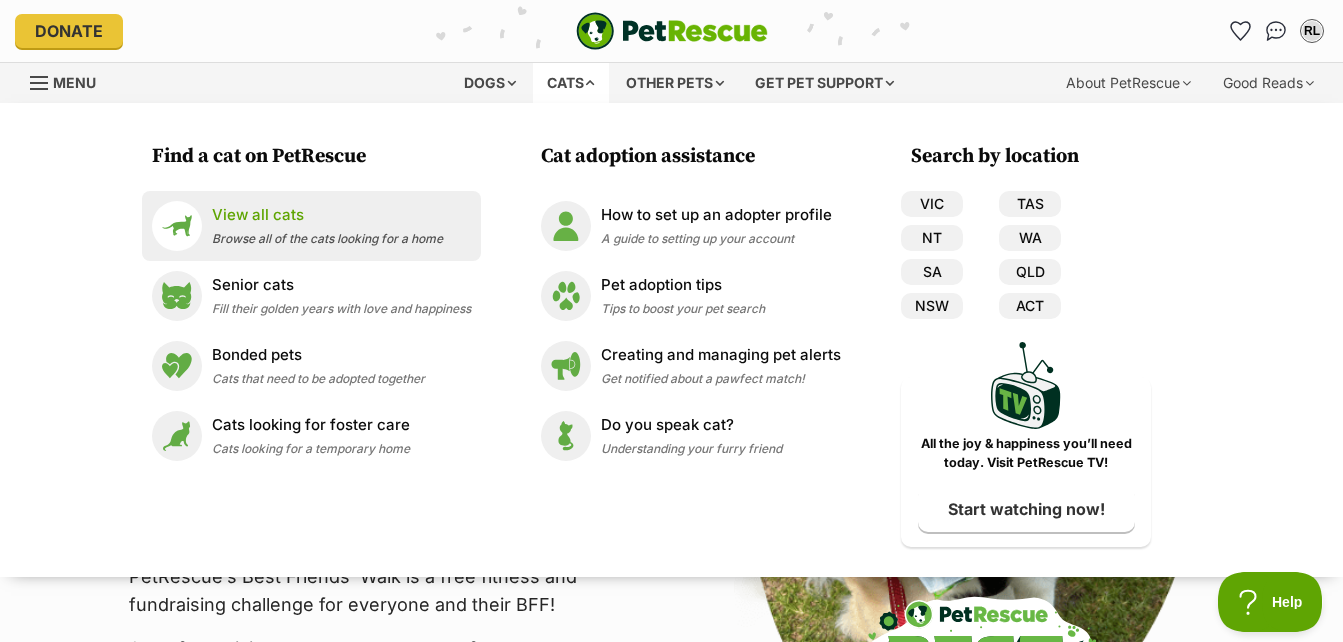 scroll, scrollTop: 0, scrollLeft: 0, axis: both 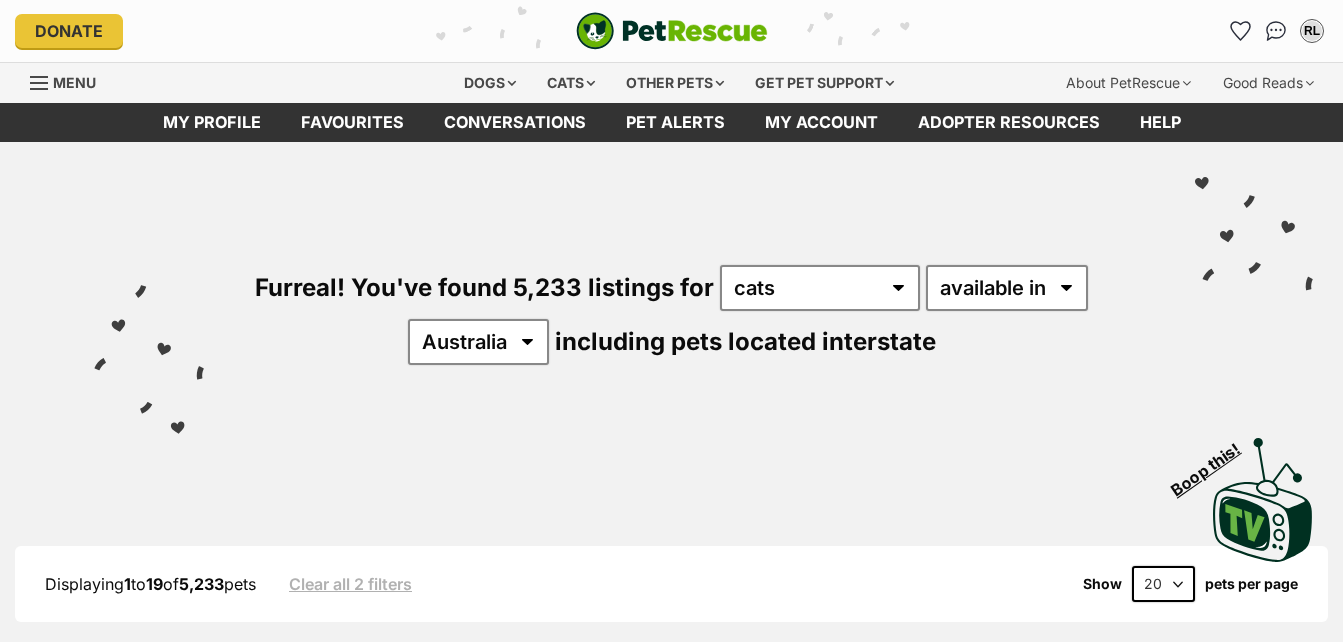select on "VIC" 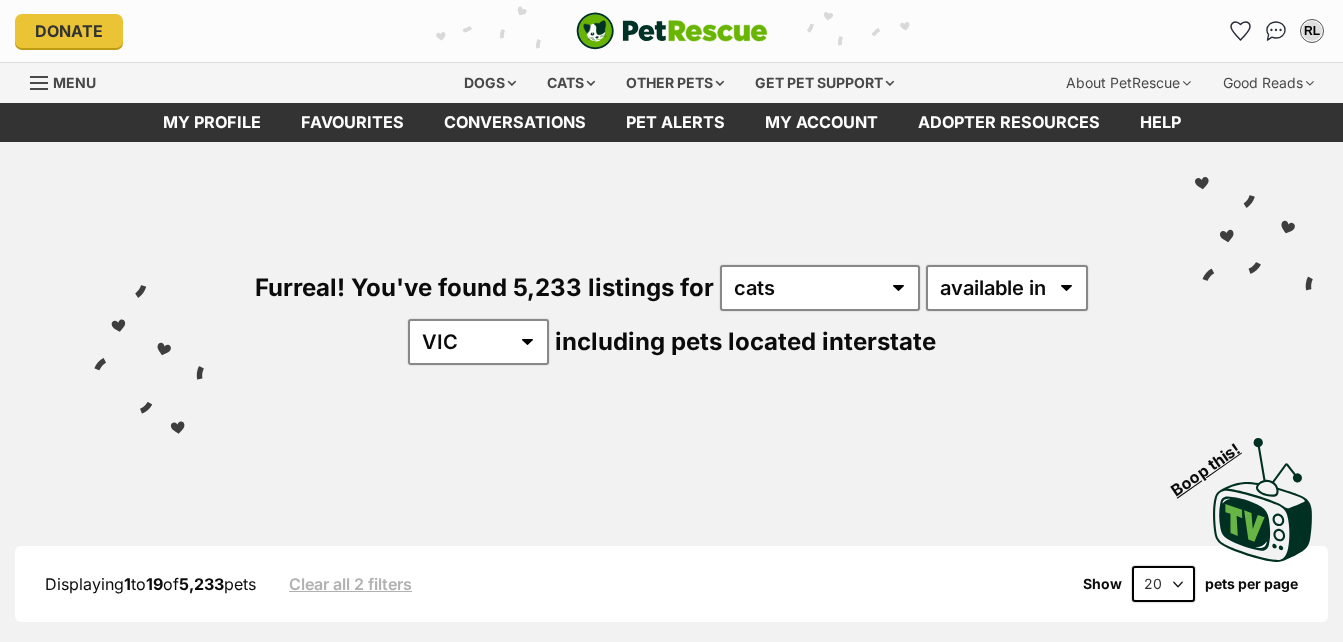 click on "Australia
ACT
NSW
NT
QLD
SA
TAS
VIC
WA" at bounding box center [478, 342] 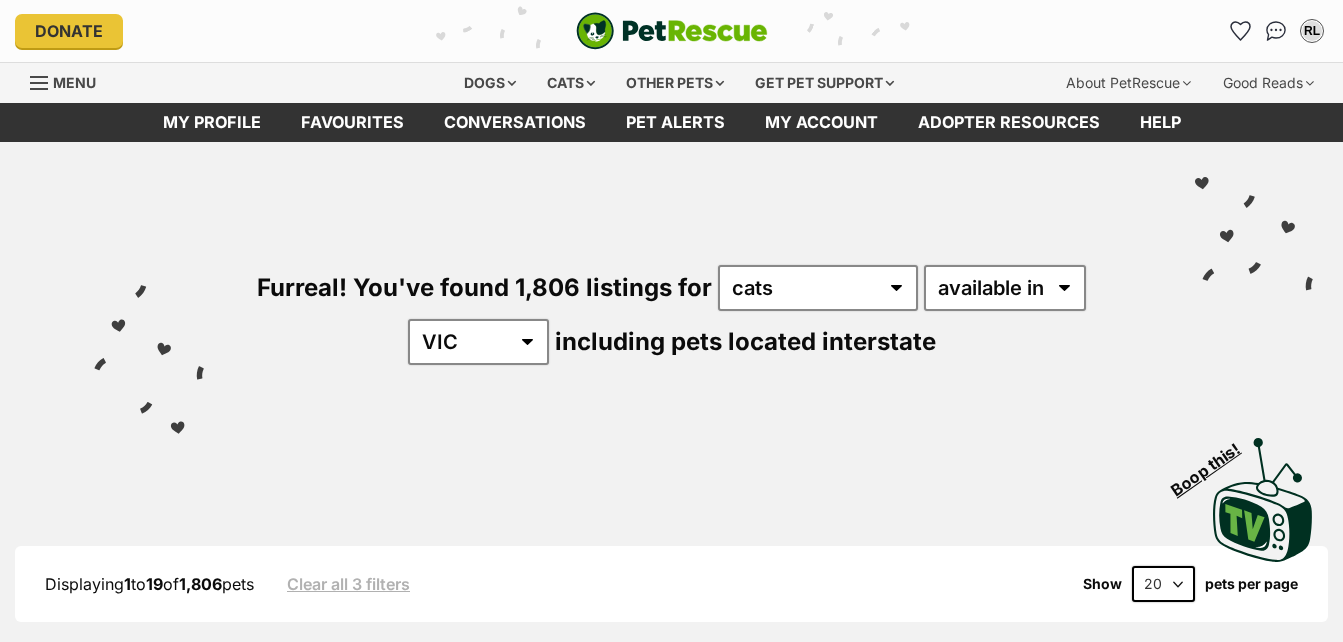 scroll, scrollTop: 0, scrollLeft: 0, axis: both 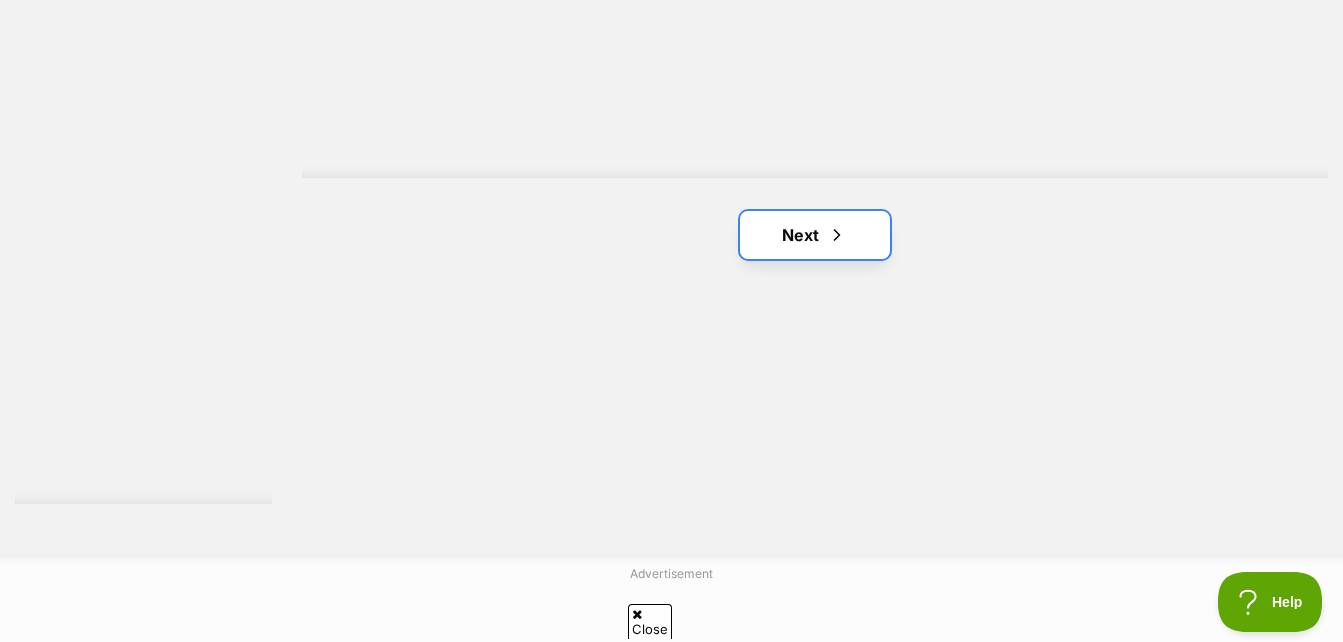click on "Next" at bounding box center [815, 235] 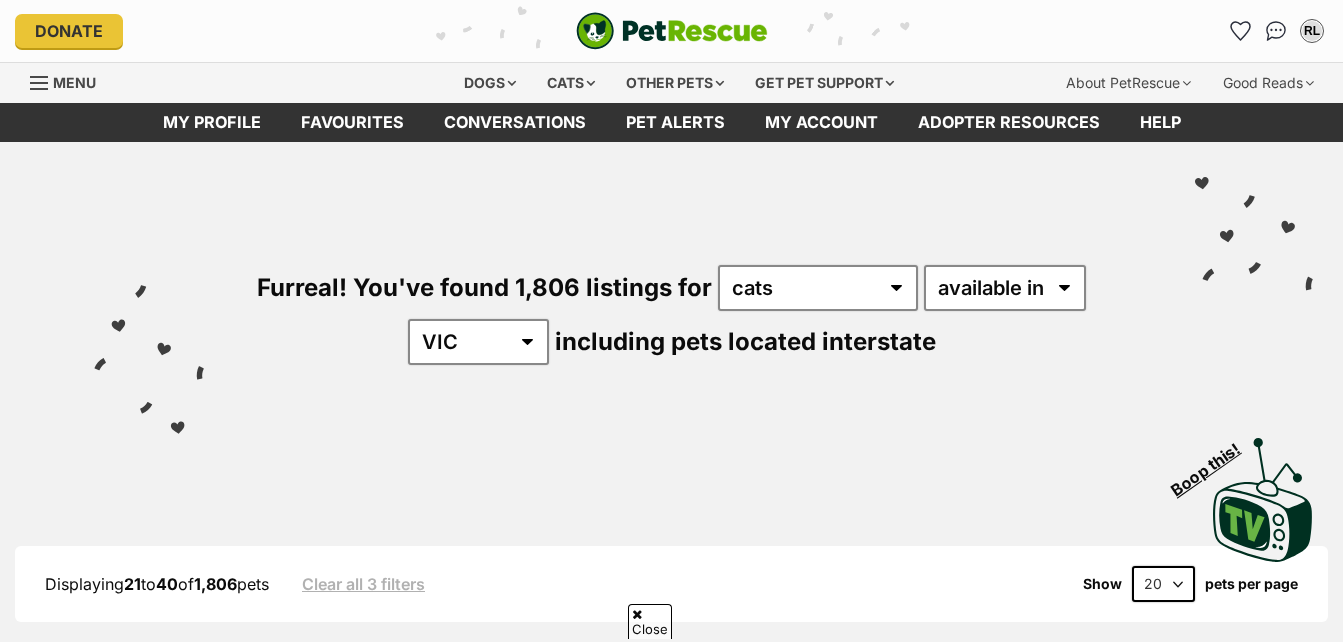 scroll, scrollTop: 1083, scrollLeft: 0, axis: vertical 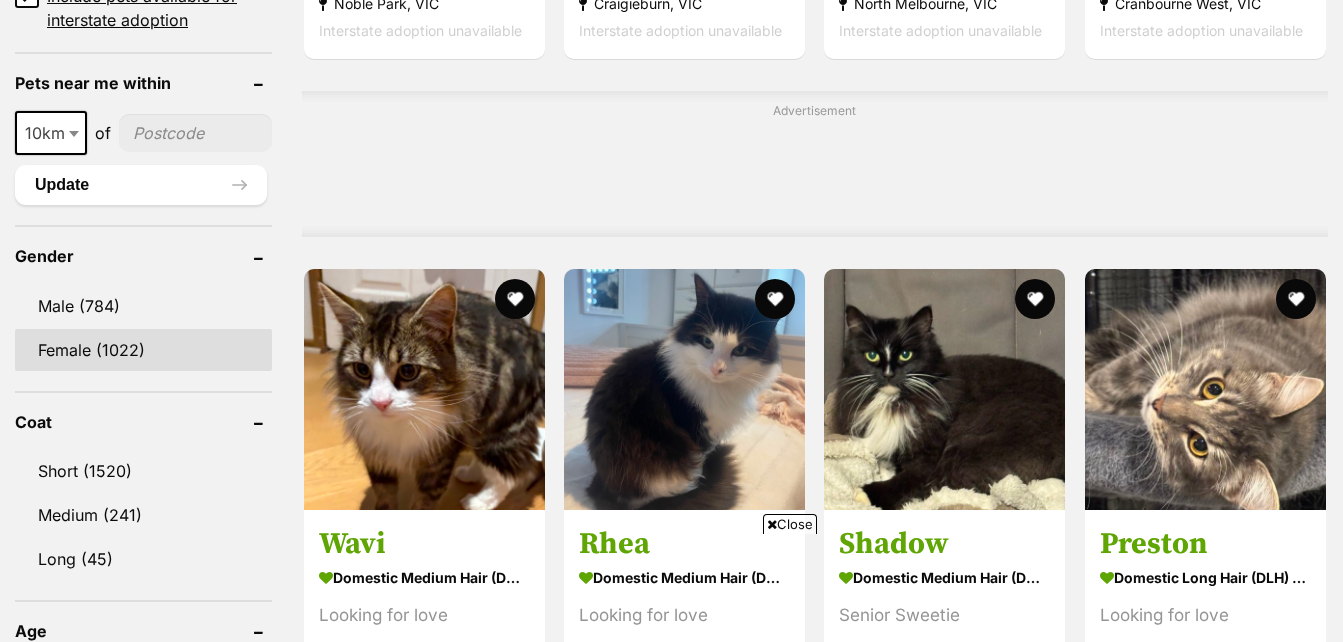 click on "Female (1022)" at bounding box center [143, 350] 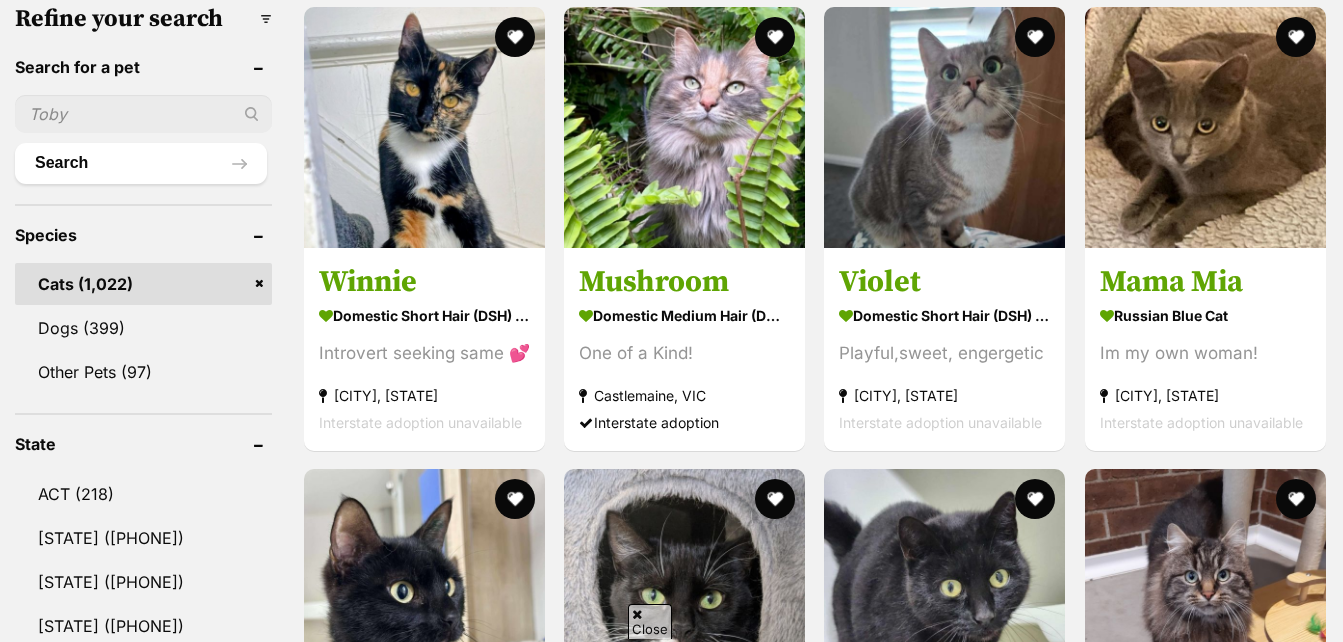 scroll, scrollTop: 820, scrollLeft: 0, axis: vertical 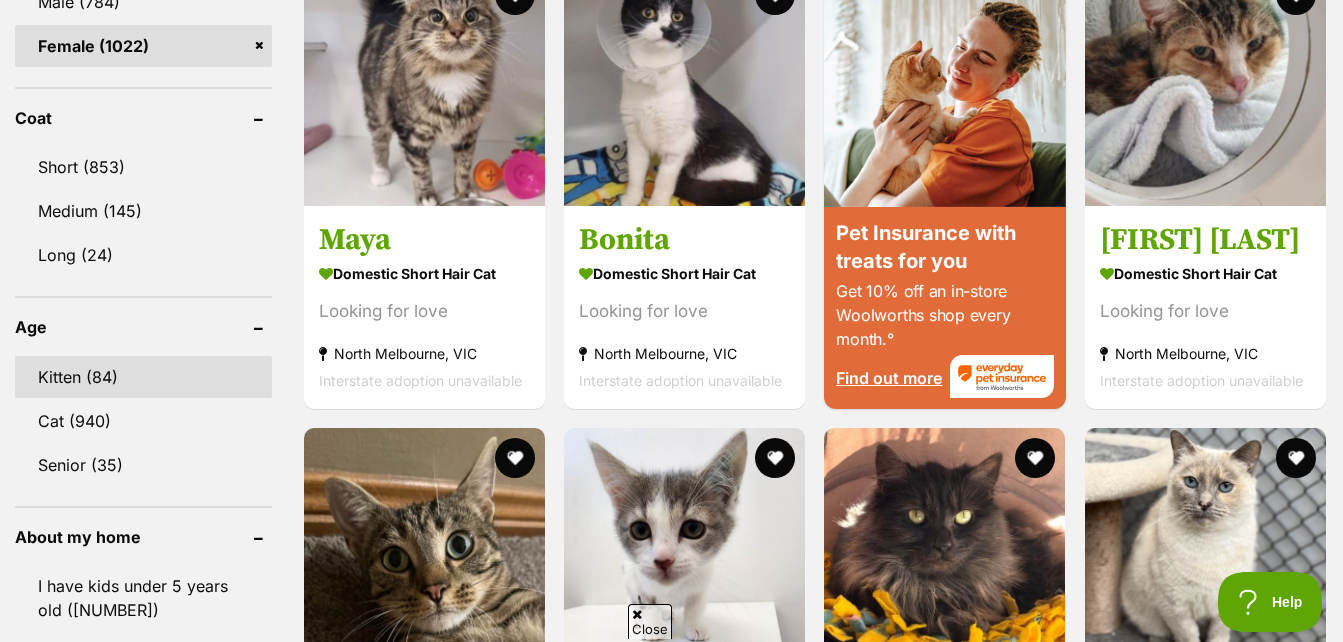 click on "Kitten (84)" at bounding box center (143, 377) 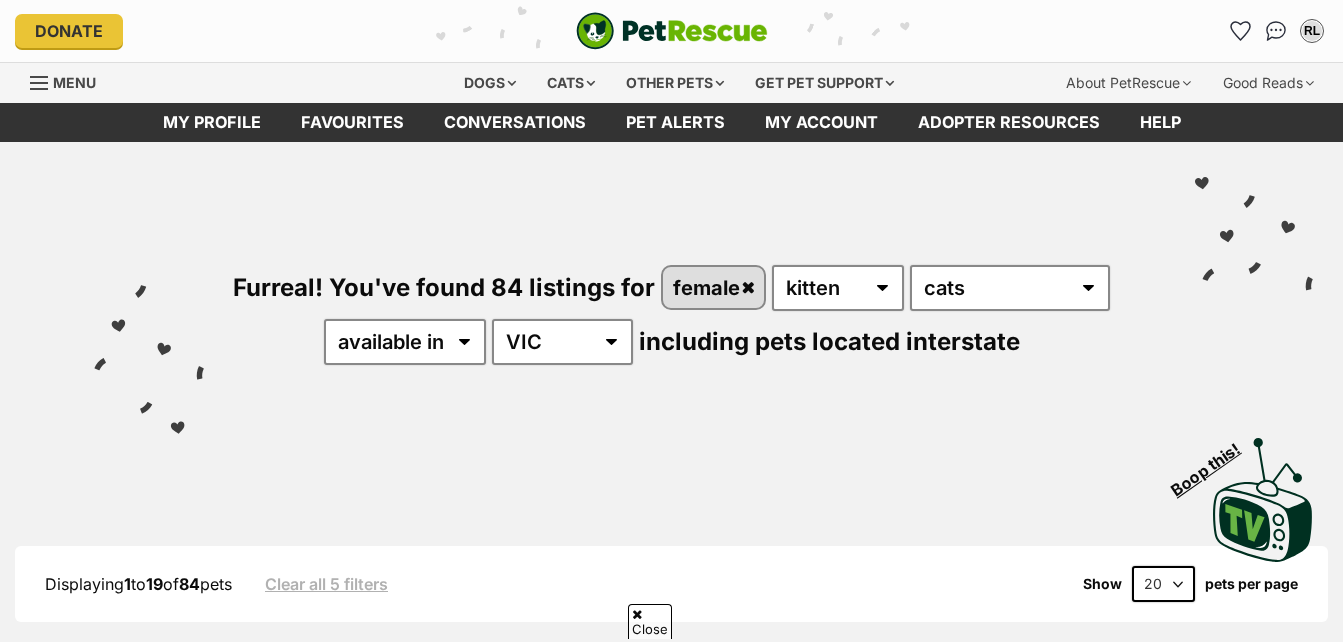 scroll, scrollTop: 350, scrollLeft: 0, axis: vertical 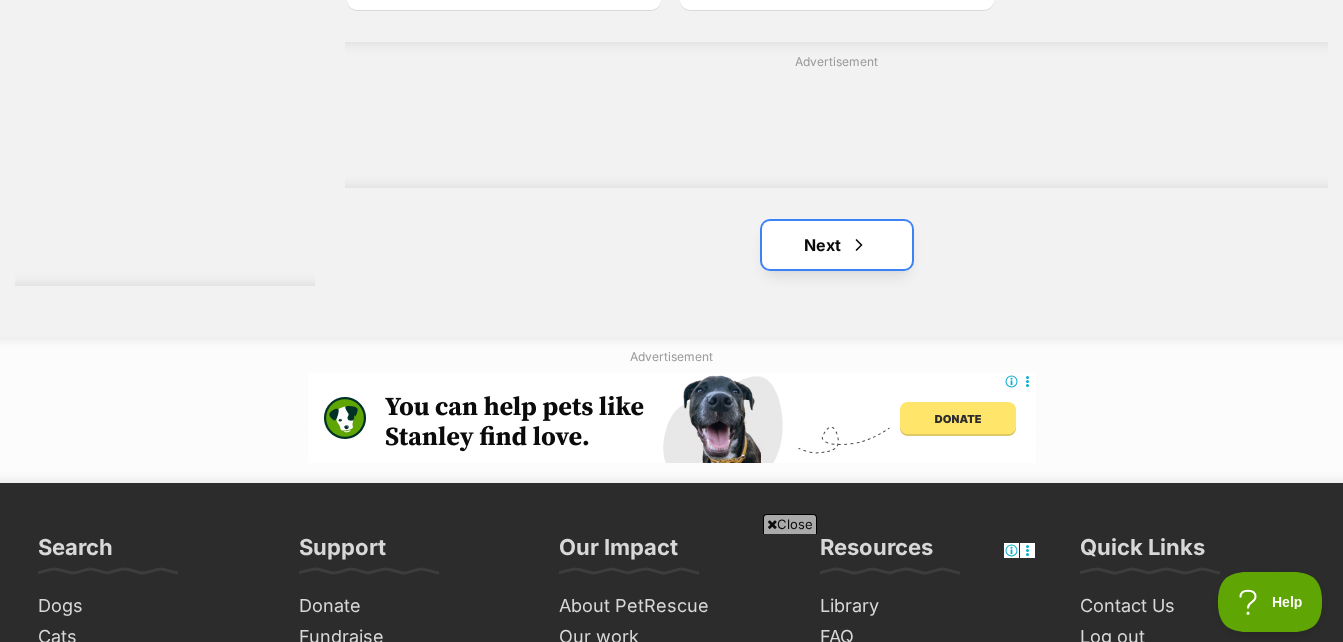 click on "Next" at bounding box center (837, 245) 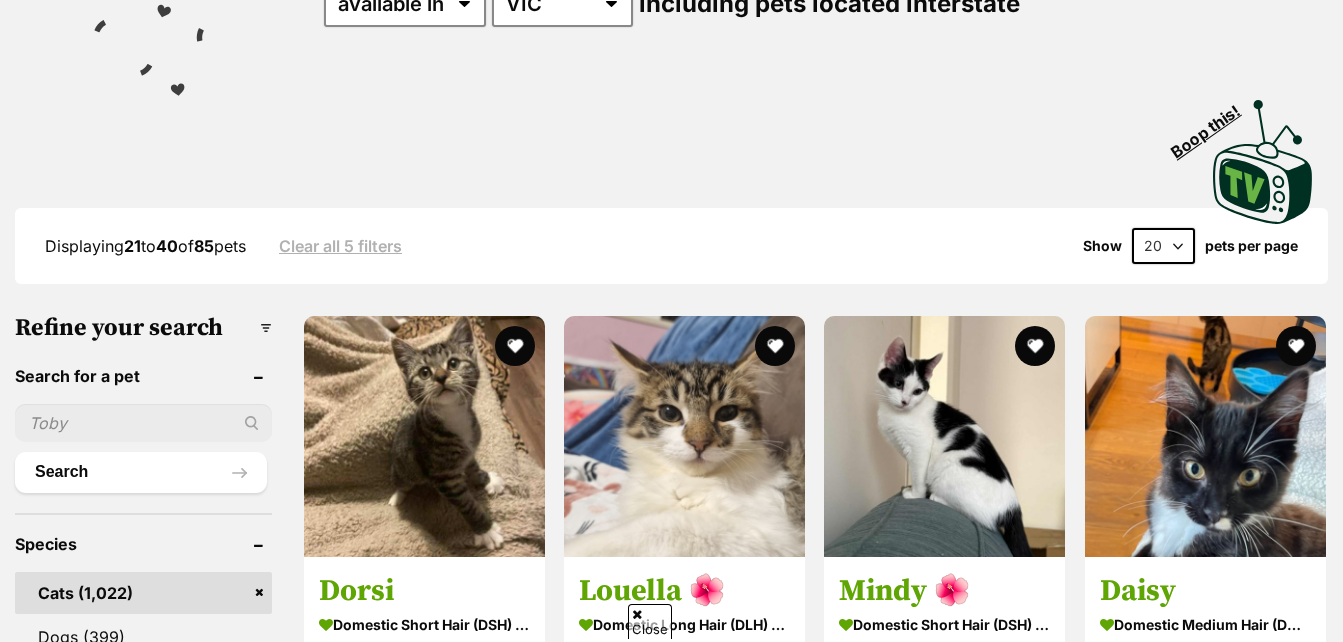 scroll, scrollTop: 436, scrollLeft: 0, axis: vertical 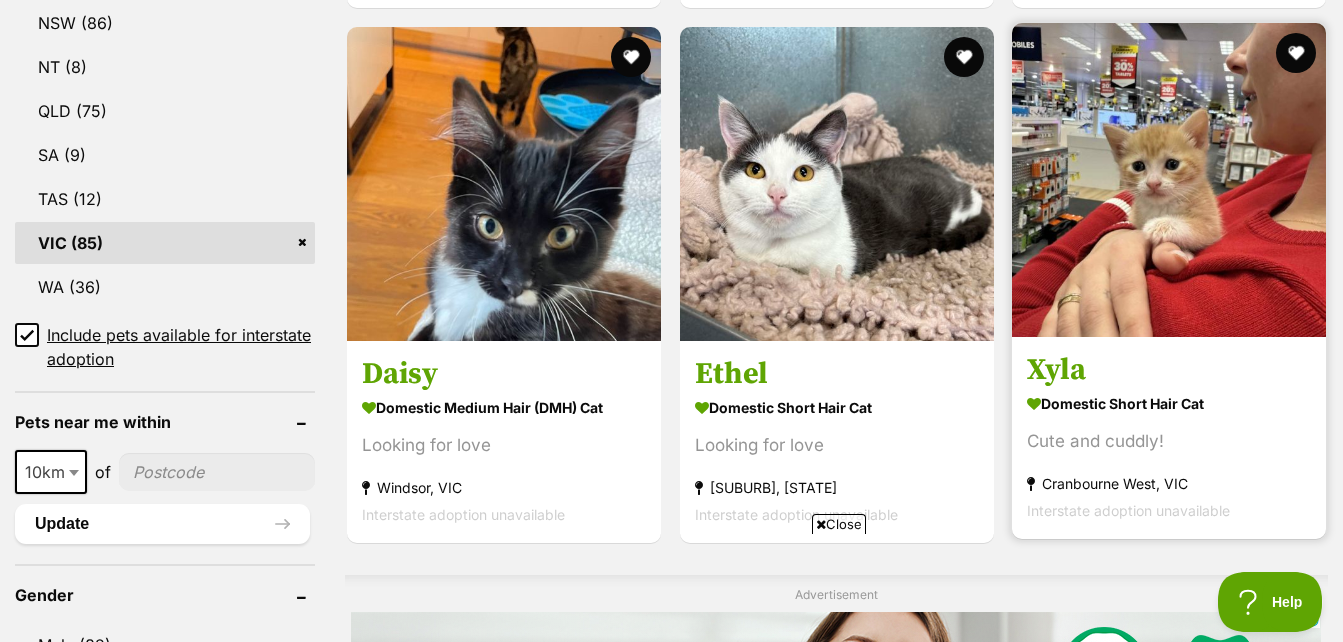 click on "Xyla" at bounding box center [1169, 370] 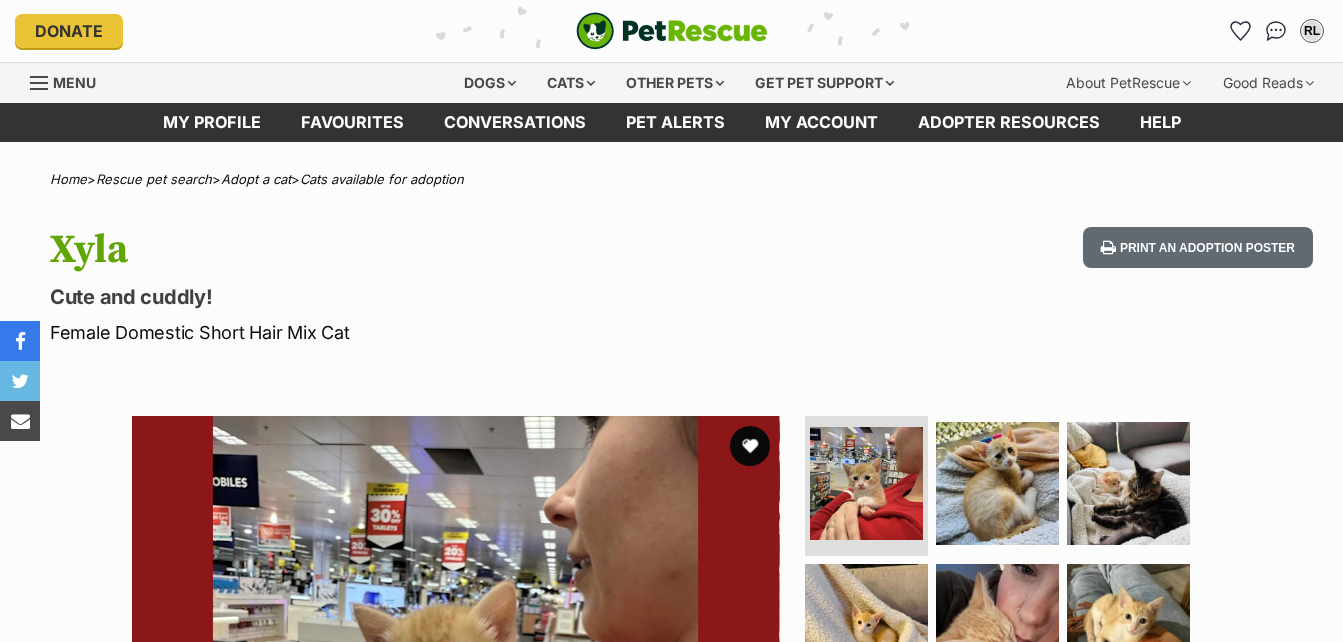 scroll, scrollTop: 0, scrollLeft: 0, axis: both 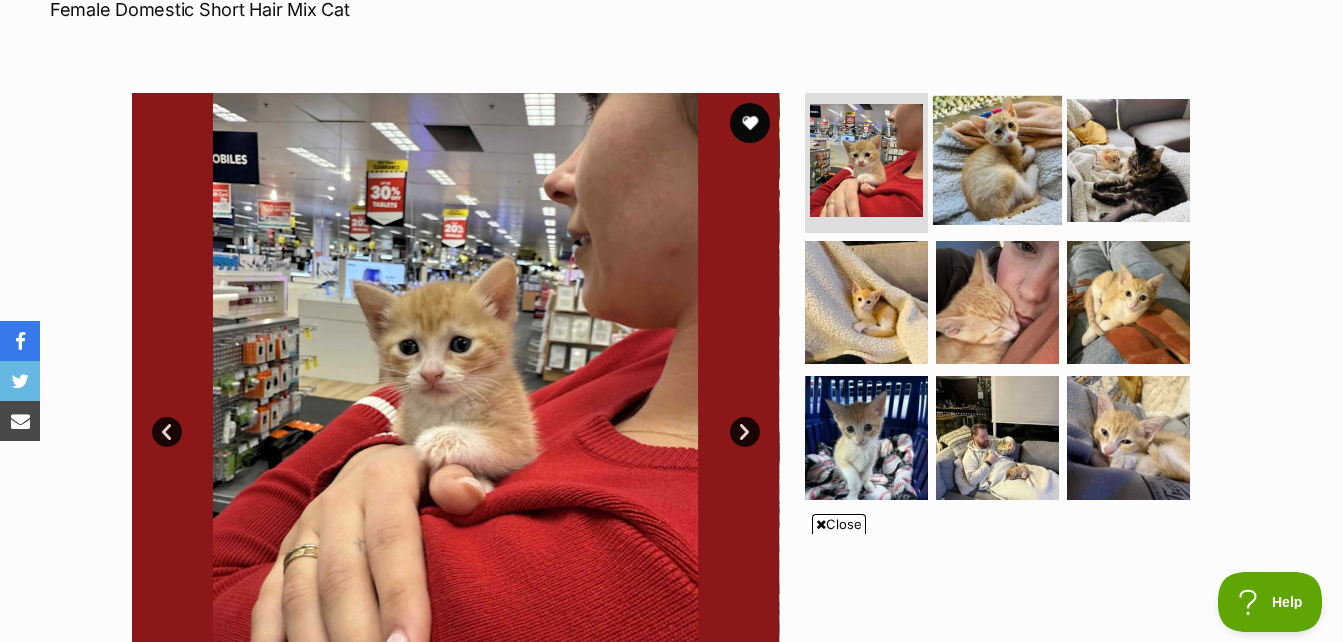 click at bounding box center [997, 160] 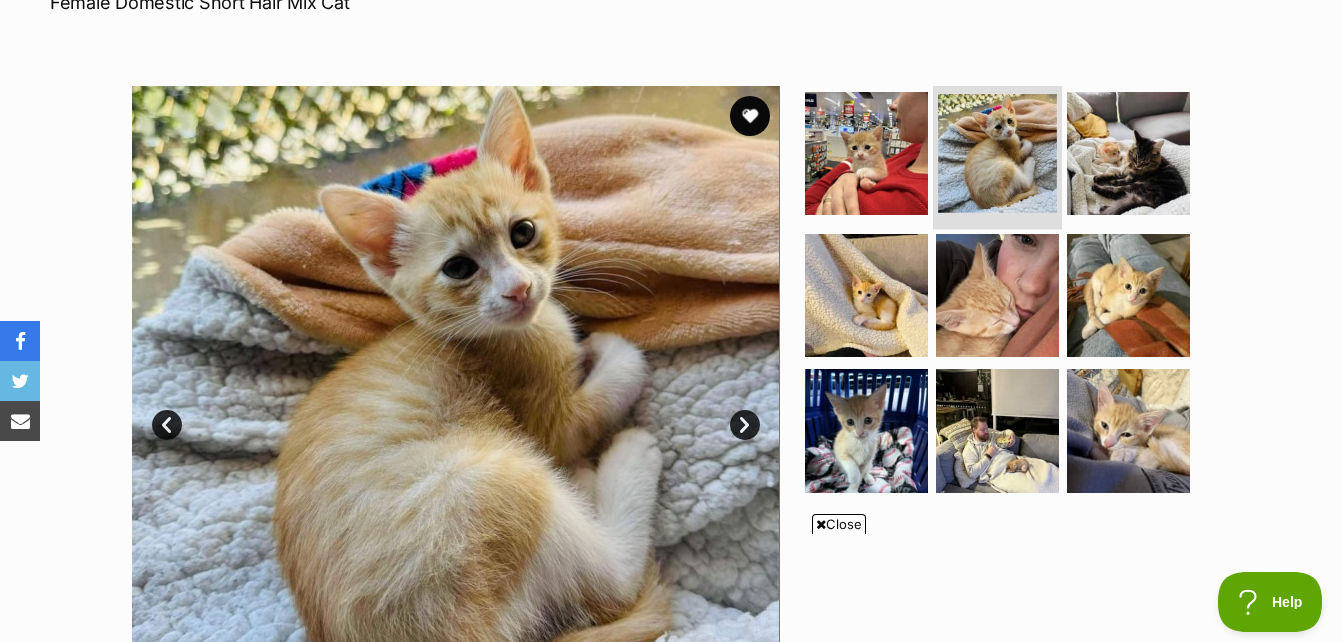 scroll, scrollTop: 326, scrollLeft: 0, axis: vertical 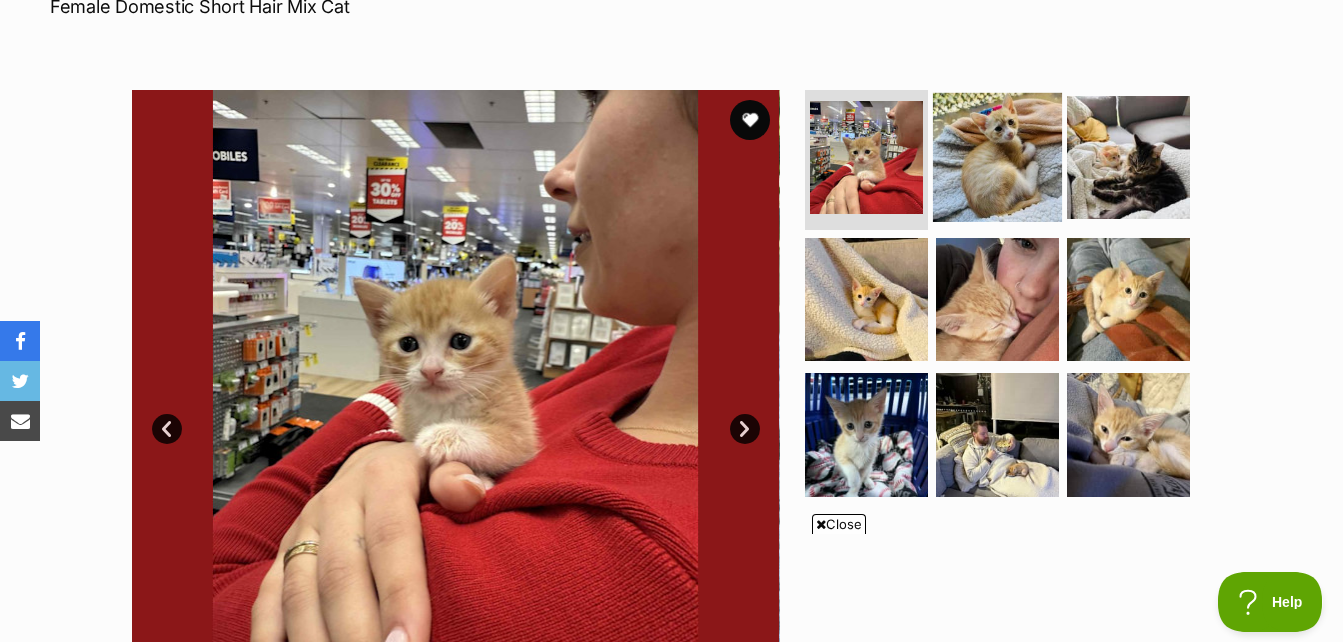 click at bounding box center (997, 157) 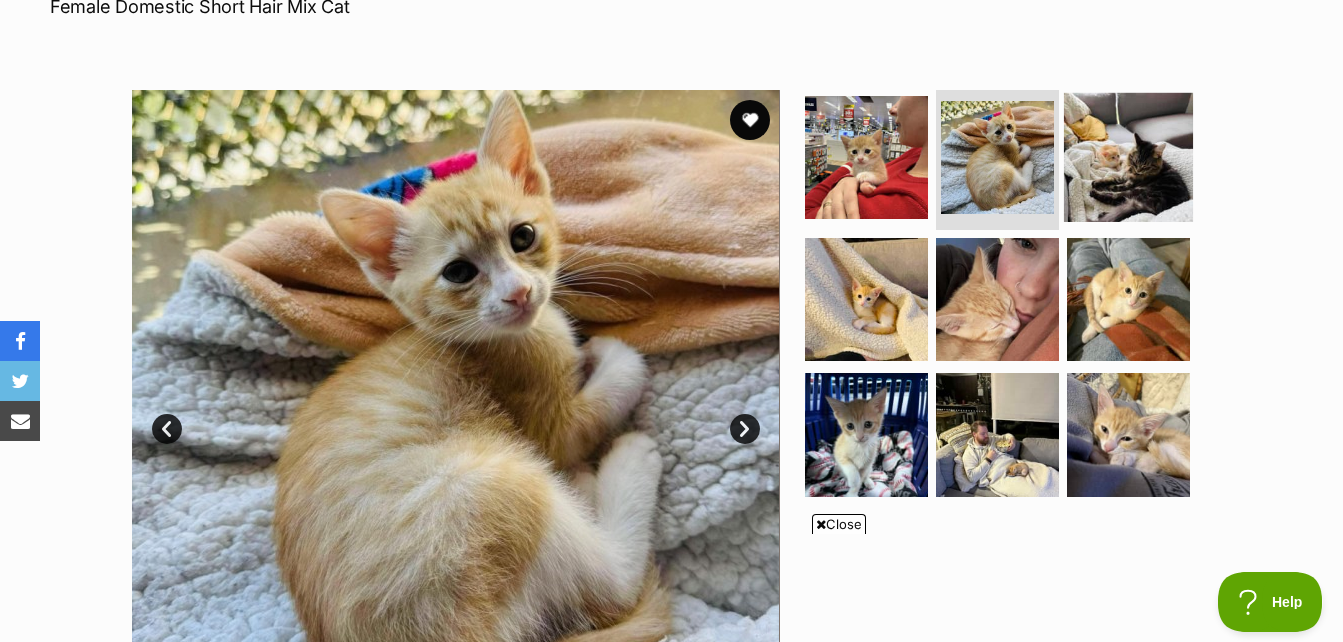 click at bounding box center (1128, 157) 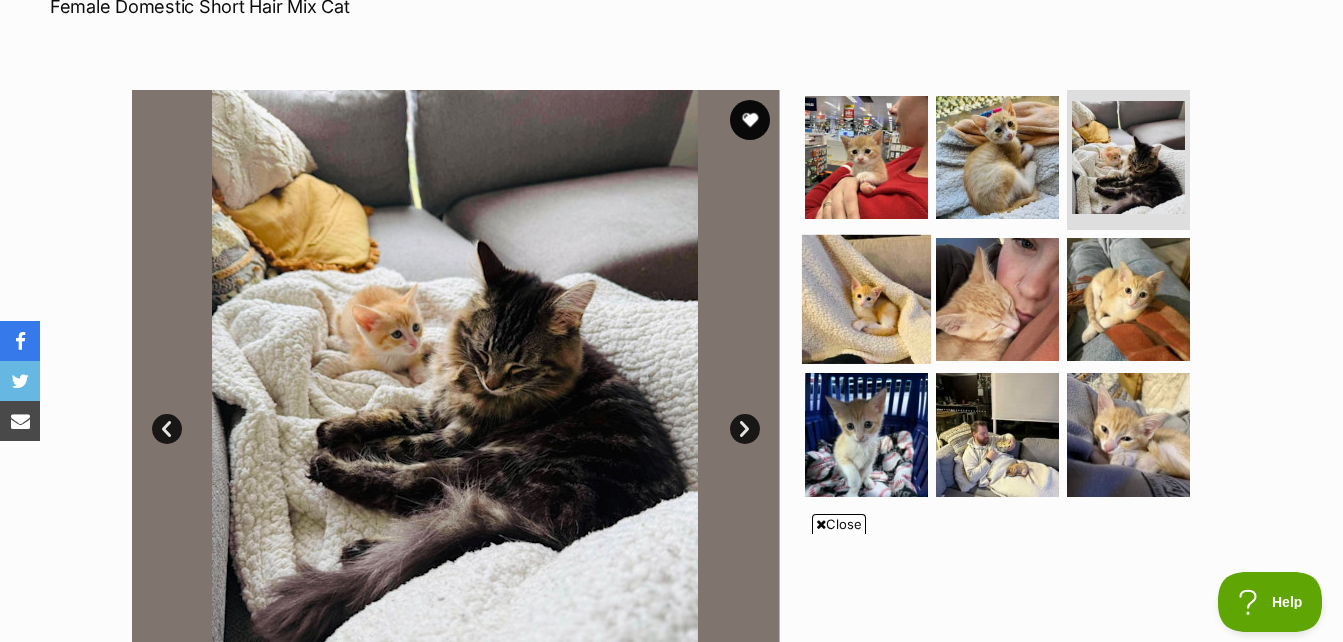 click at bounding box center (866, 298) 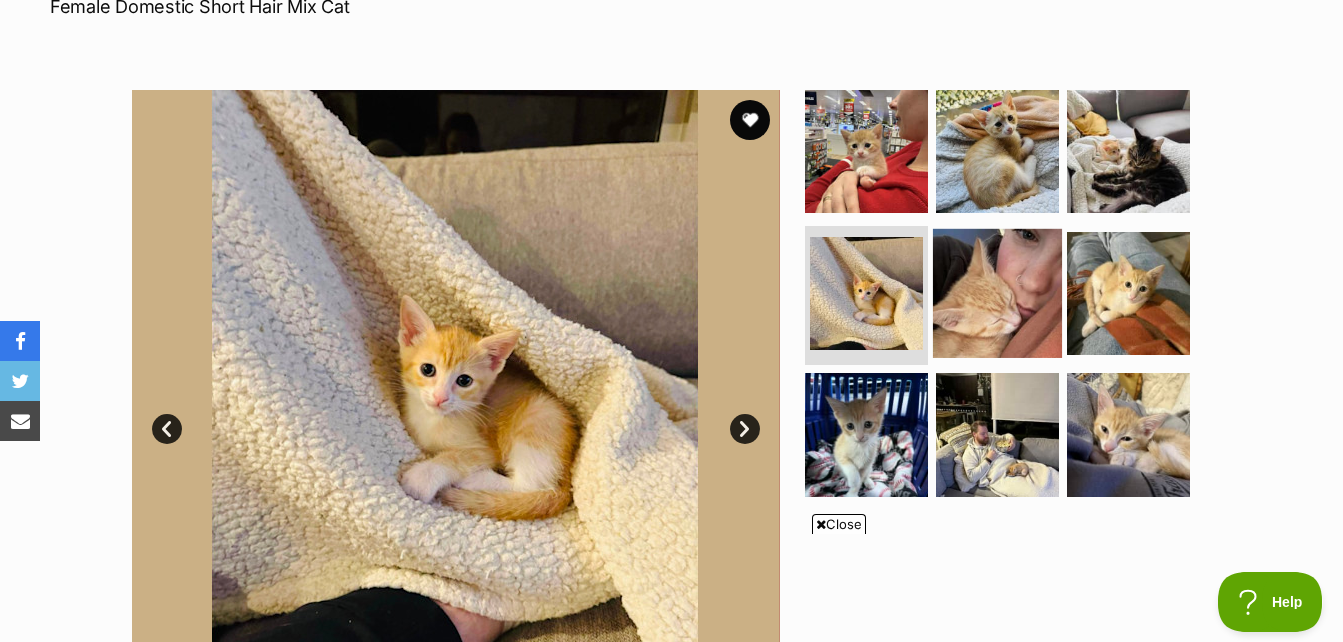 click at bounding box center [997, 292] 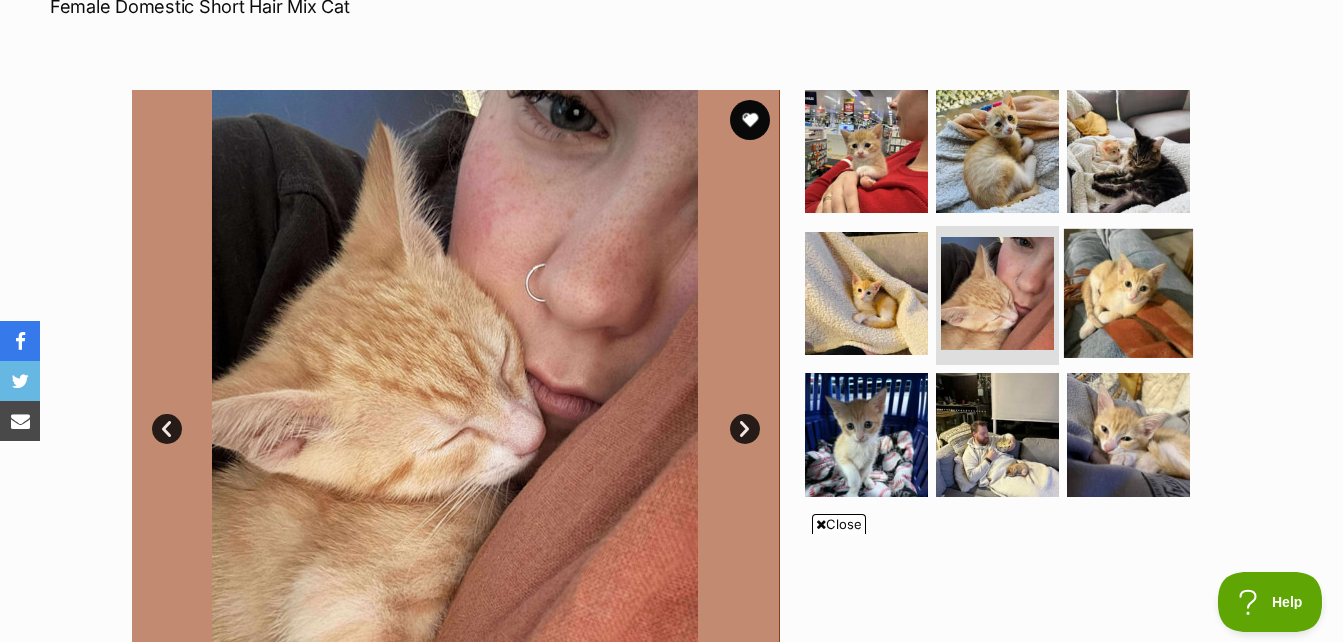 click at bounding box center (1128, 292) 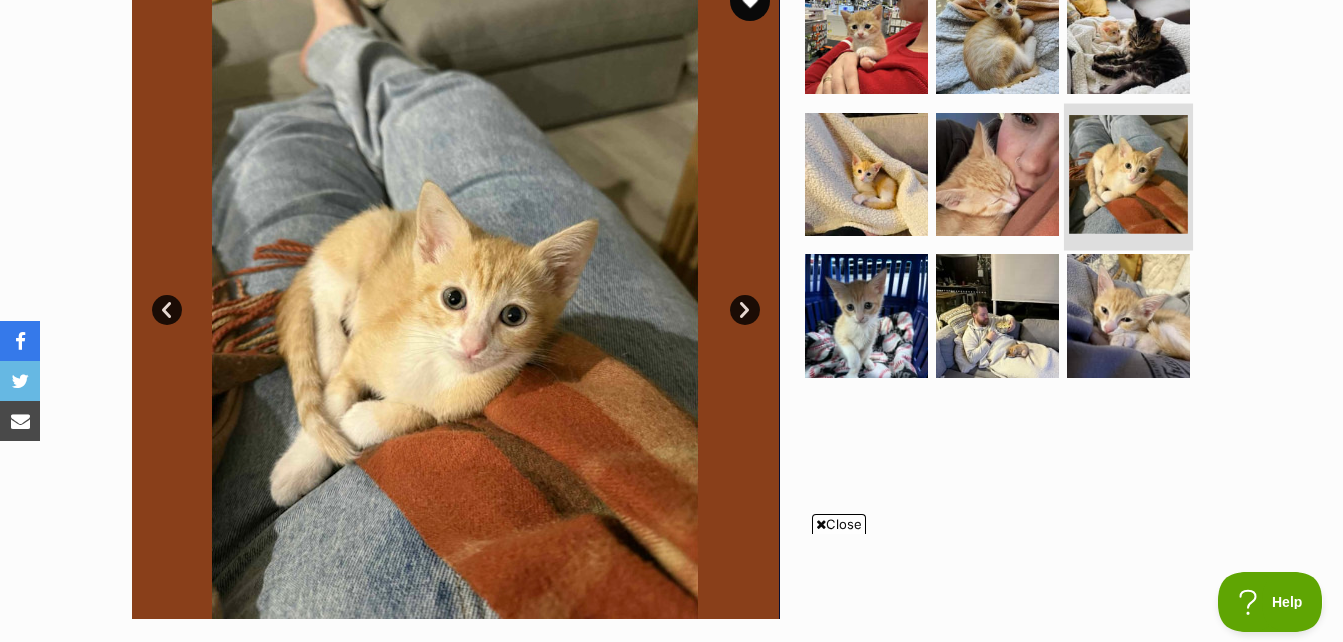 scroll, scrollTop: 453, scrollLeft: 0, axis: vertical 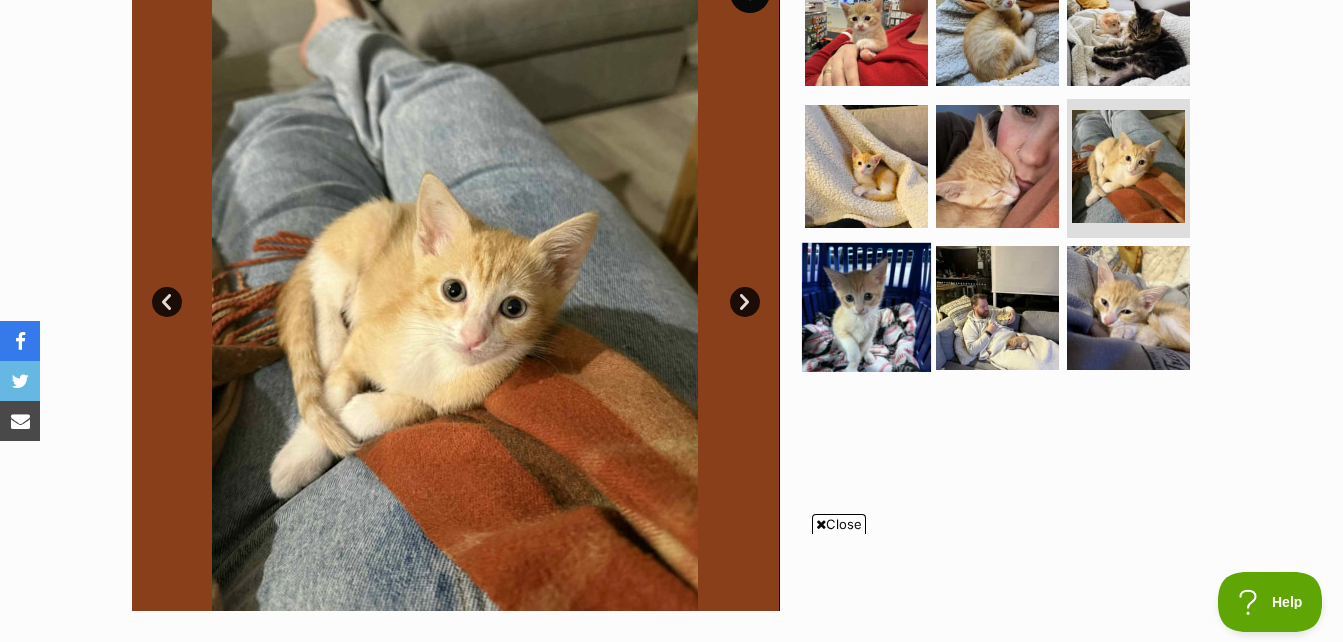 click at bounding box center (866, 307) 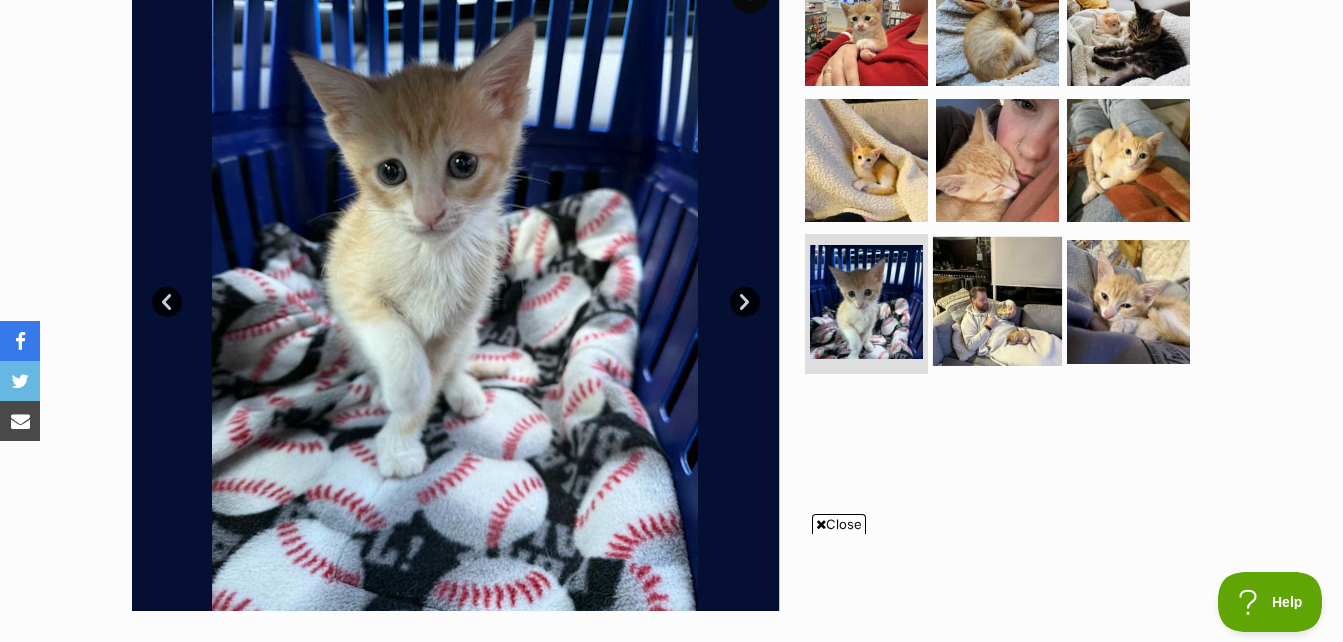 click at bounding box center (997, 301) 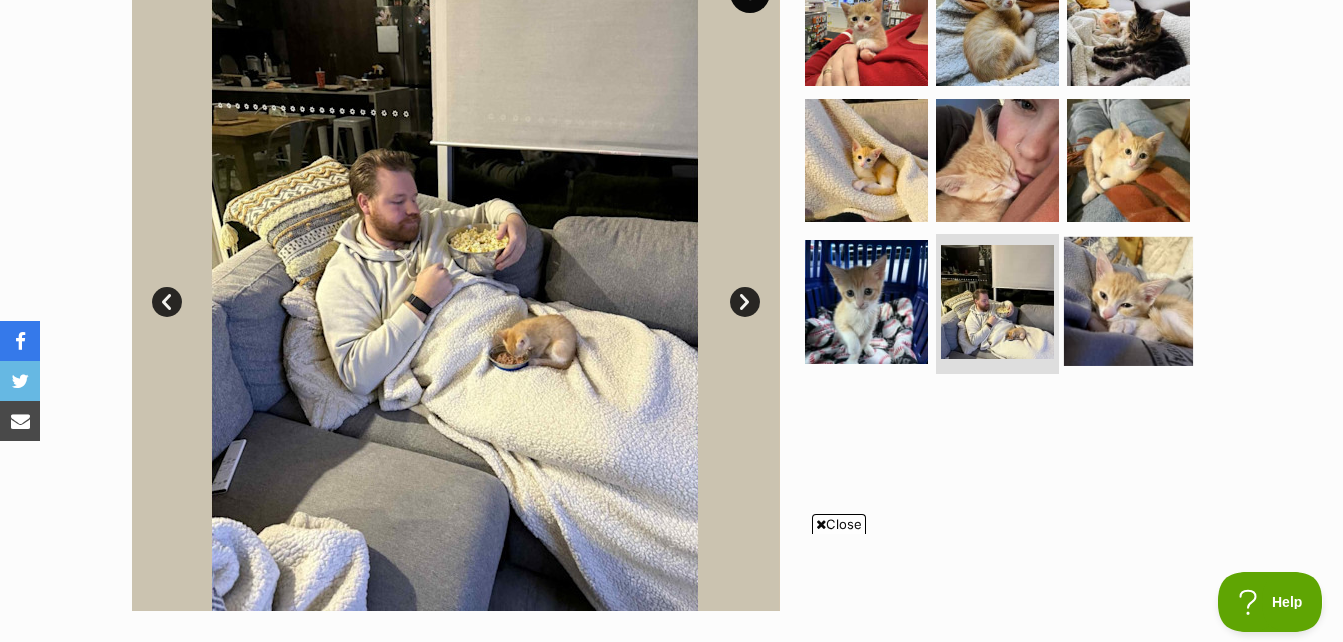 click at bounding box center (1128, 301) 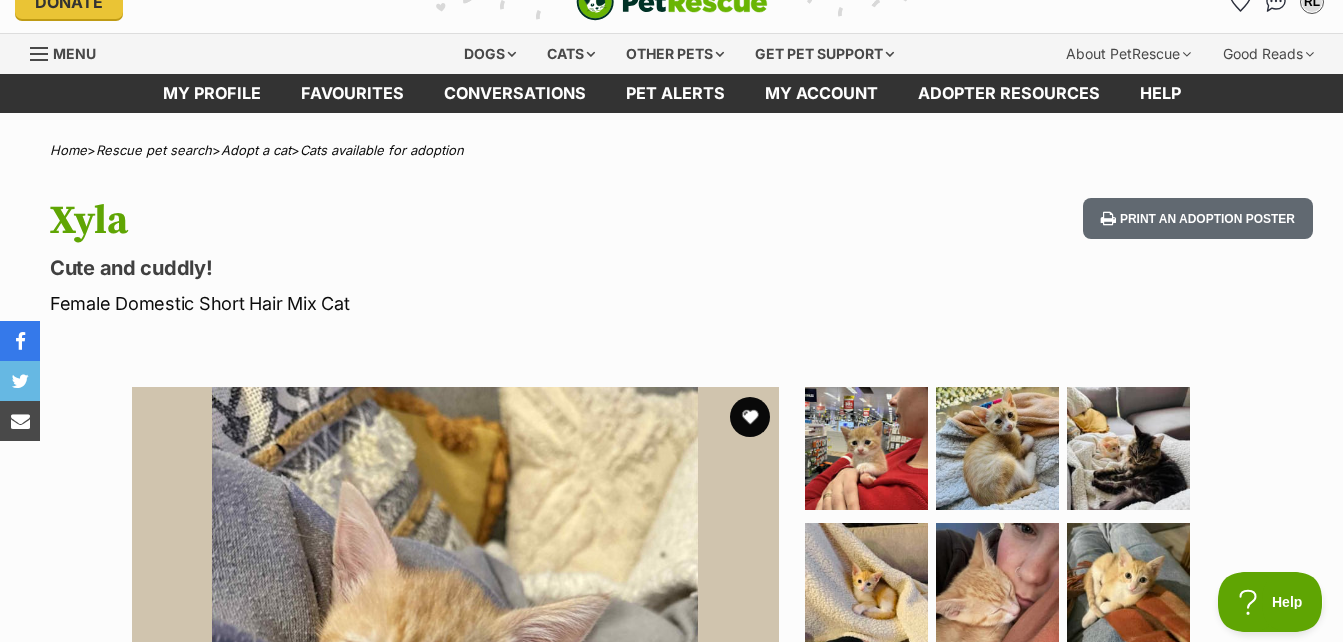 scroll, scrollTop: 0, scrollLeft: 0, axis: both 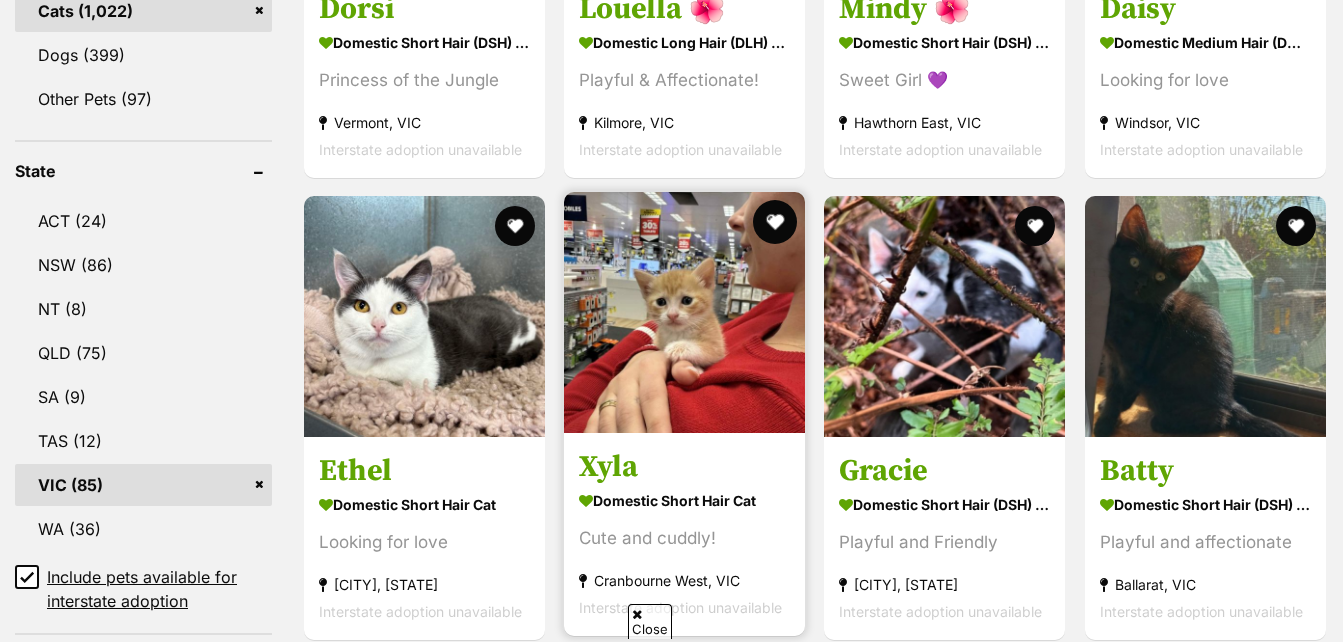 click at bounding box center [775, 222] 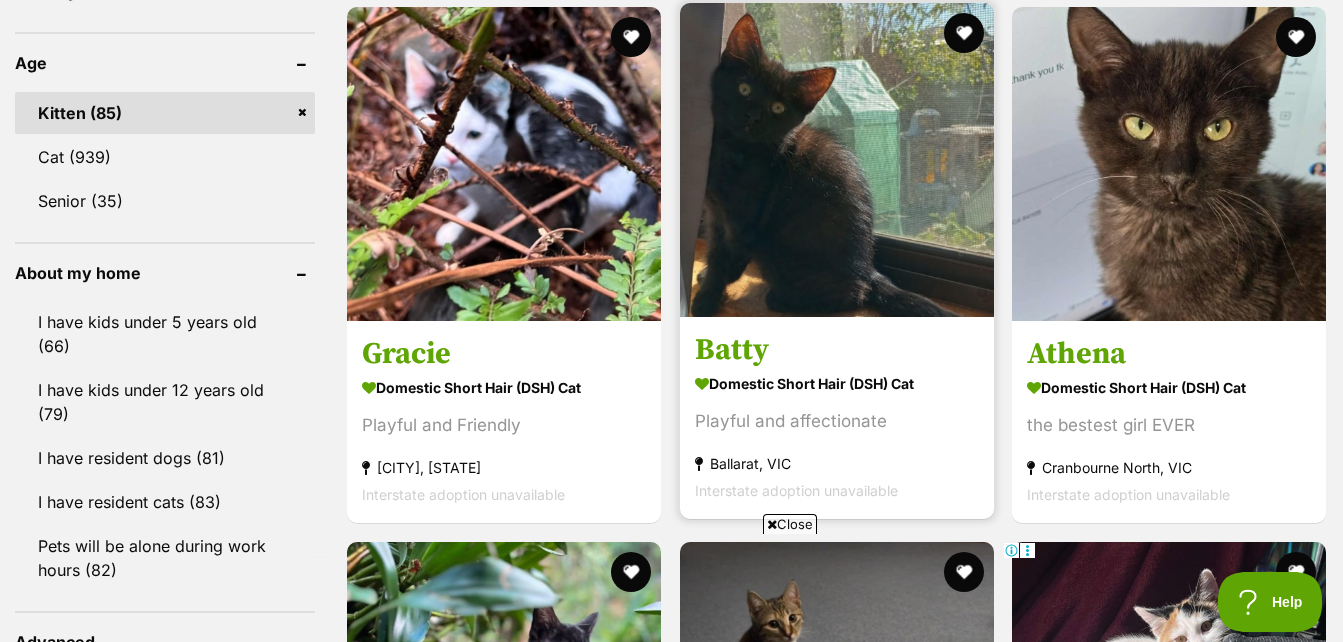 scroll, scrollTop: 2107, scrollLeft: 0, axis: vertical 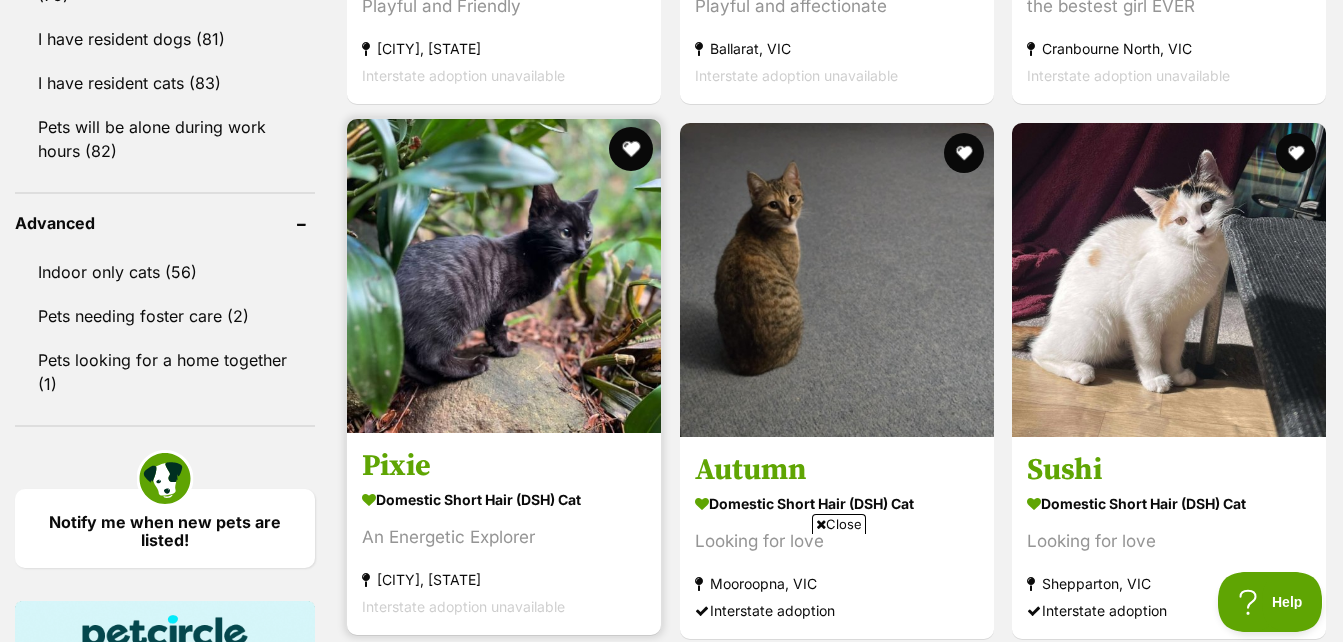 click at bounding box center [631, 149] 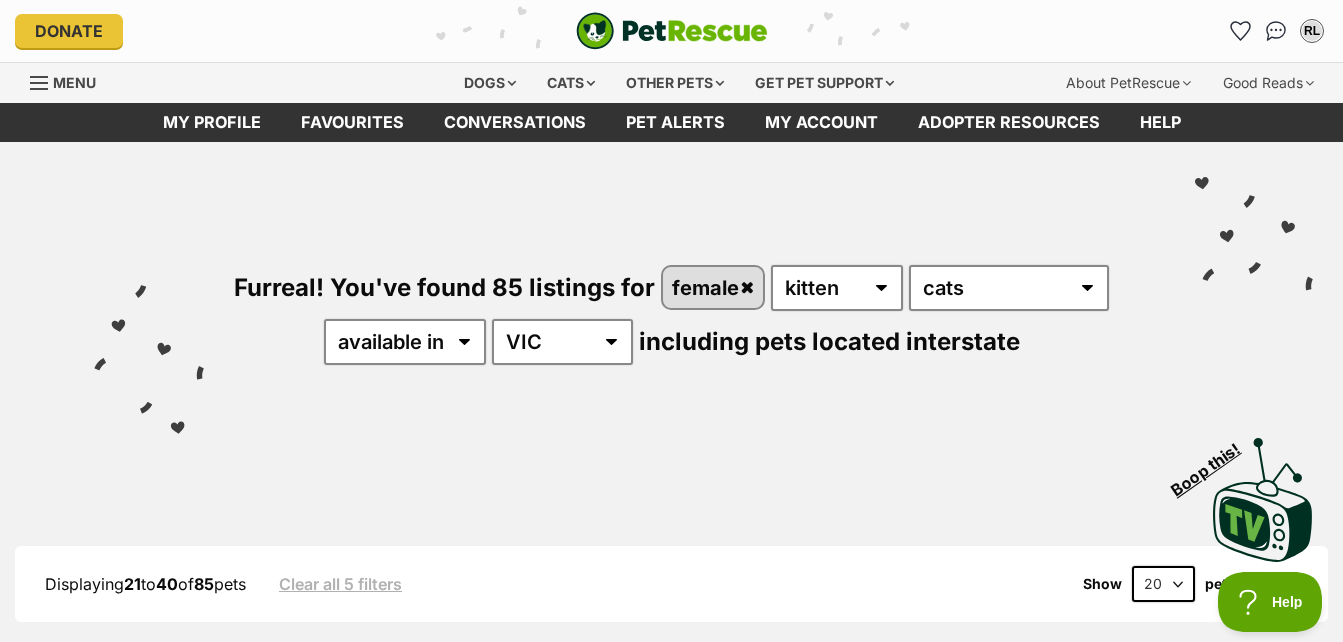 scroll, scrollTop: 0, scrollLeft: 0, axis: both 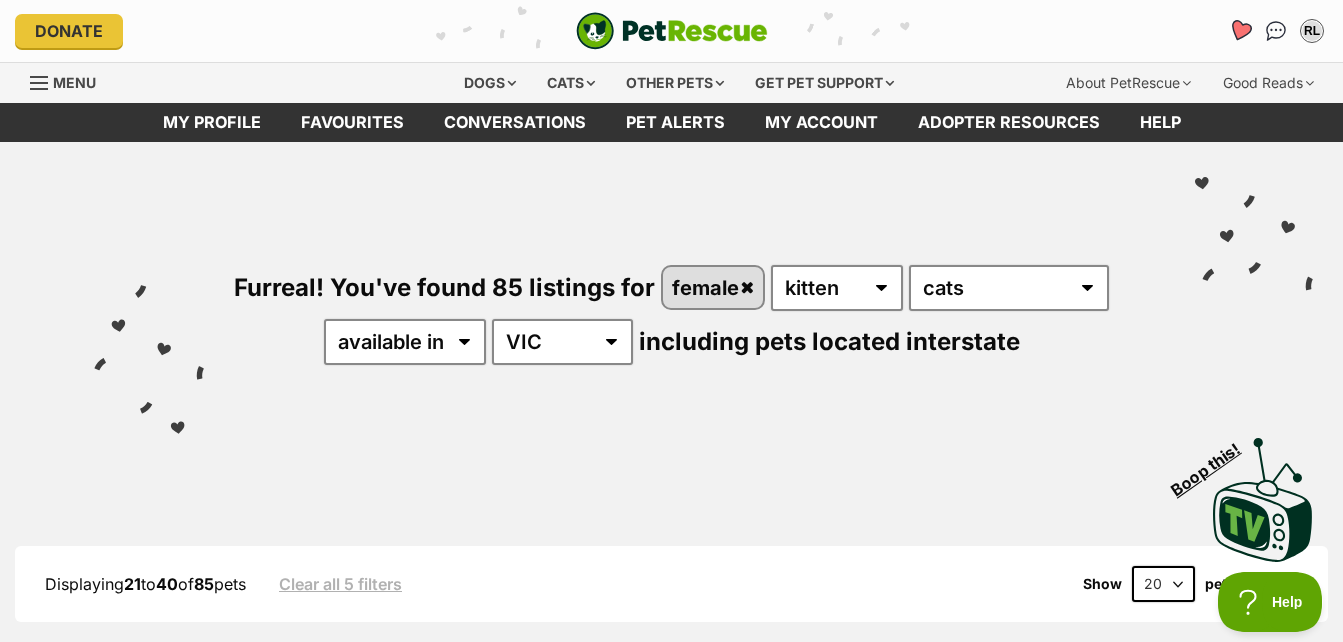 click 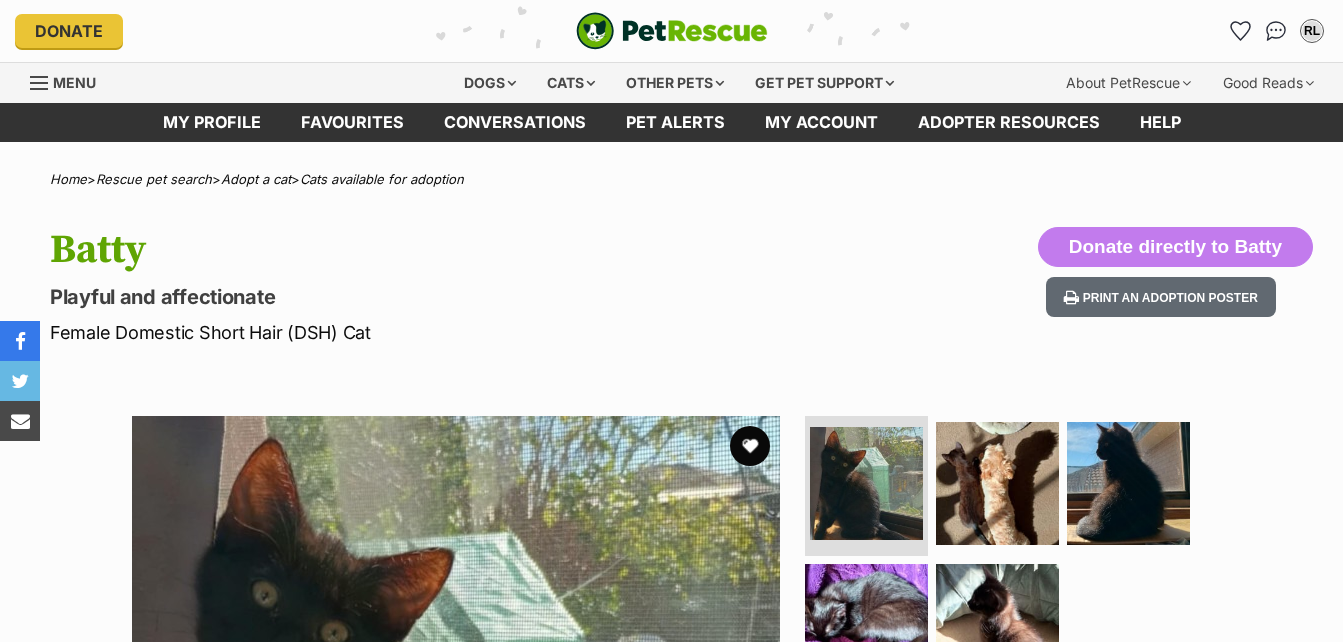 scroll, scrollTop: 0, scrollLeft: 0, axis: both 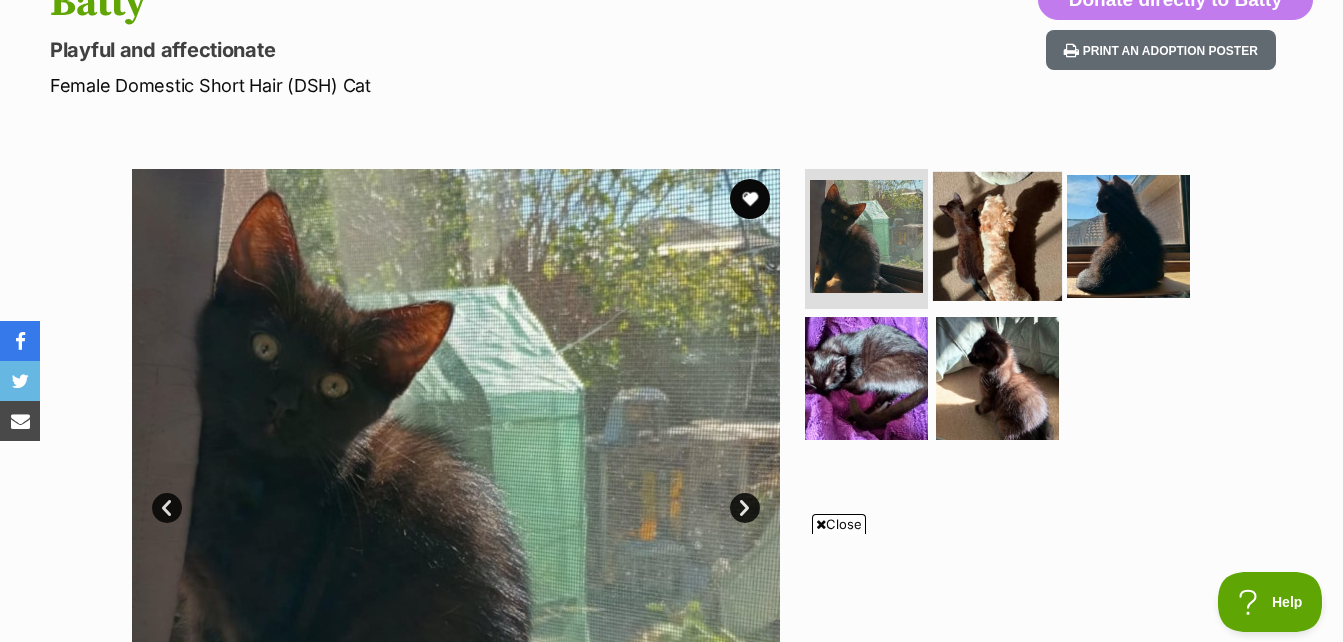 click at bounding box center [997, 236] 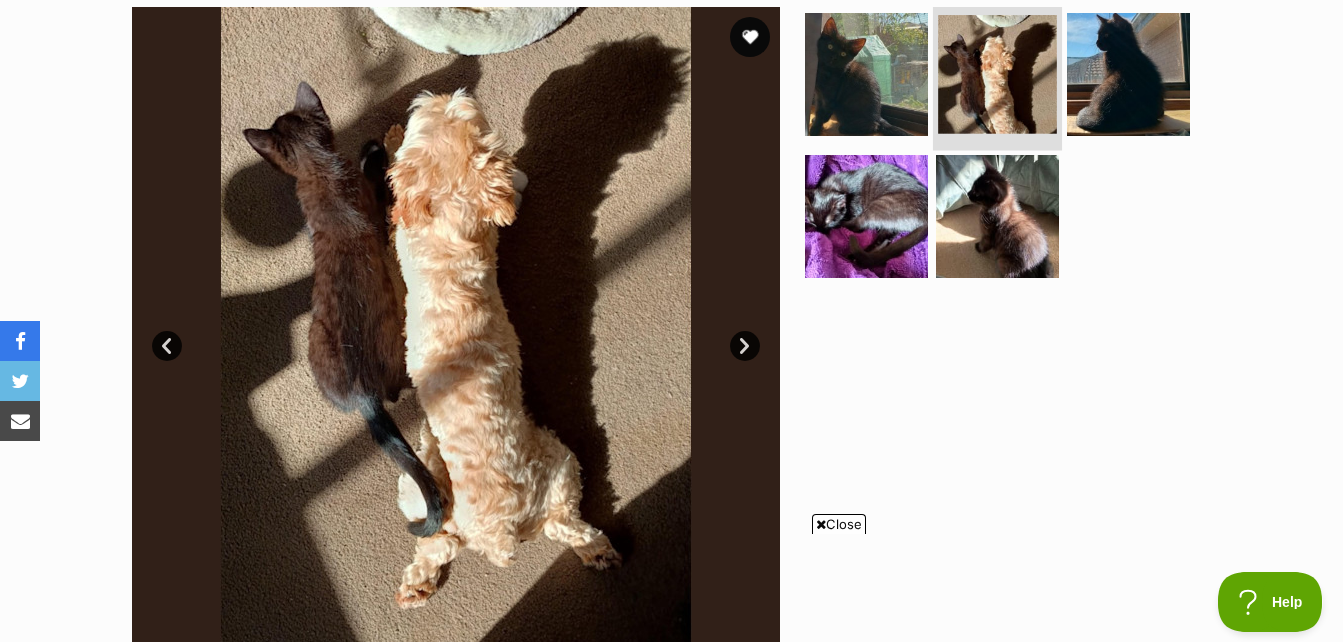 scroll, scrollTop: 403, scrollLeft: 0, axis: vertical 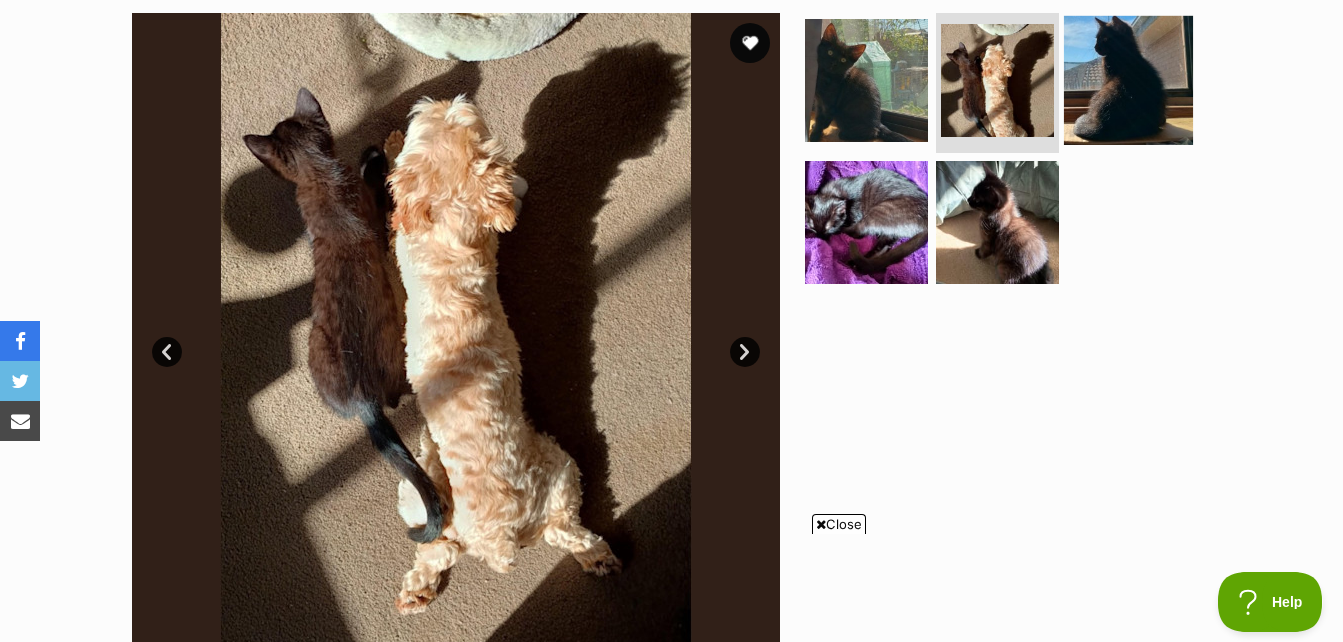click at bounding box center (1128, 80) 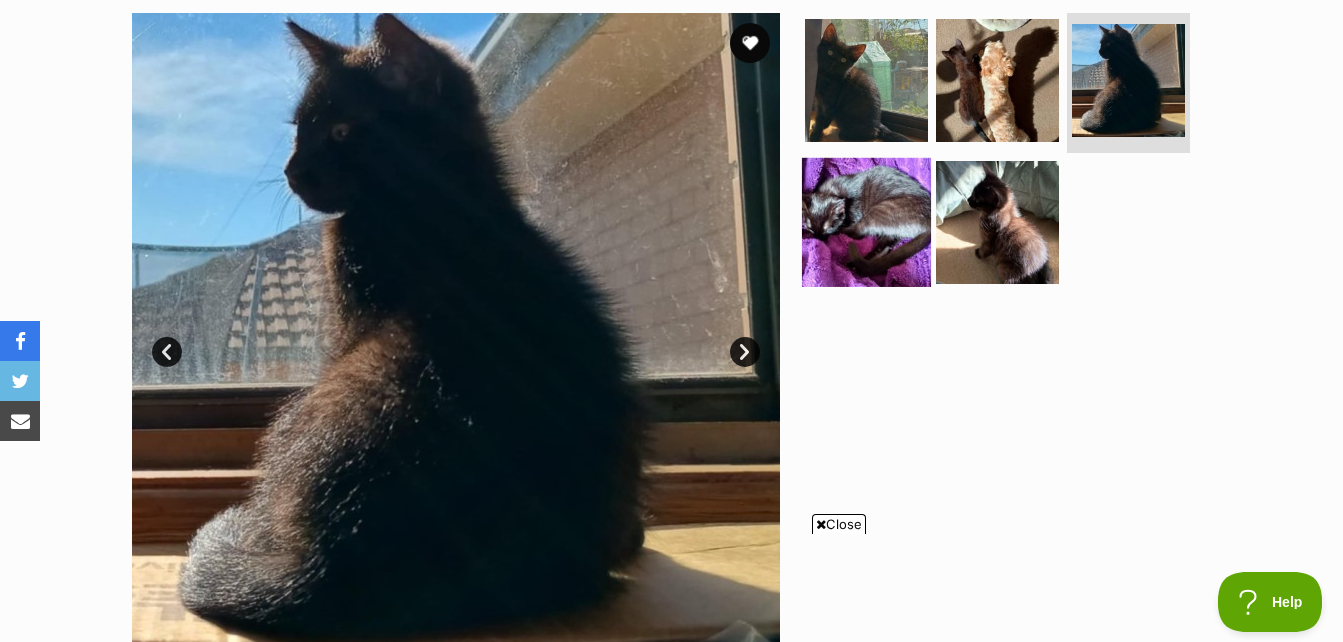 click at bounding box center [866, 221] 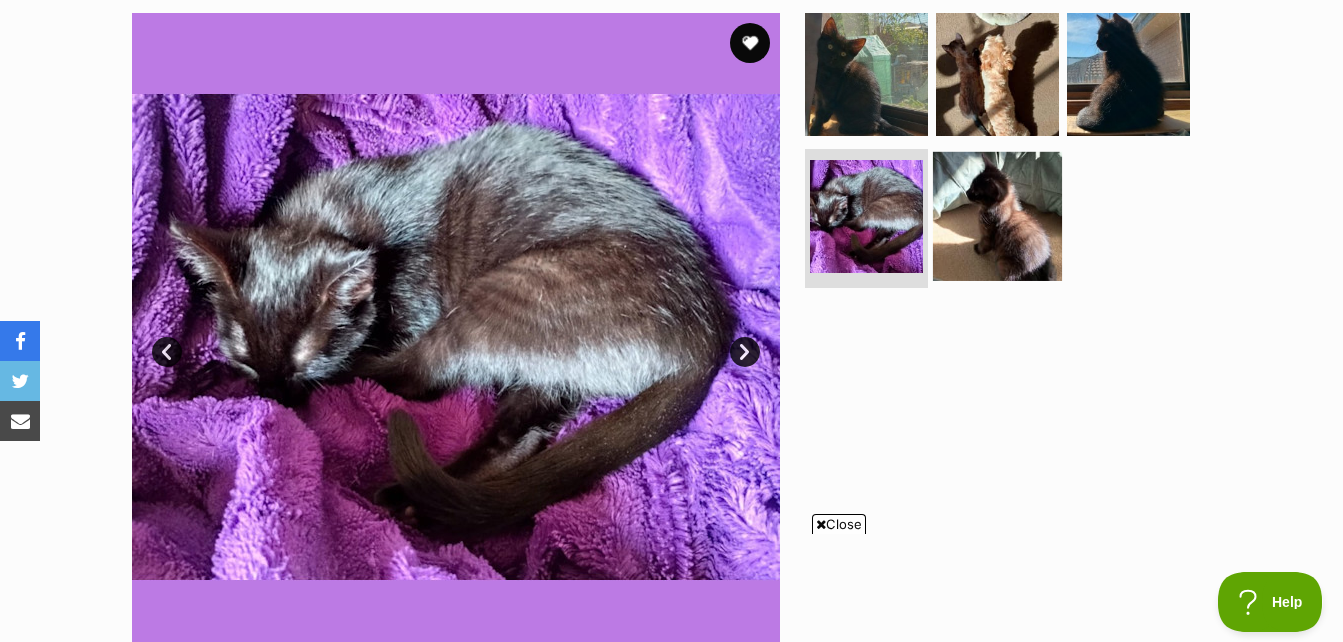 click at bounding box center [997, 215] 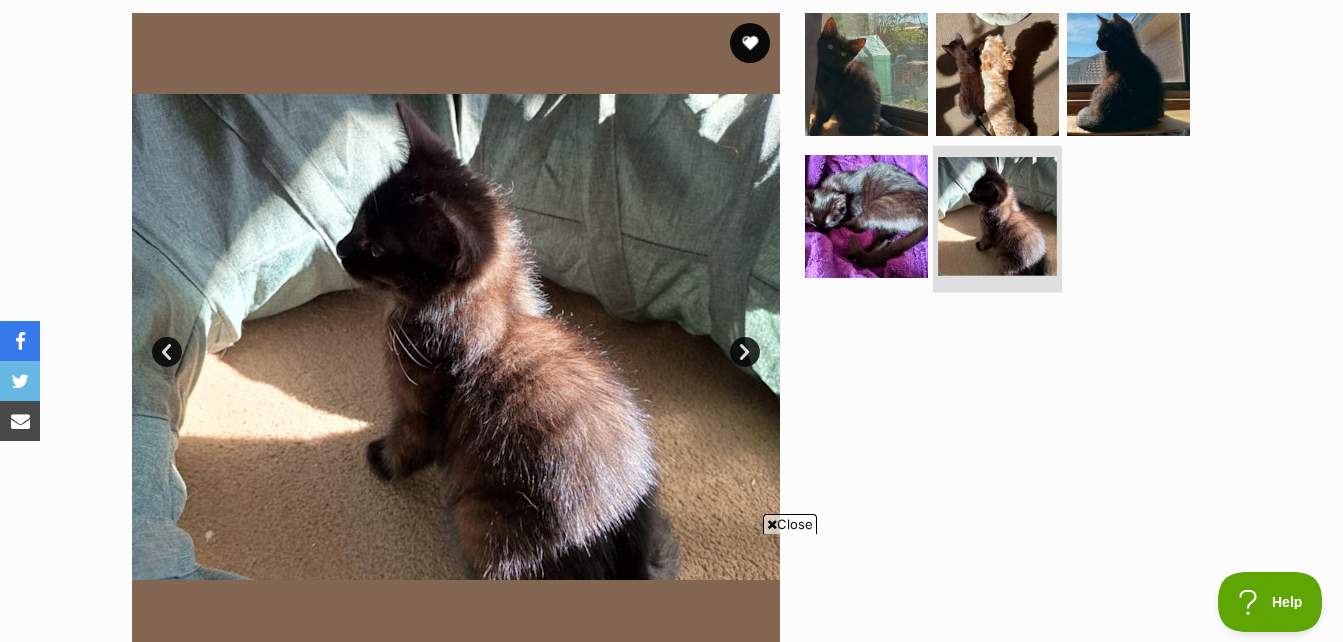 scroll, scrollTop: 0, scrollLeft: 0, axis: both 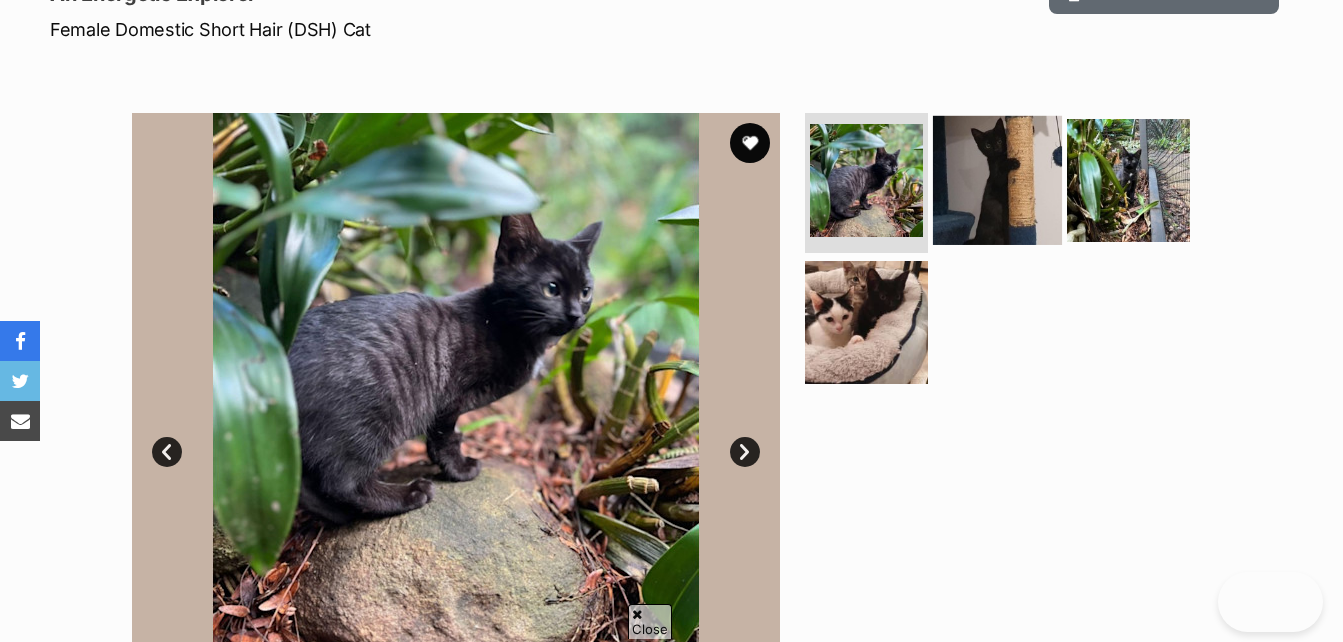 click at bounding box center (997, 180) 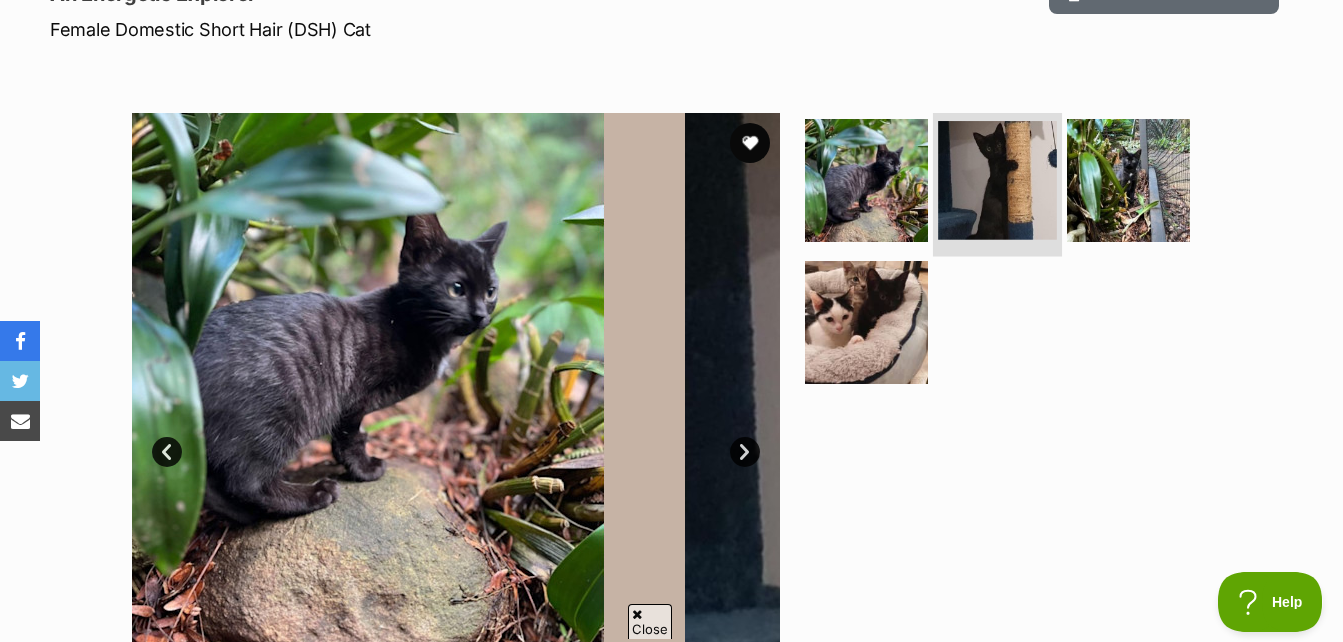 scroll, scrollTop: 0, scrollLeft: 0, axis: both 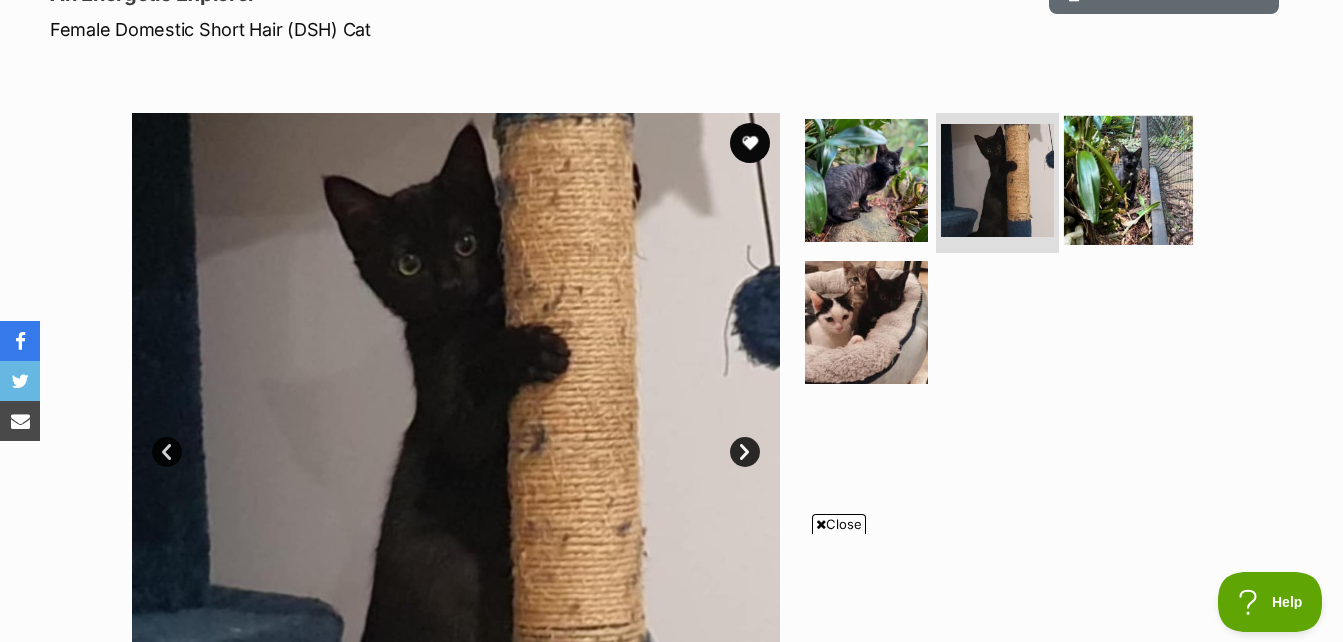 click at bounding box center [1128, 180] 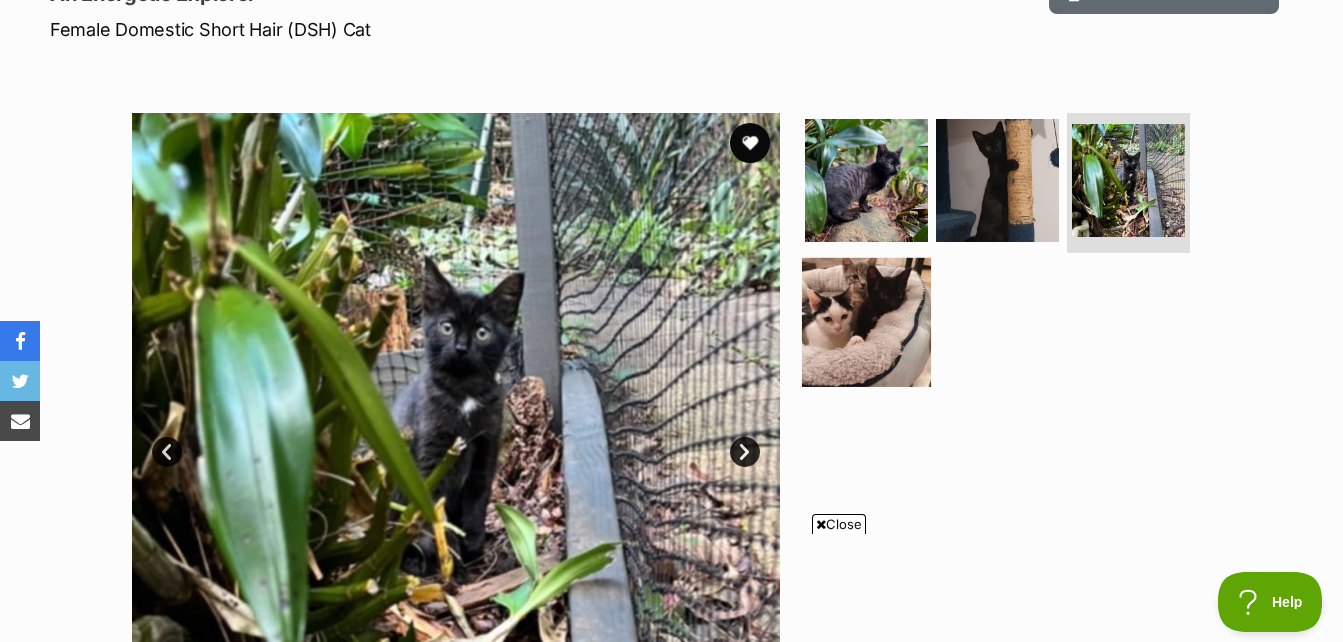 click at bounding box center [866, 321] 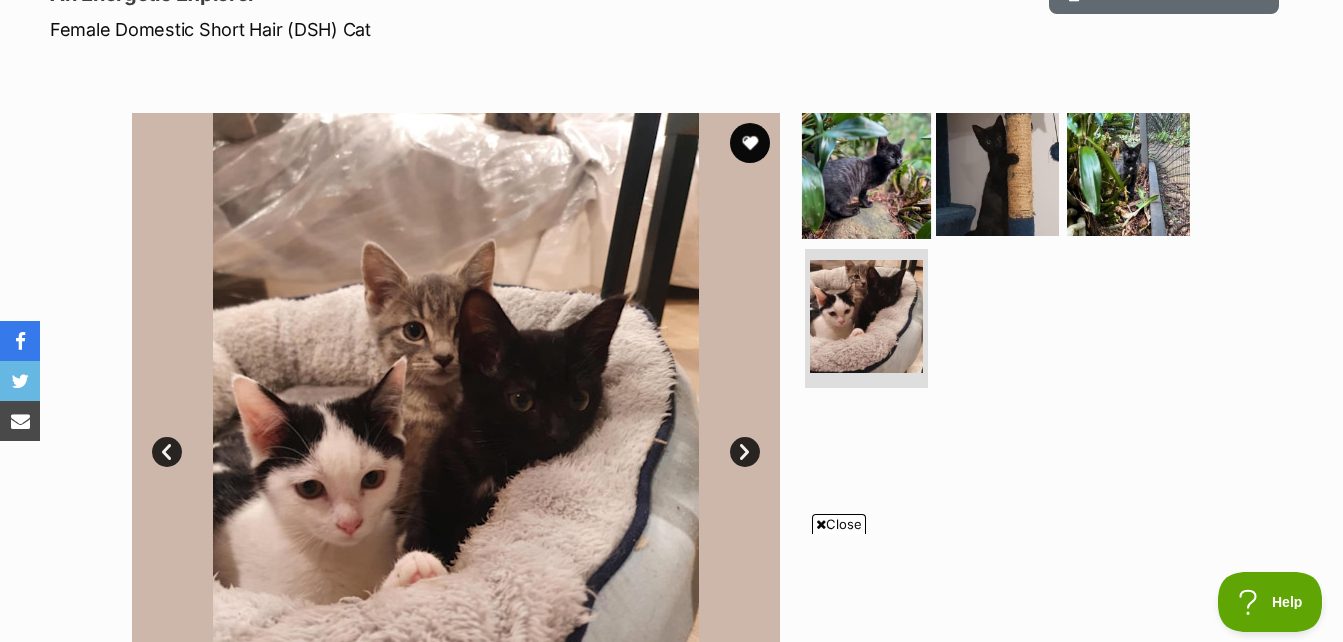 click at bounding box center (866, 174) 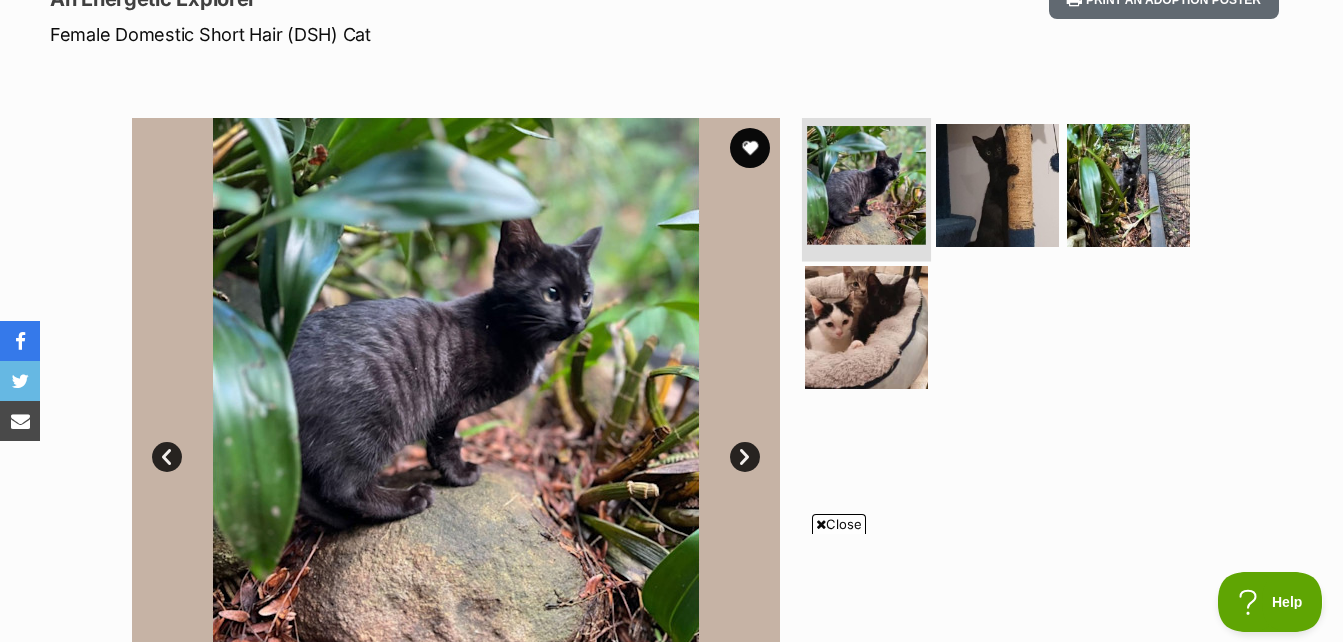 scroll, scrollTop: 295, scrollLeft: 0, axis: vertical 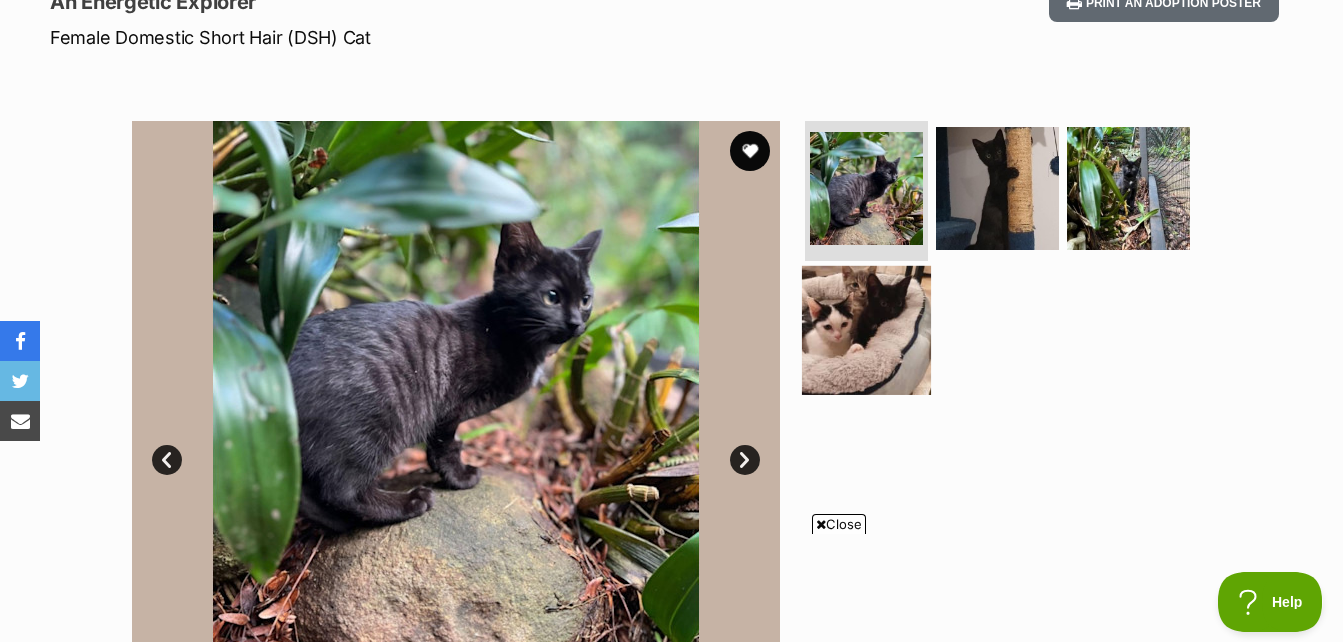 click at bounding box center (866, 329) 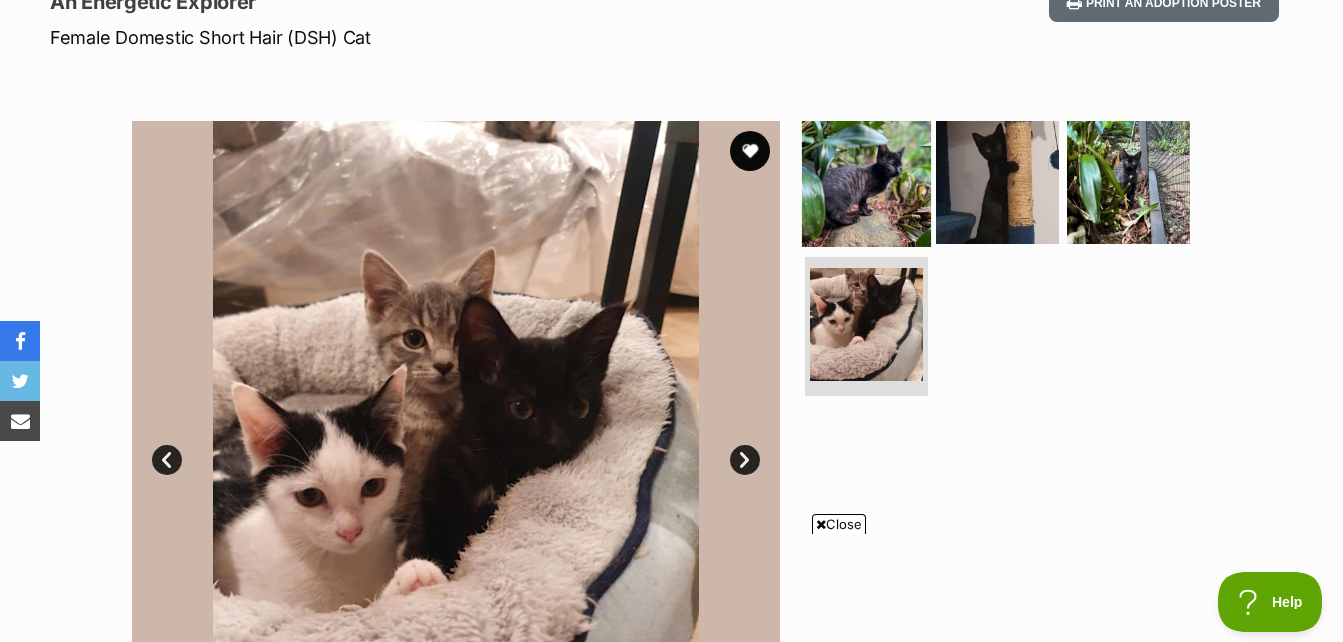 click at bounding box center (866, 182) 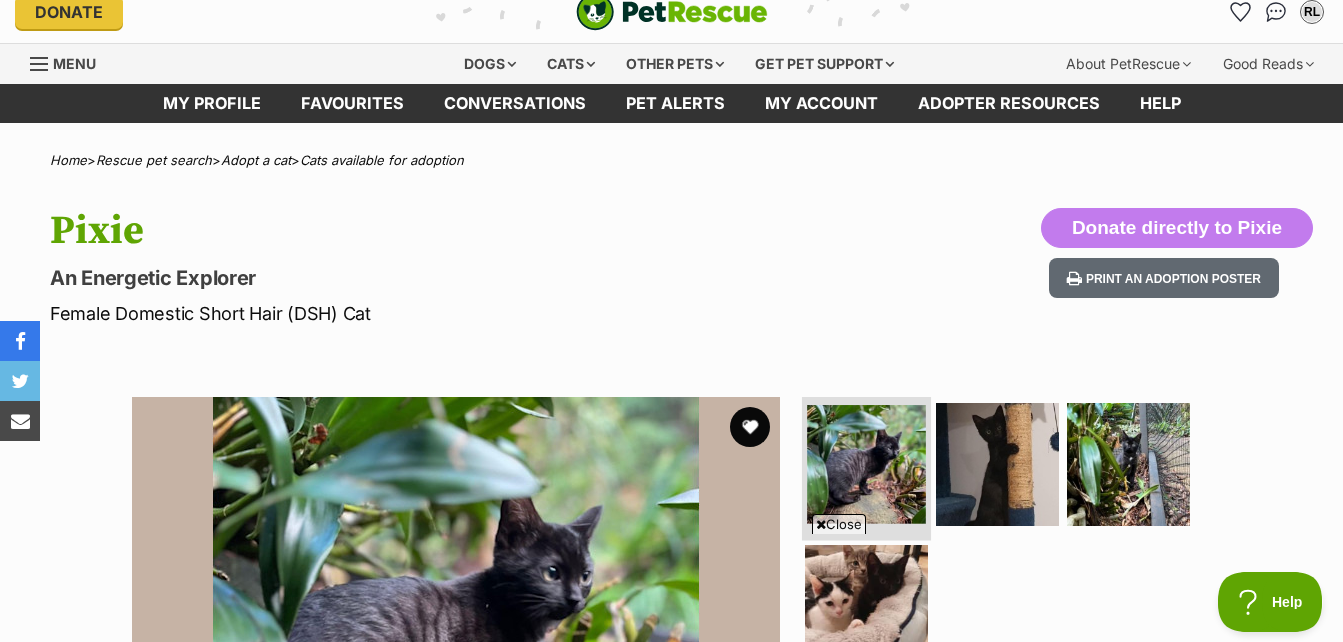 scroll, scrollTop: 0, scrollLeft: 0, axis: both 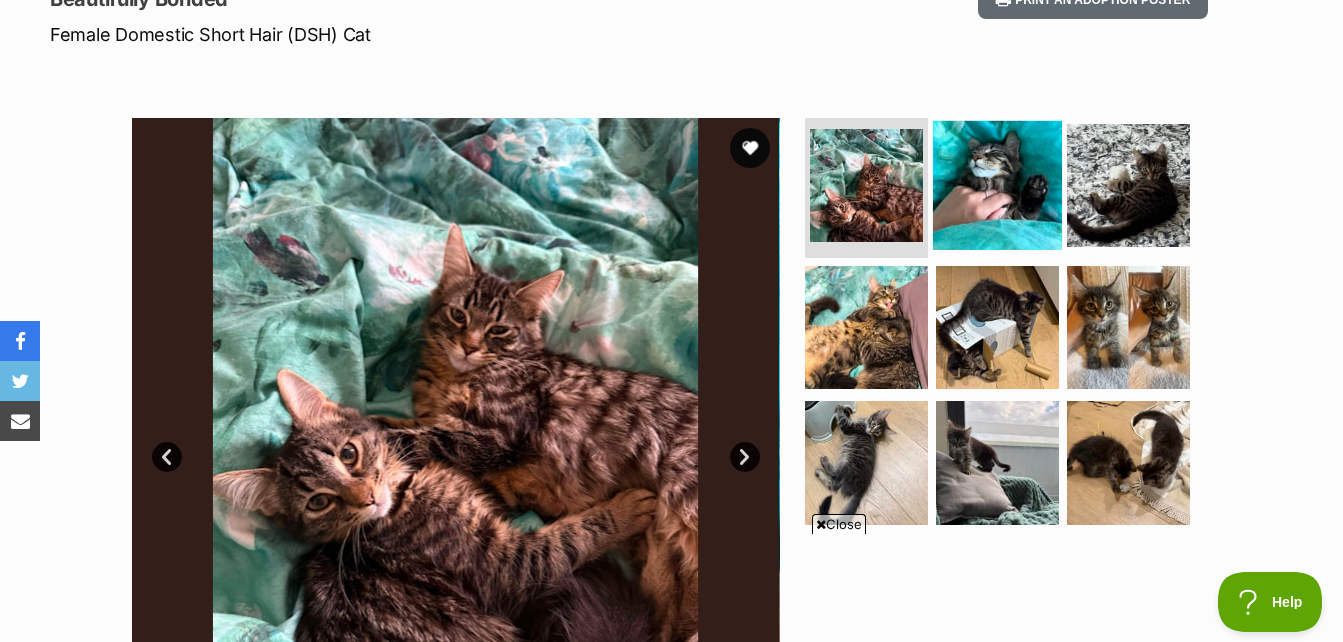 click at bounding box center [997, 185] 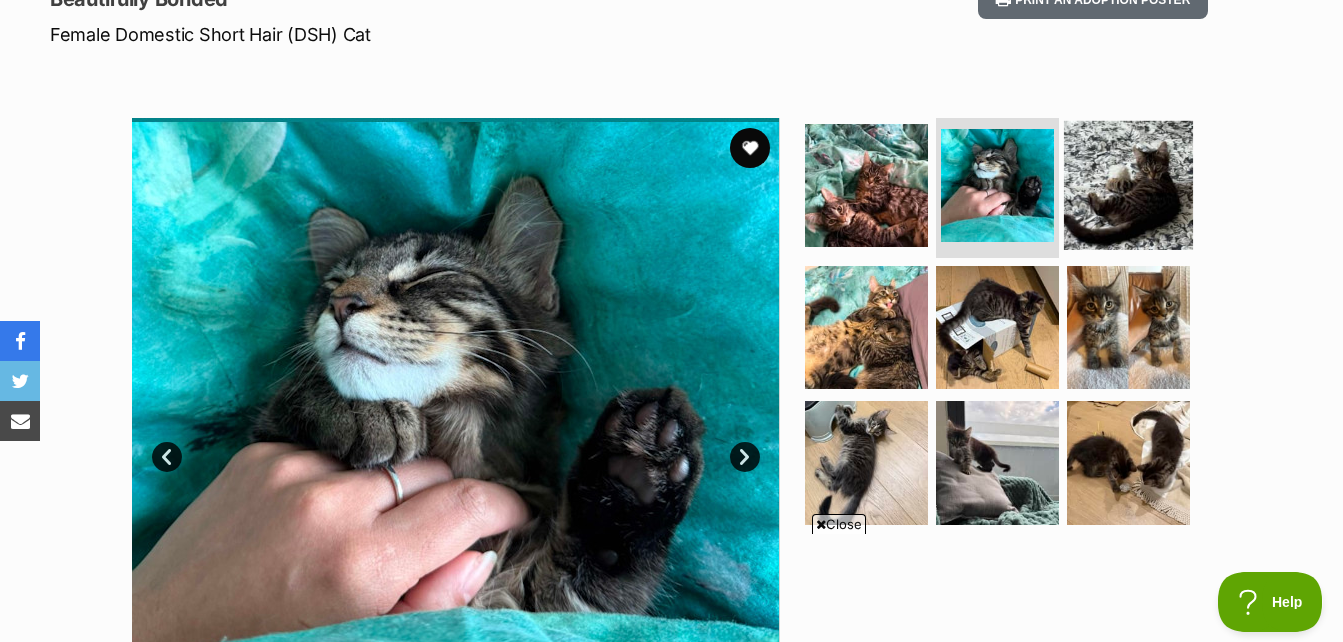 click at bounding box center (1128, 185) 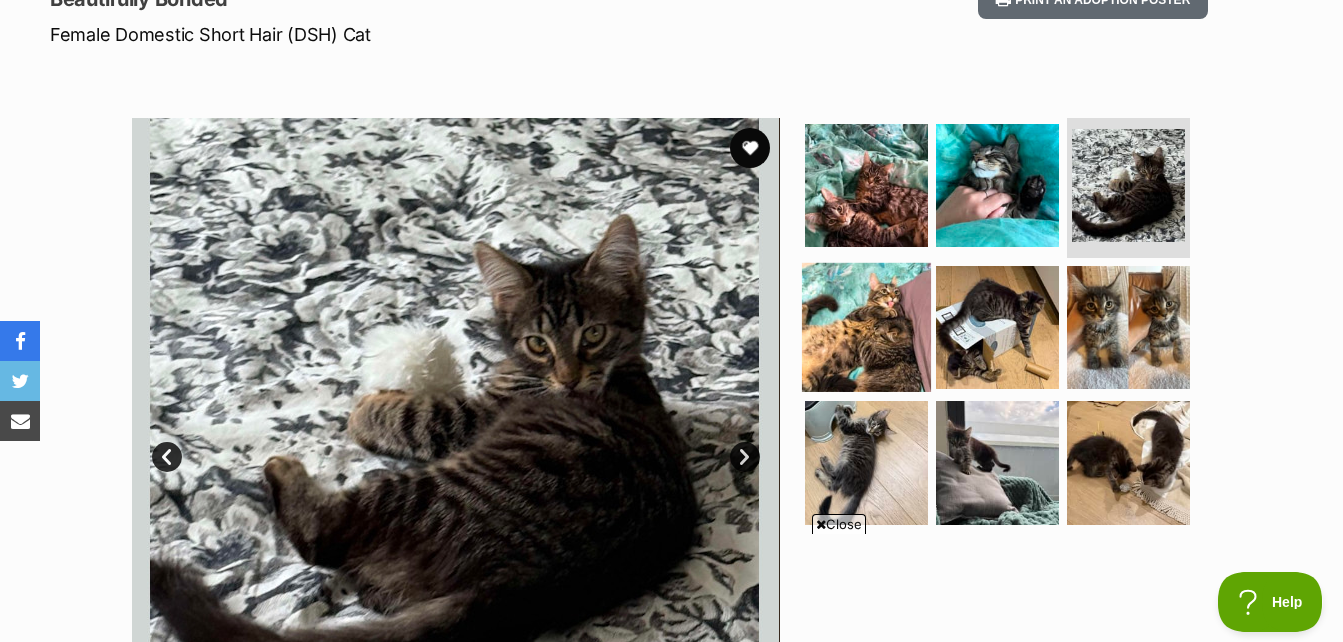 click at bounding box center (866, 326) 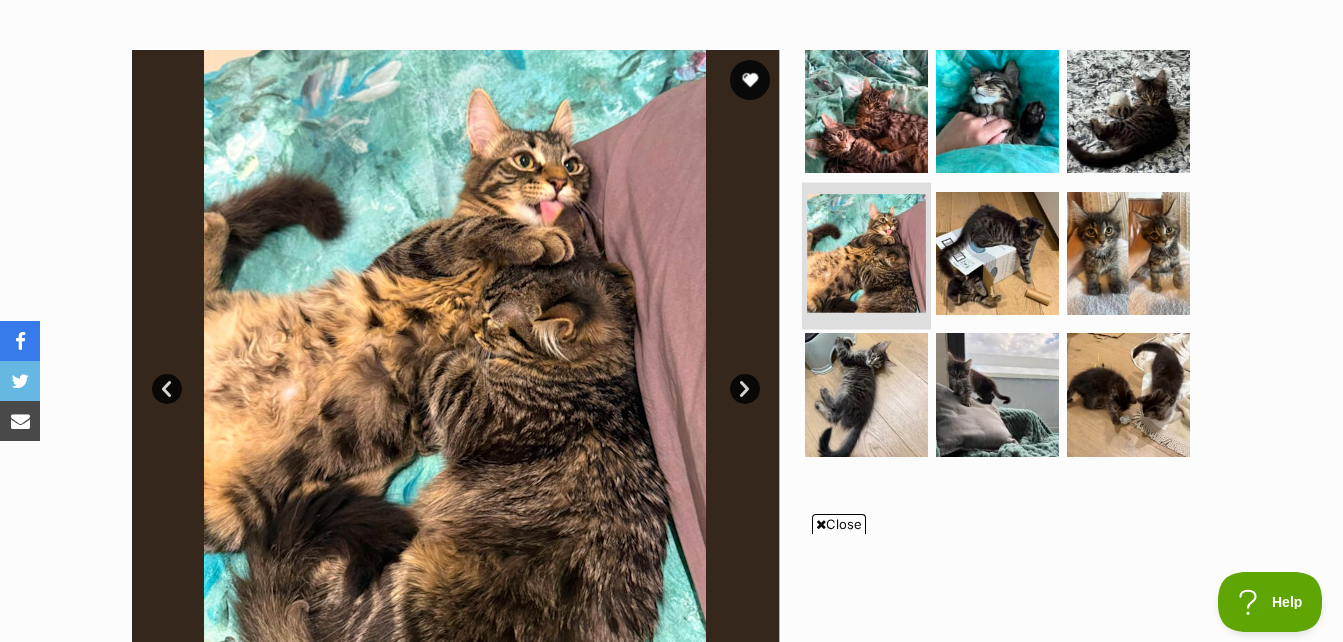 scroll, scrollTop: 382, scrollLeft: 0, axis: vertical 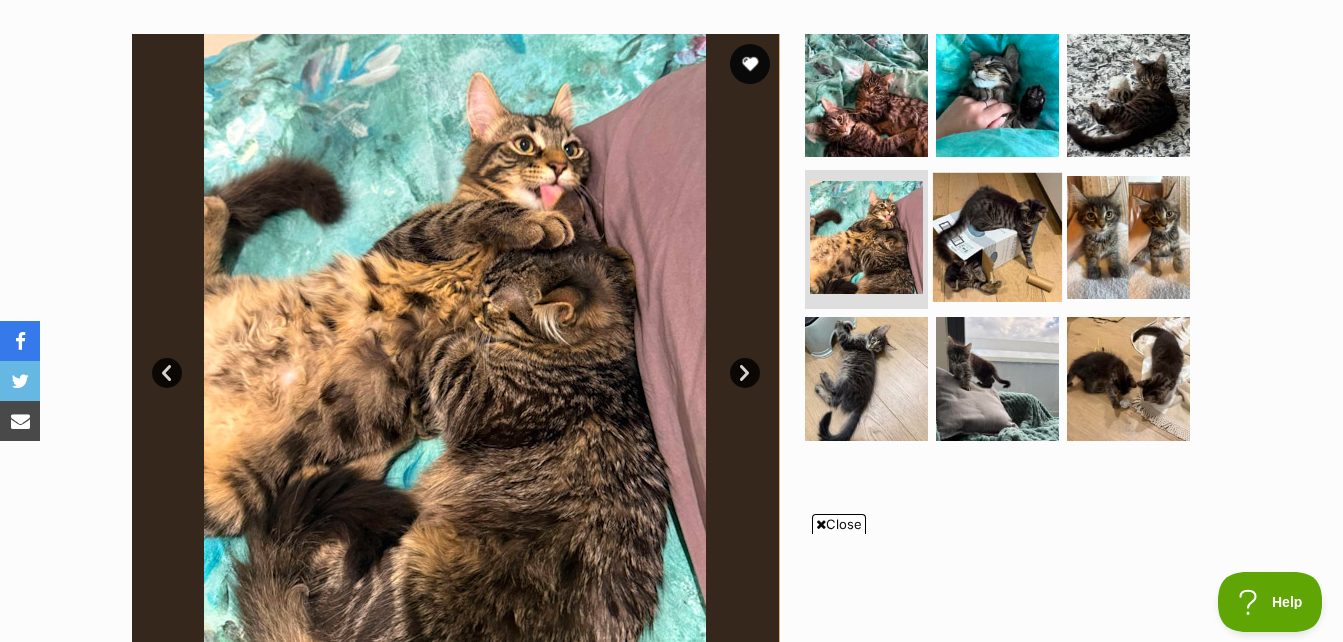 click at bounding box center (997, 236) 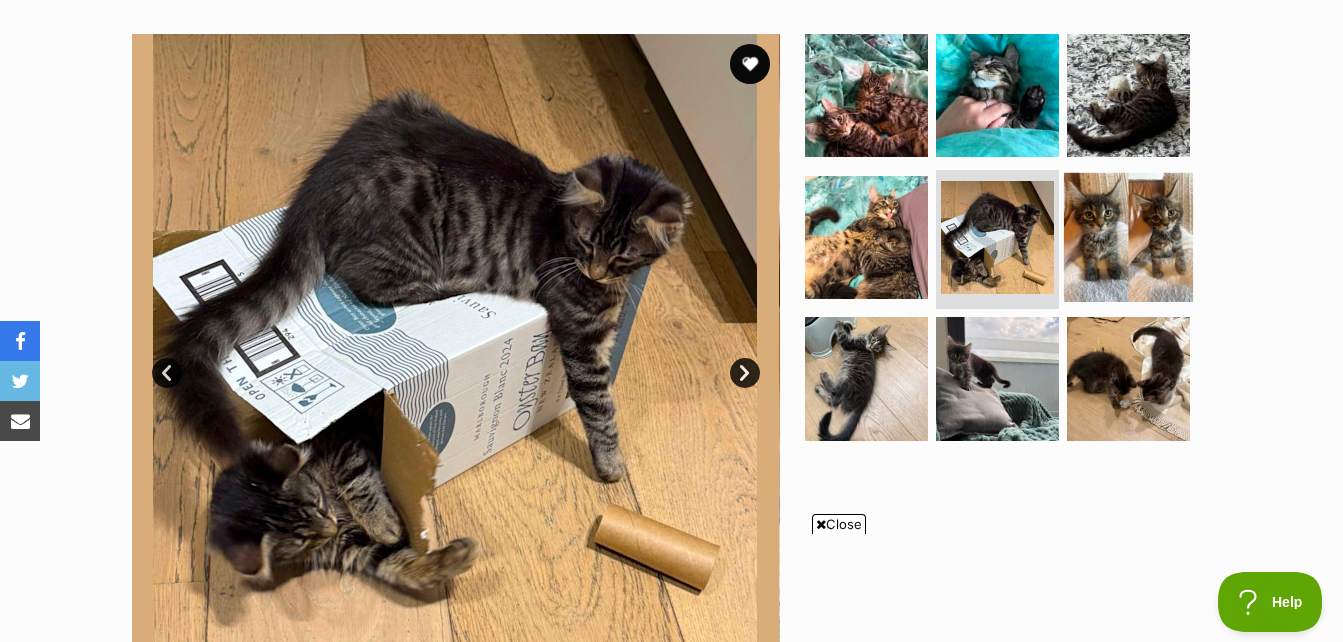 click at bounding box center [1128, 236] 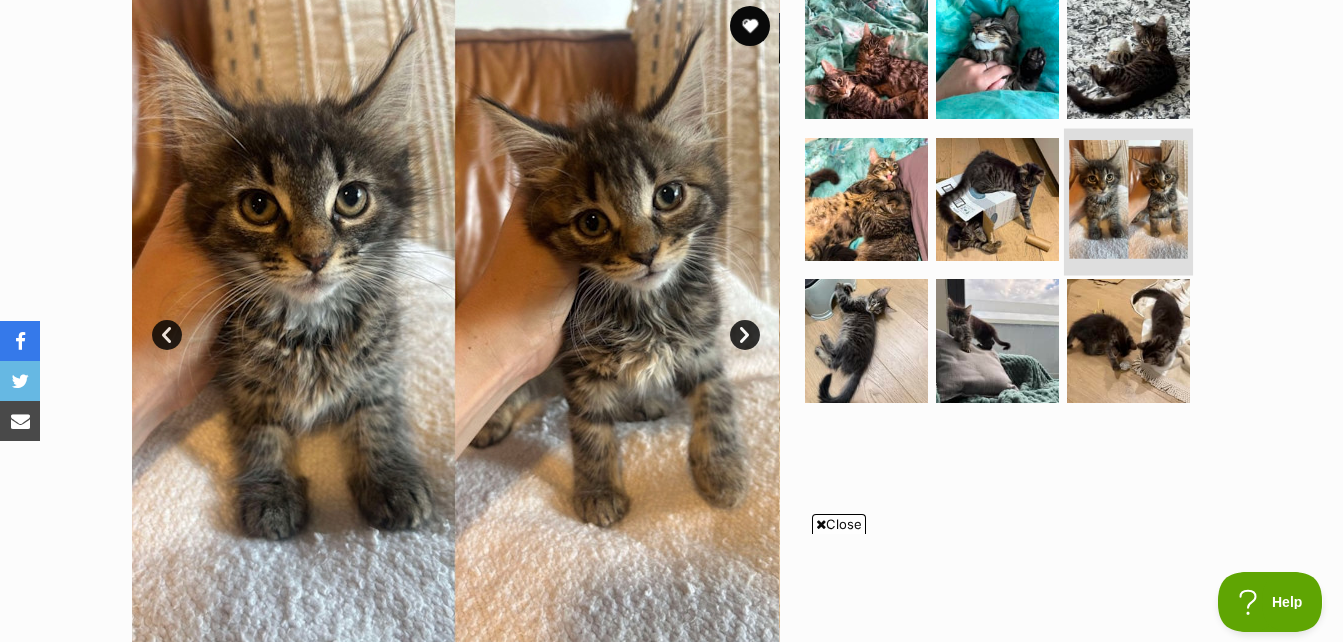 scroll, scrollTop: 461, scrollLeft: 0, axis: vertical 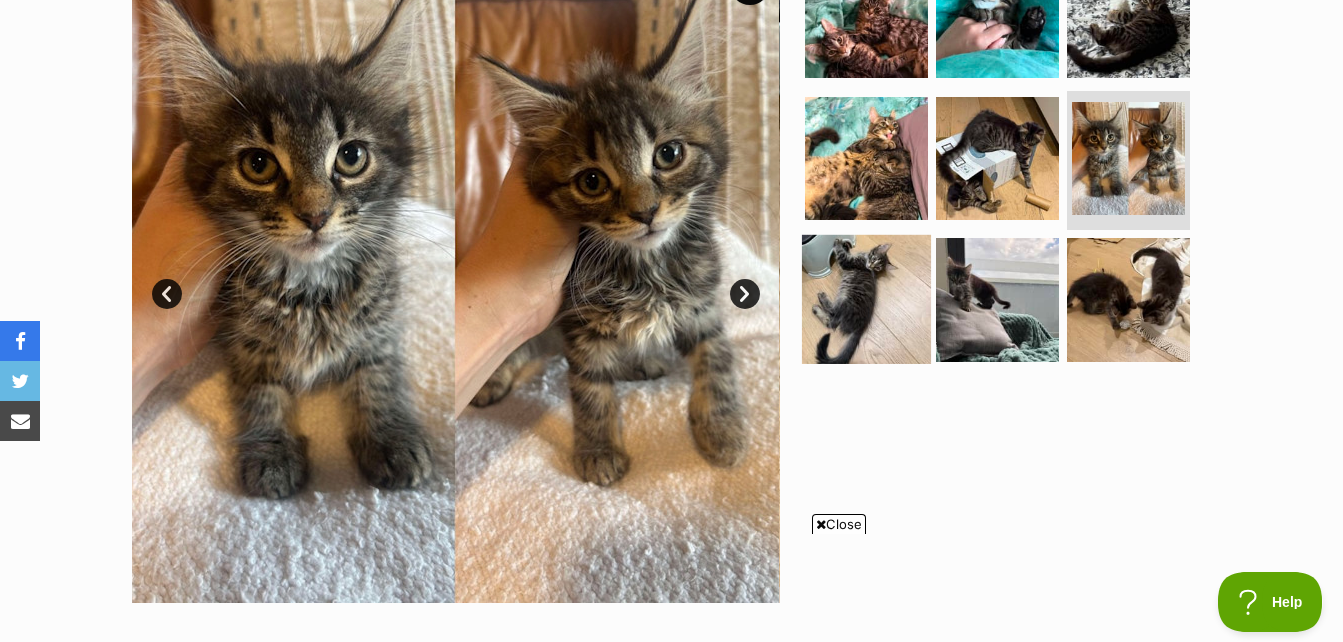 click at bounding box center (866, 299) 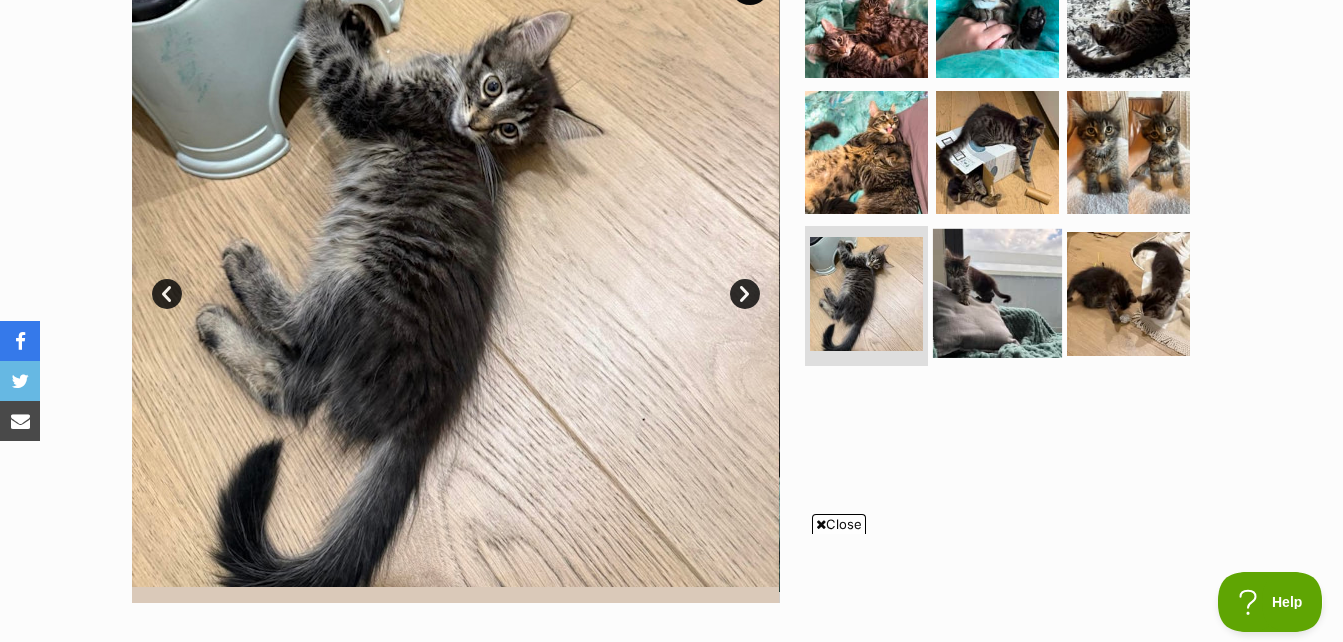 click at bounding box center (997, 293) 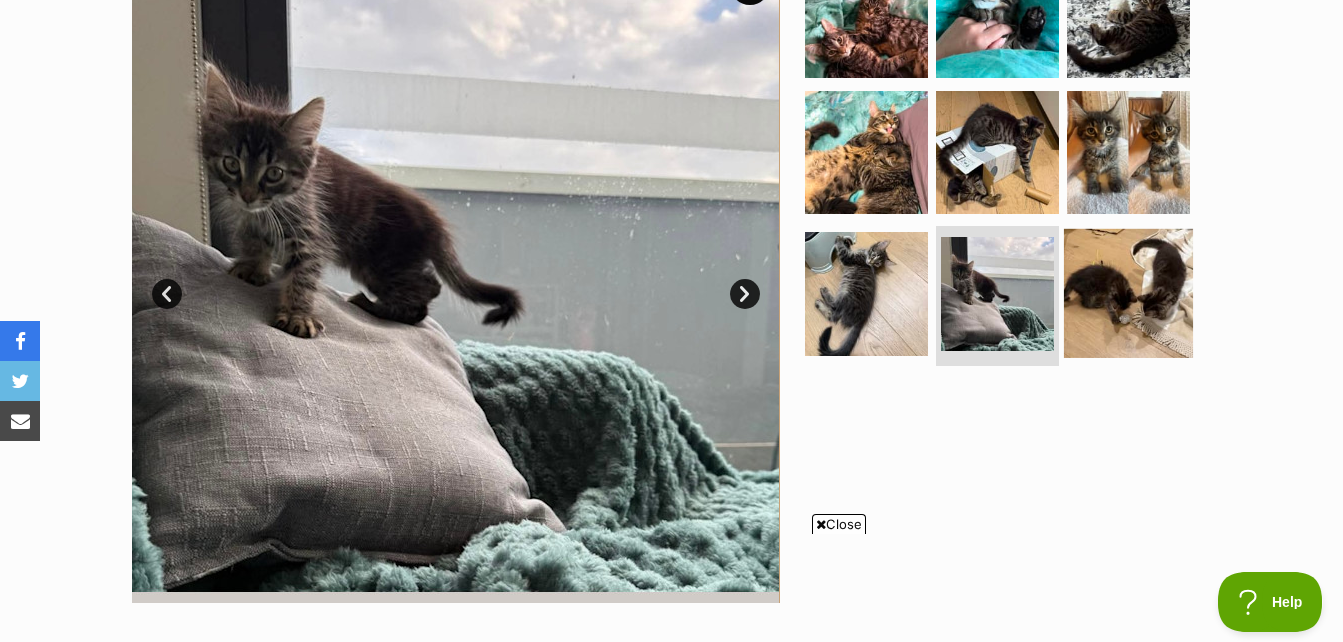 click at bounding box center [1128, 293] 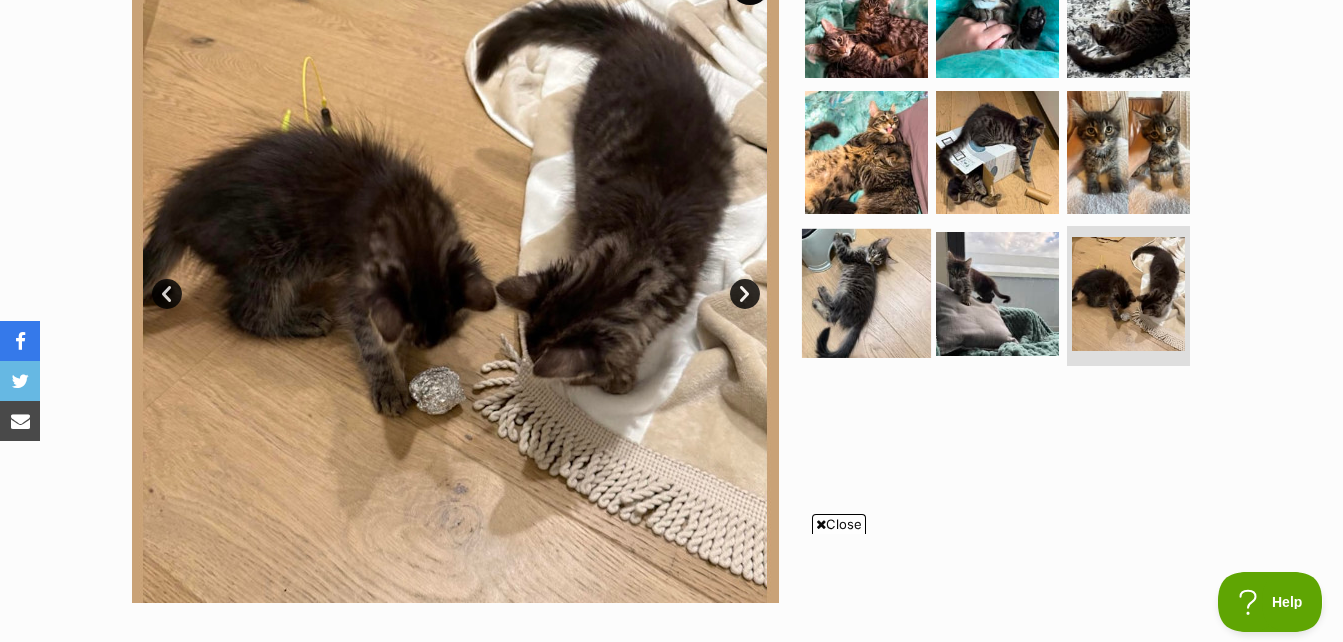 click at bounding box center (866, 293) 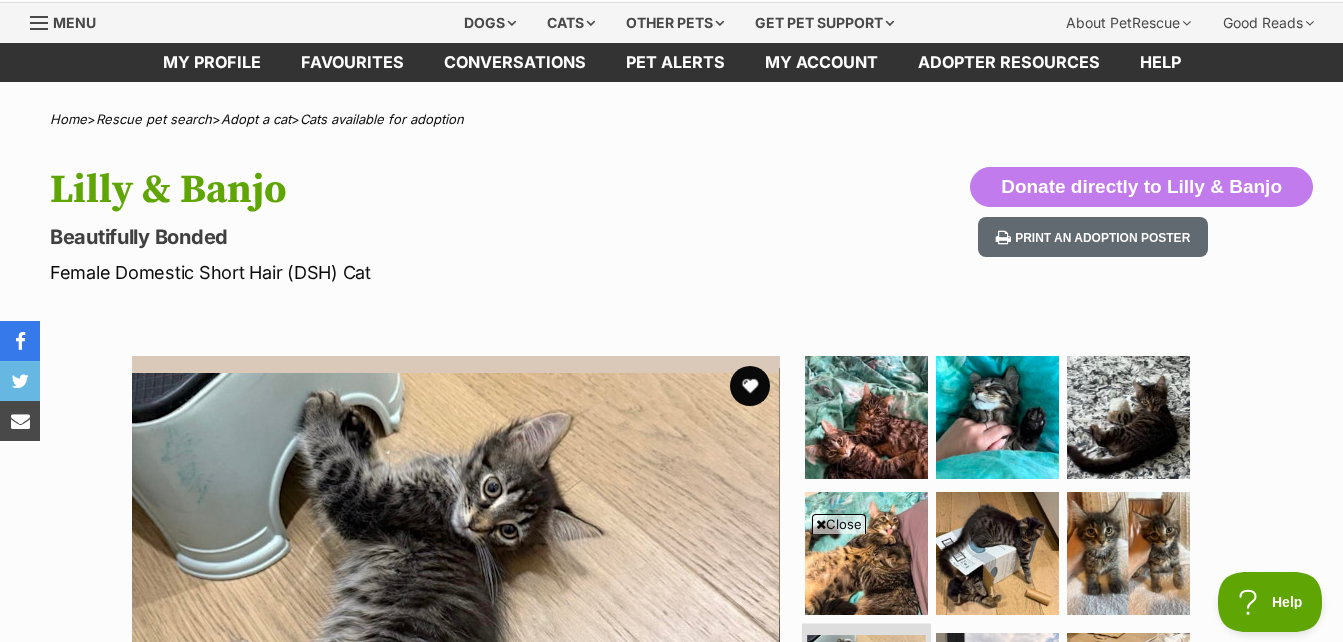 scroll, scrollTop: 58, scrollLeft: 0, axis: vertical 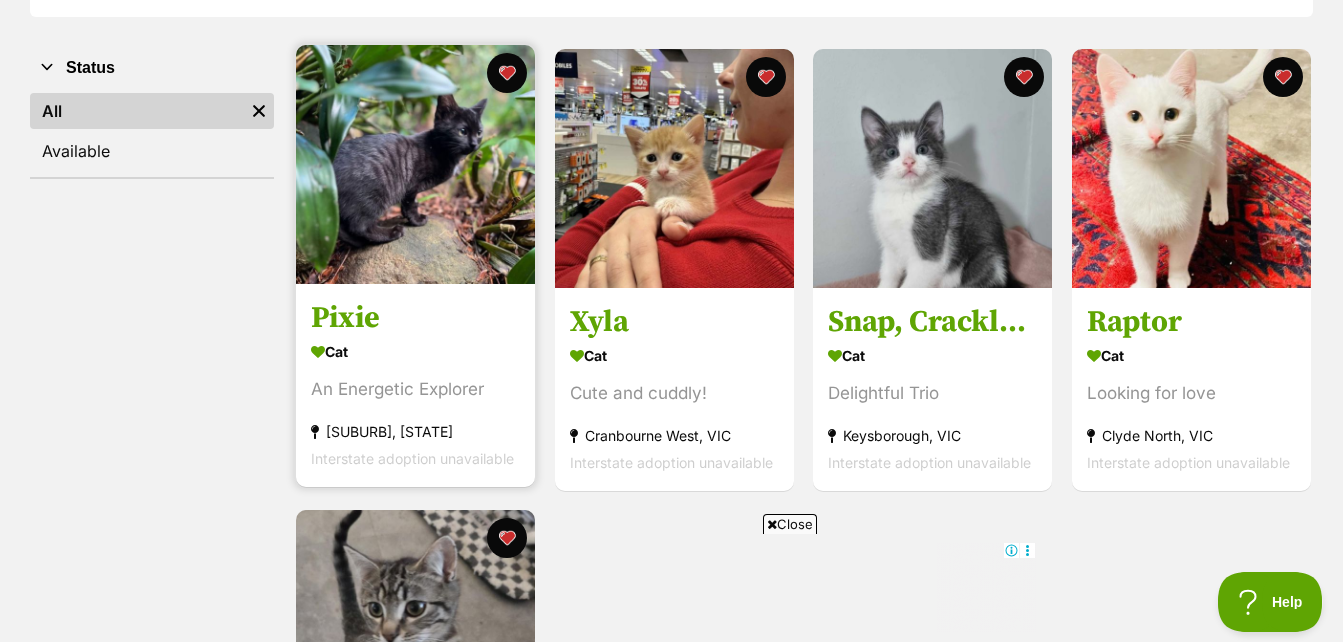click at bounding box center (415, 164) 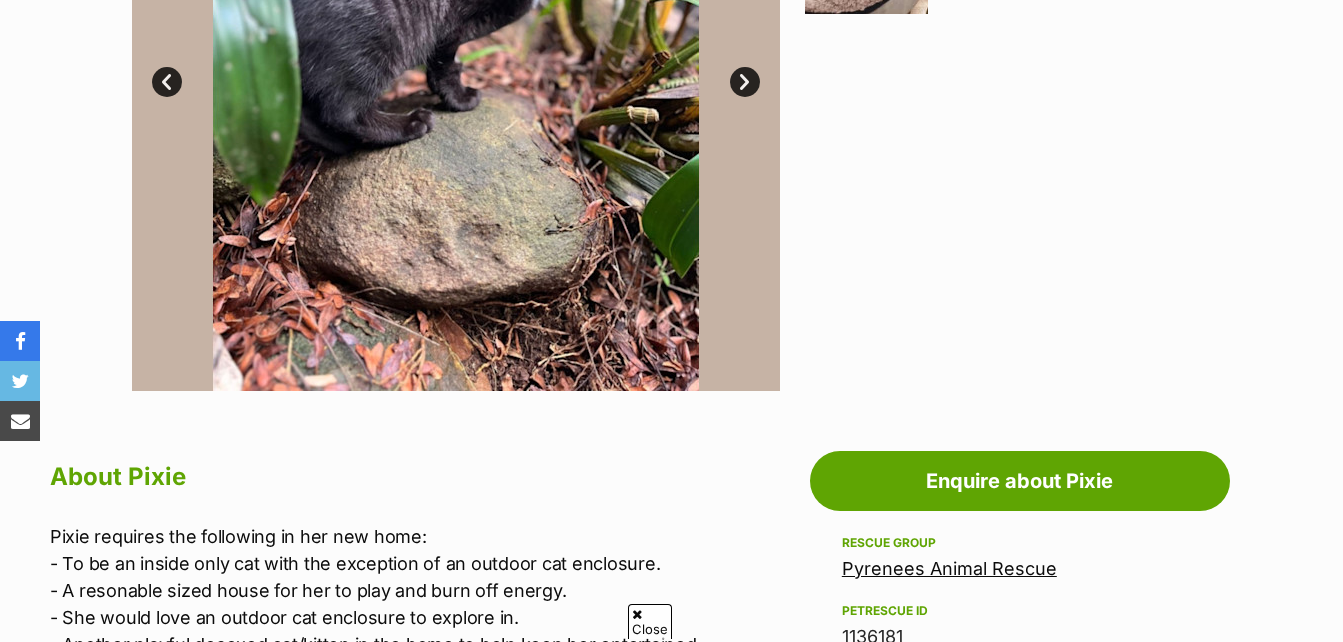 scroll, scrollTop: 953, scrollLeft: 0, axis: vertical 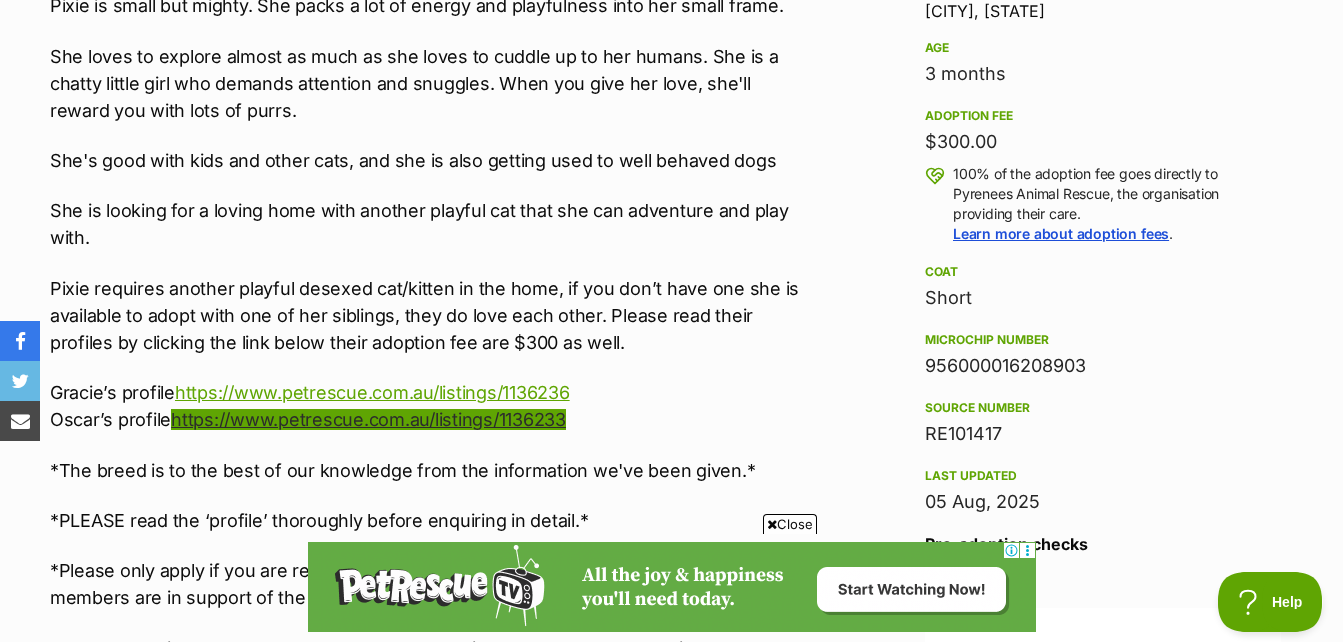 click on "https://www.petrescue.com.au/listings/1136233" at bounding box center (368, 419) 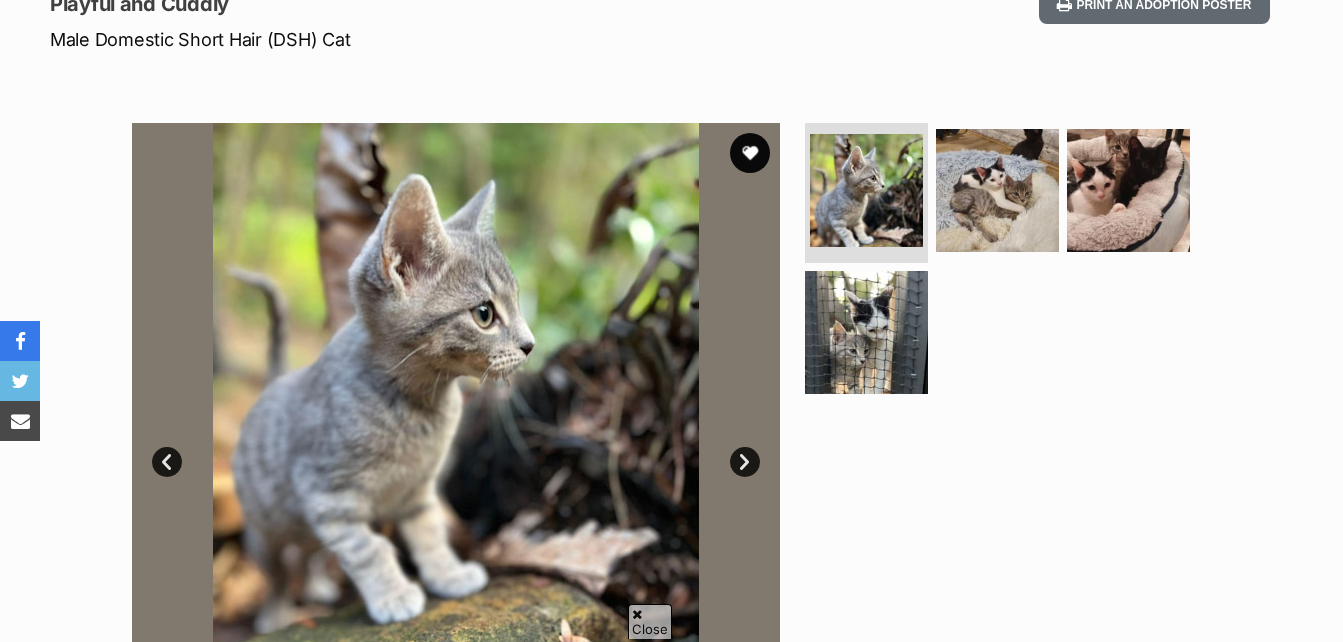 scroll, scrollTop: 243, scrollLeft: 0, axis: vertical 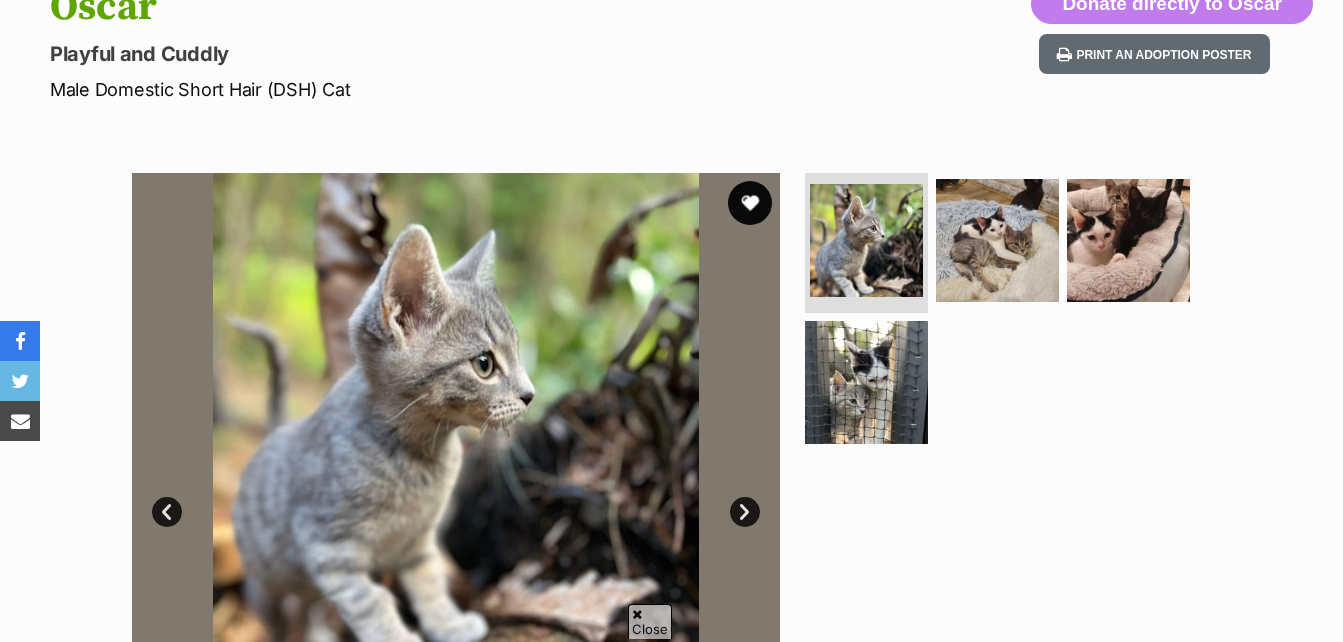click at bounding box center [750, 203] 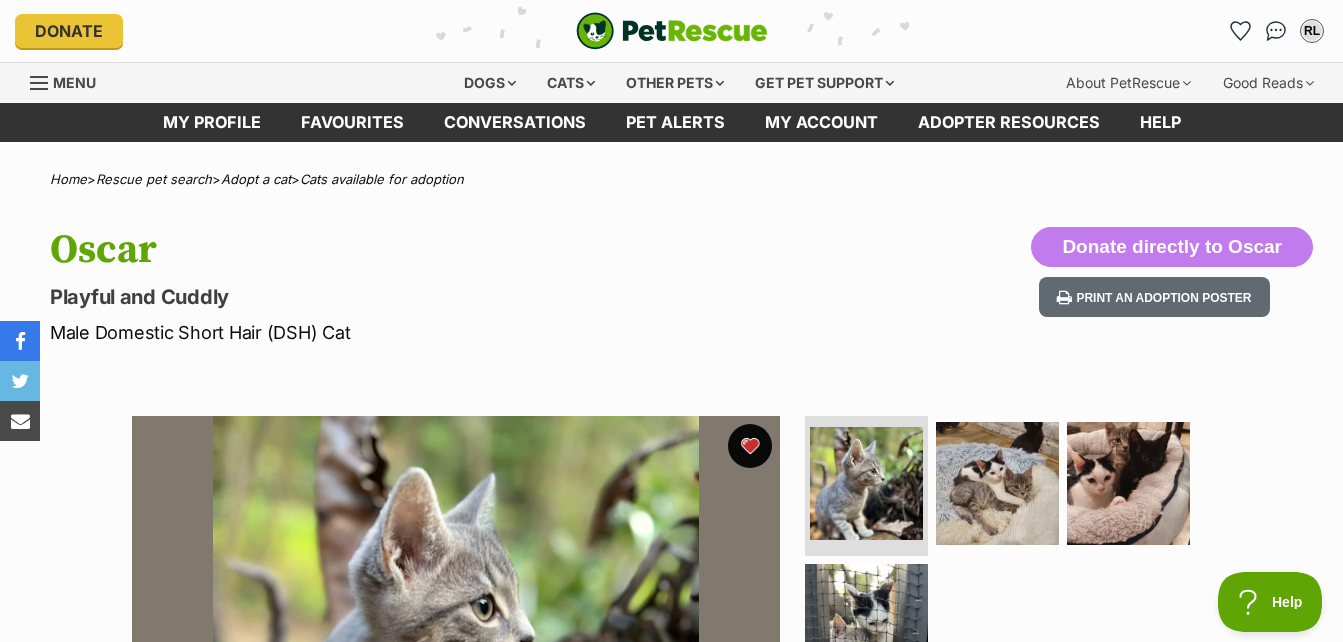 scroll, scrollTop: 0, scrollLeft: 0, axis: both 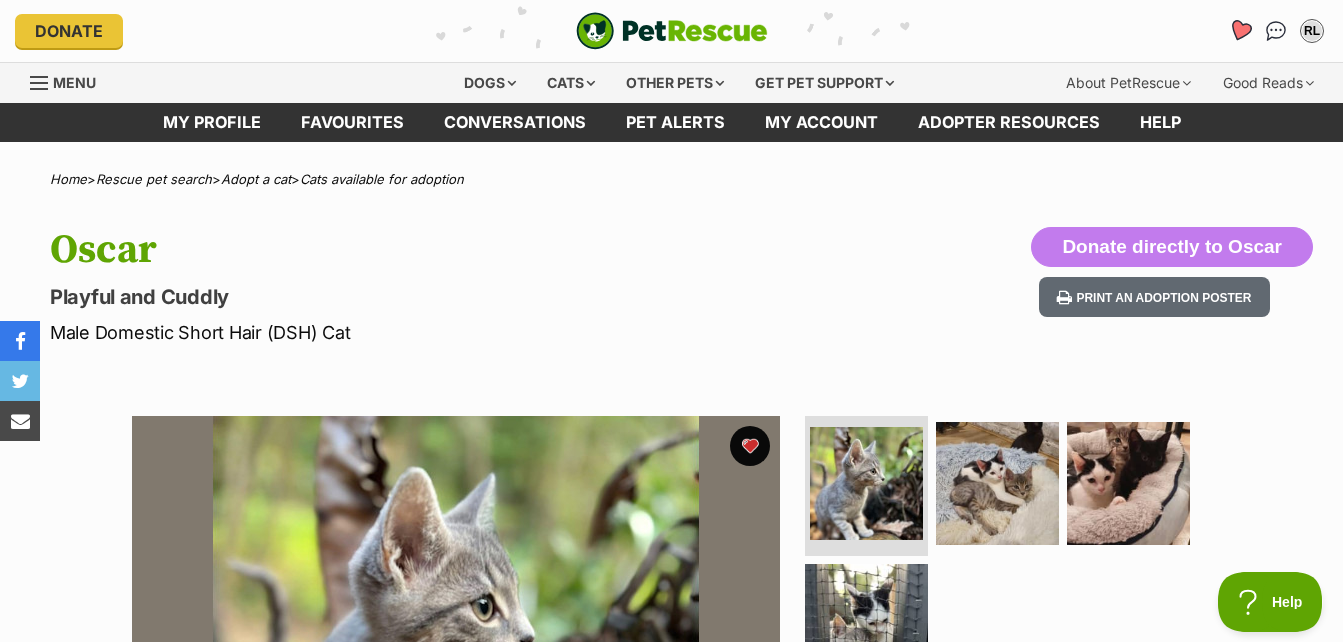 click 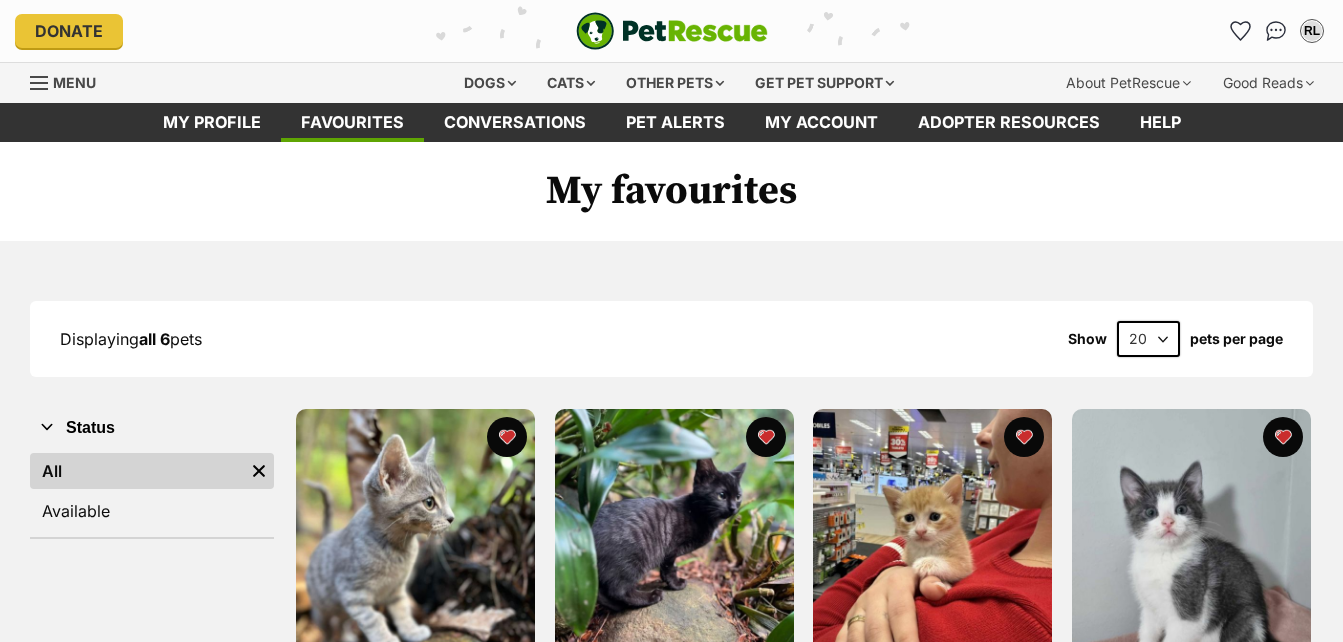 scroll, scrollTop: 202, scrollLeft: 0, axis: vertical 